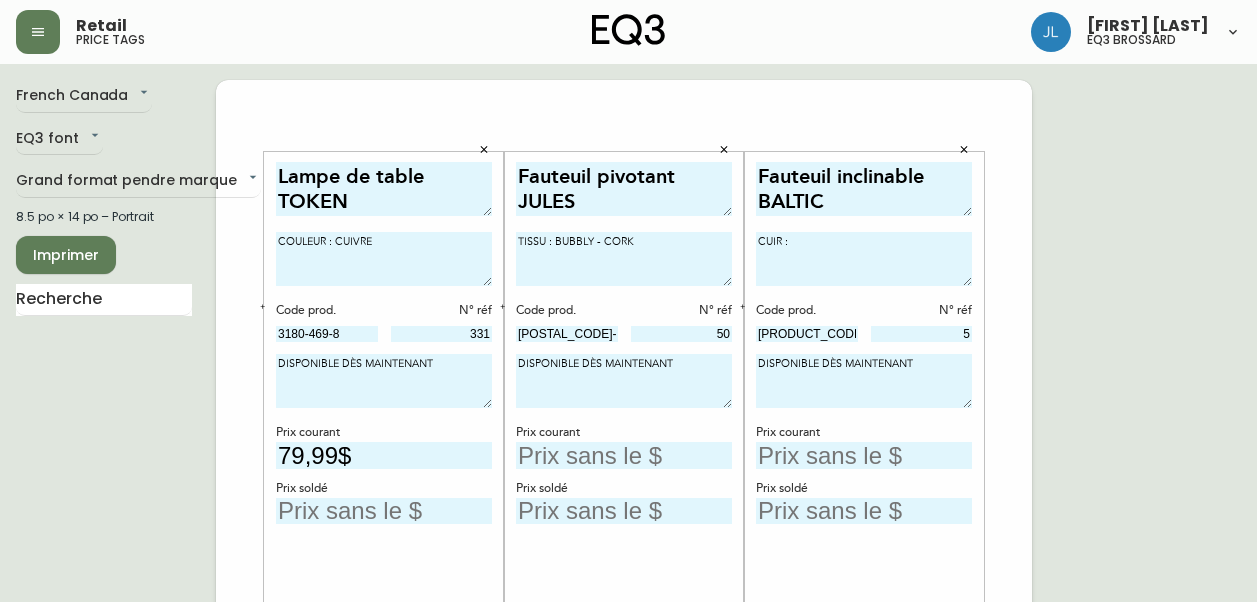 scroll, scrollTop: 65, scrollLeft: 0, axis: vertical 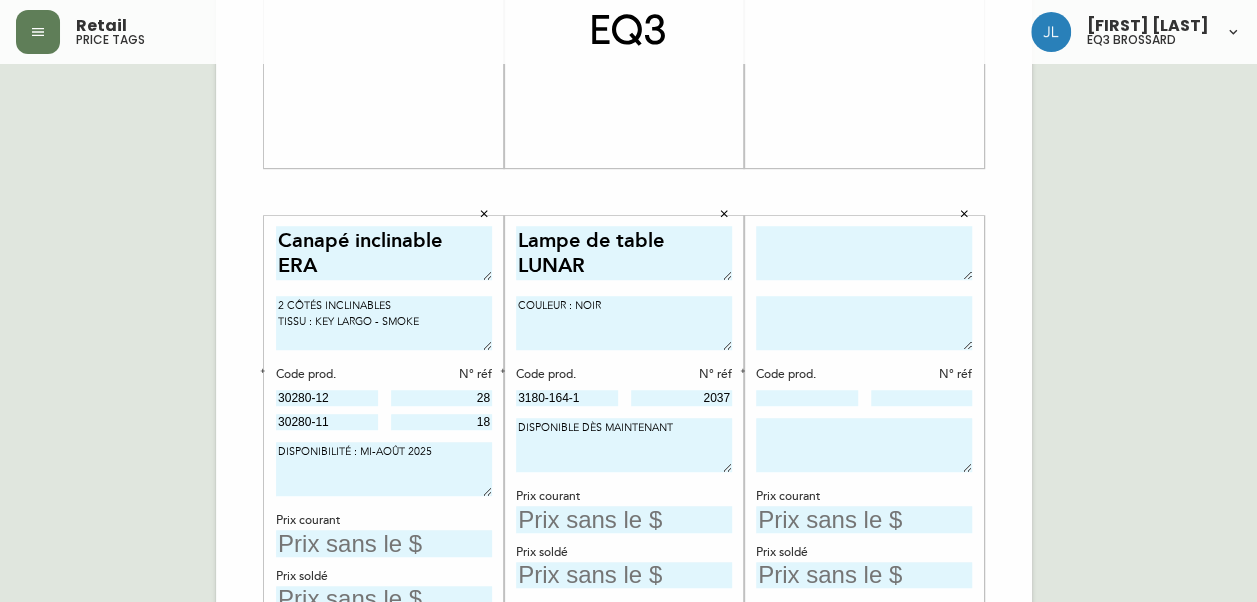 click at bounding box center (864, 253) 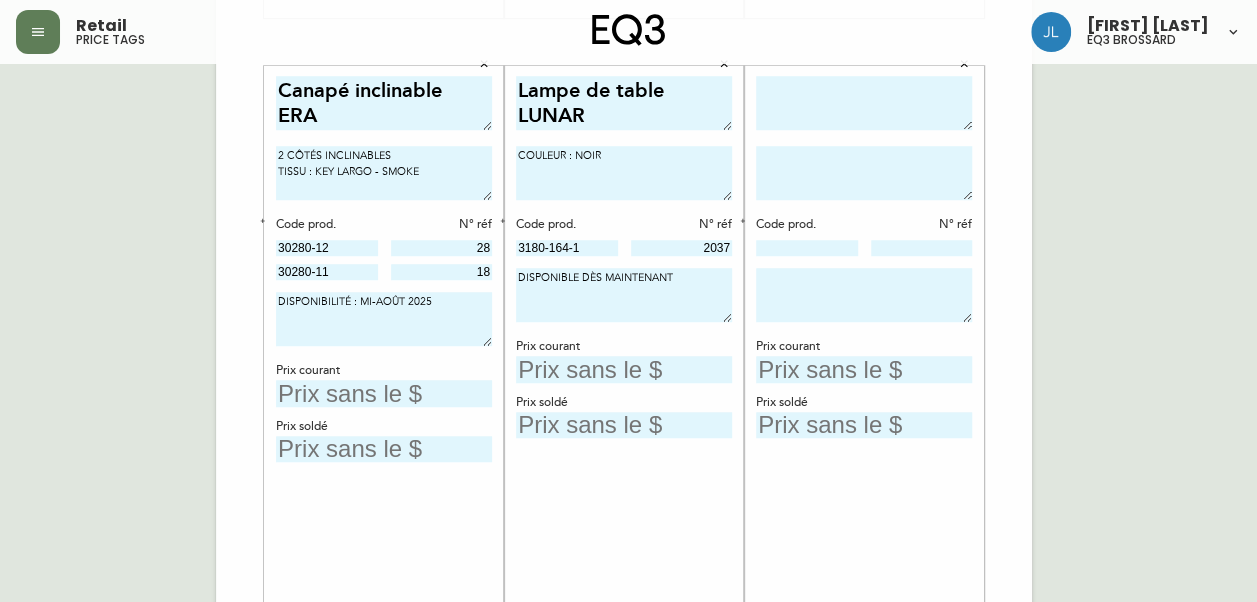 scroll, scrollTop: 710, scrollLeft: 0, axis: vertical 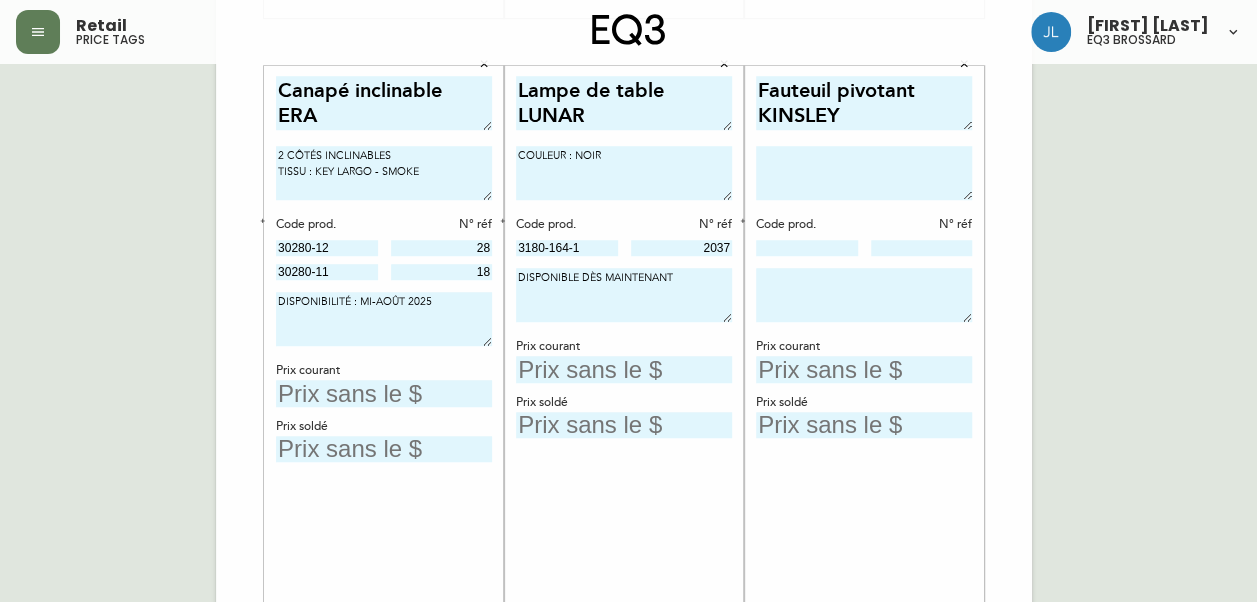 type on "Fauteuil pivotant
KINSLEY" 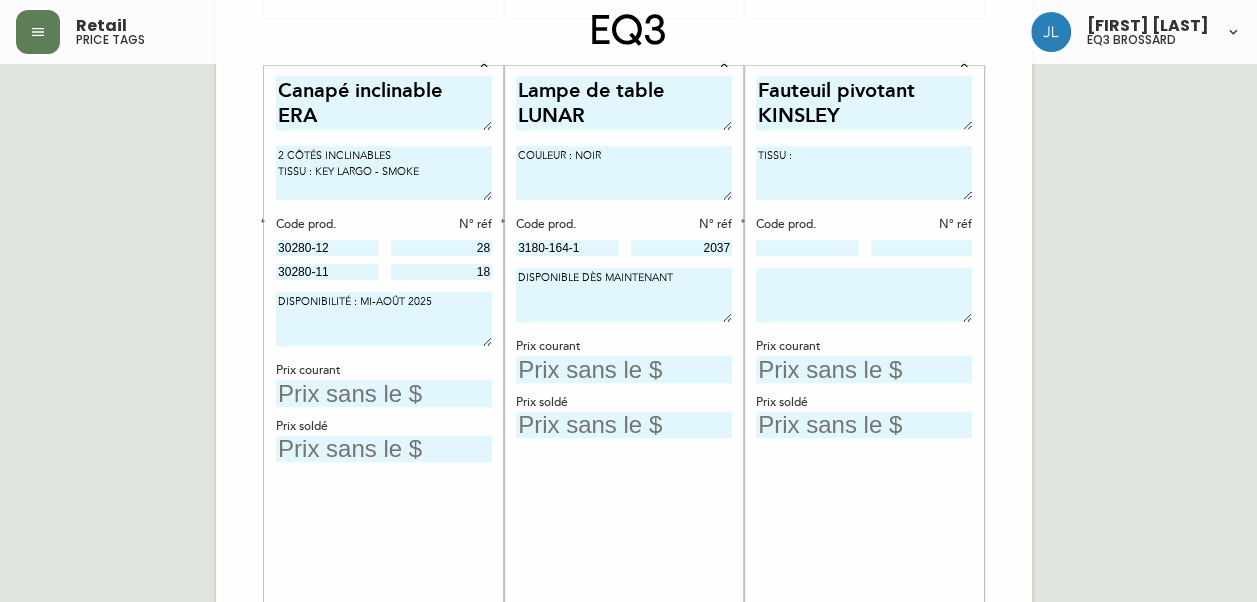 type on "TISSU :" 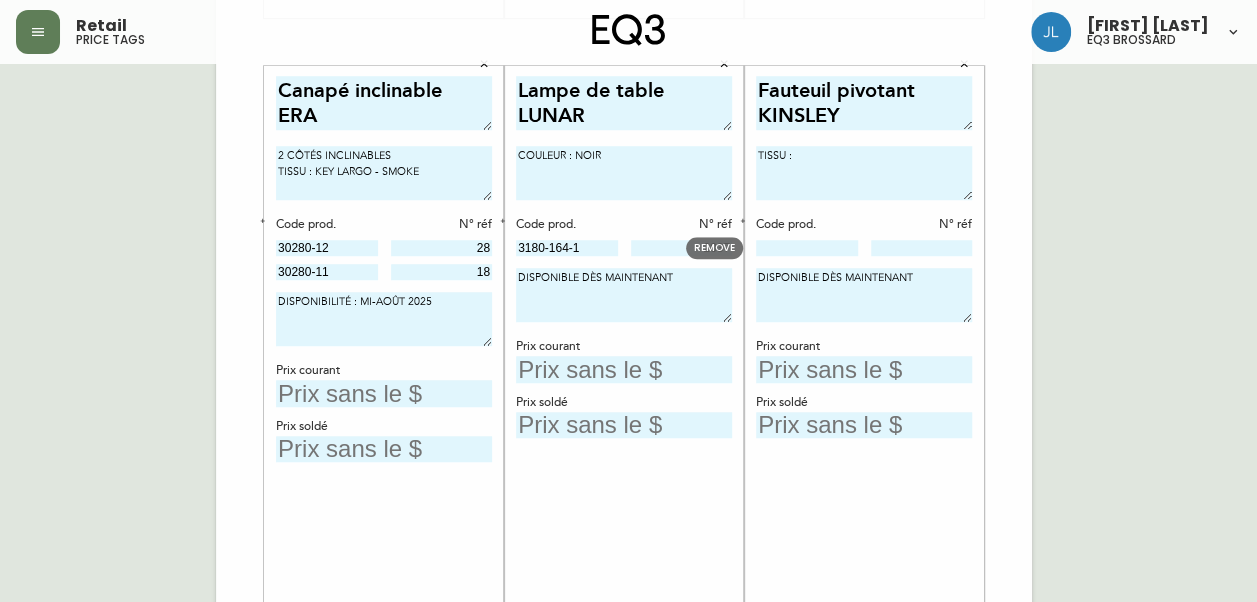 type on "DISPONIBLE DÈS MAINTENANT" 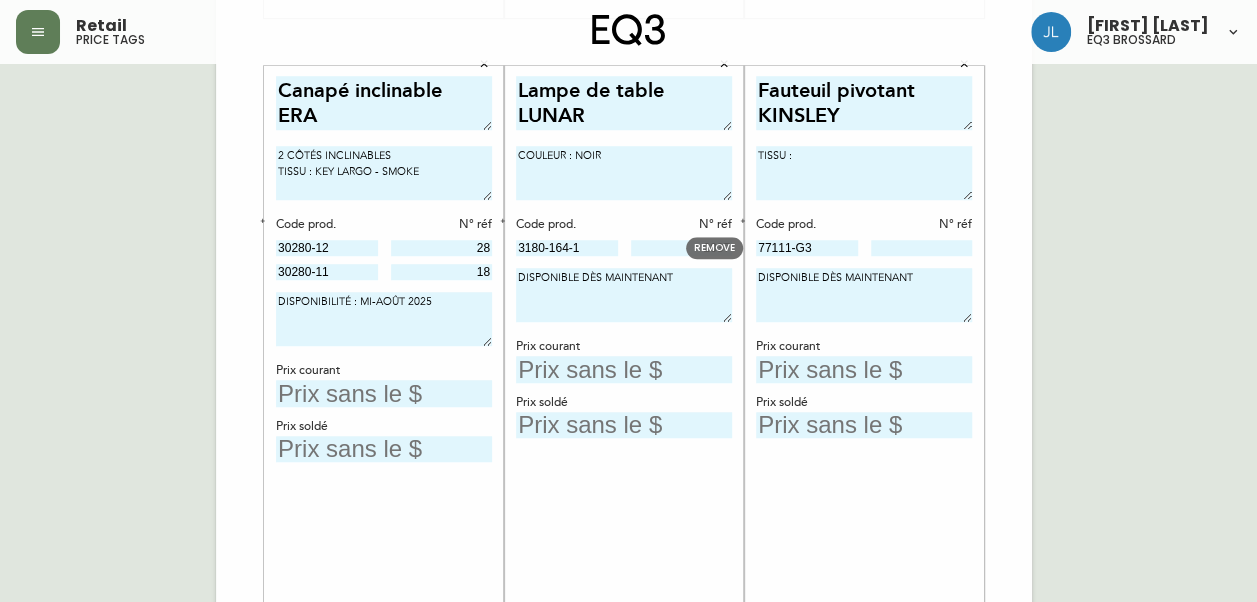 type on "77111-G3" 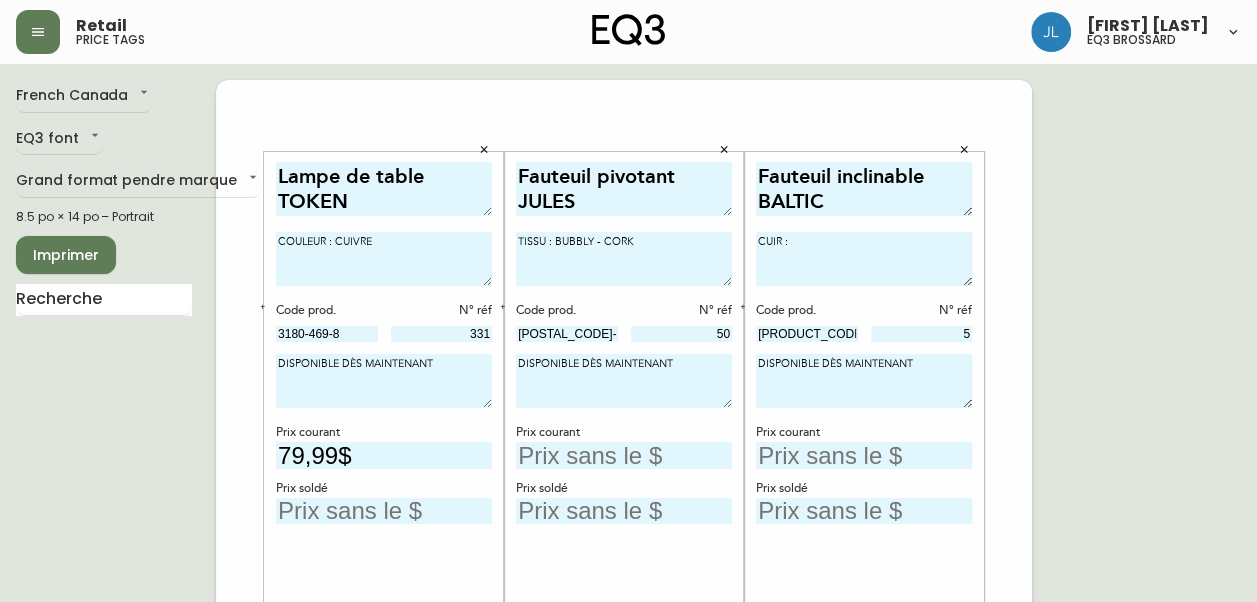 scroll, scrollTop: 92, scrollLeft: 0, axis: vertical 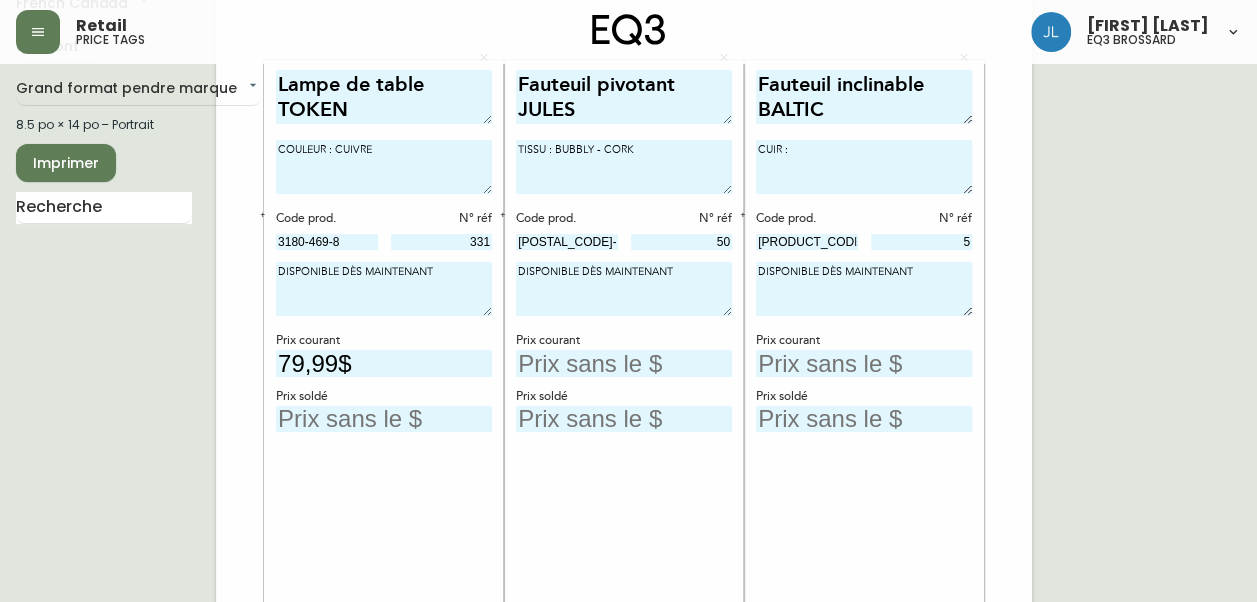 type on "6" 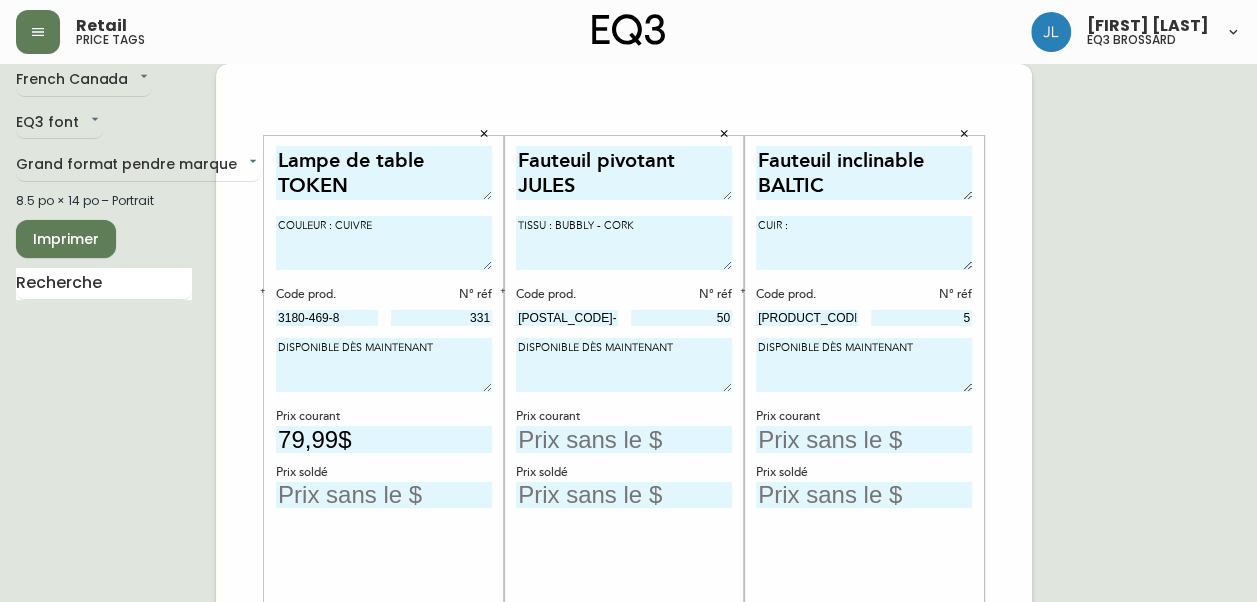 scroll, scrollTop: 0, scrollLeft: 0, axis: both 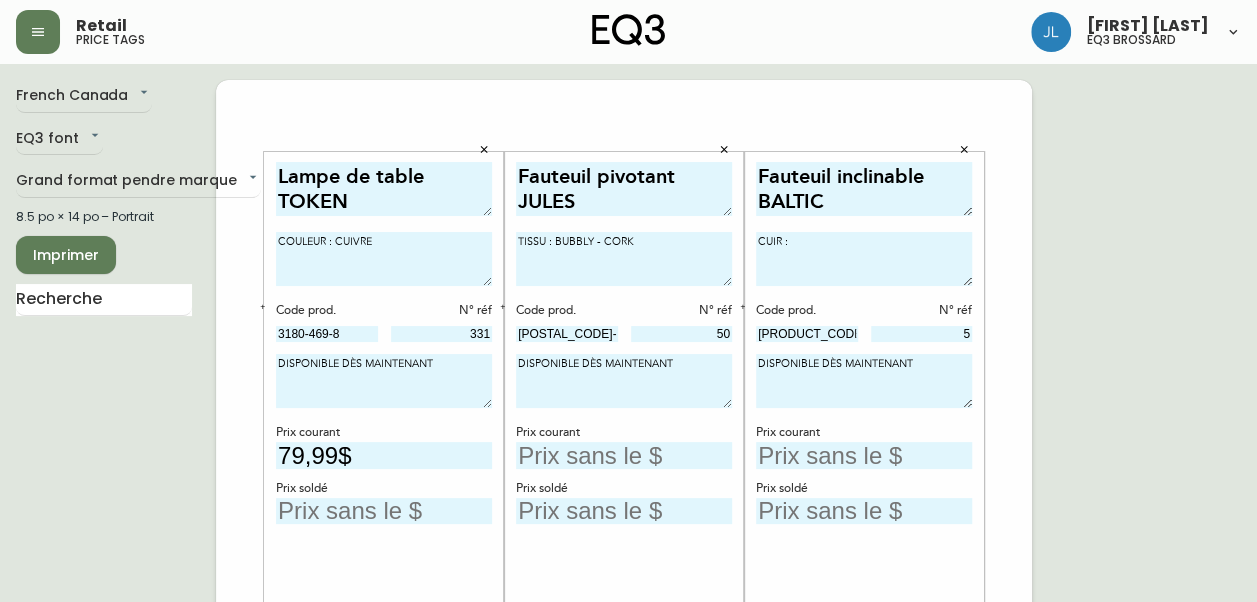 click at bounding box center [384, 511] 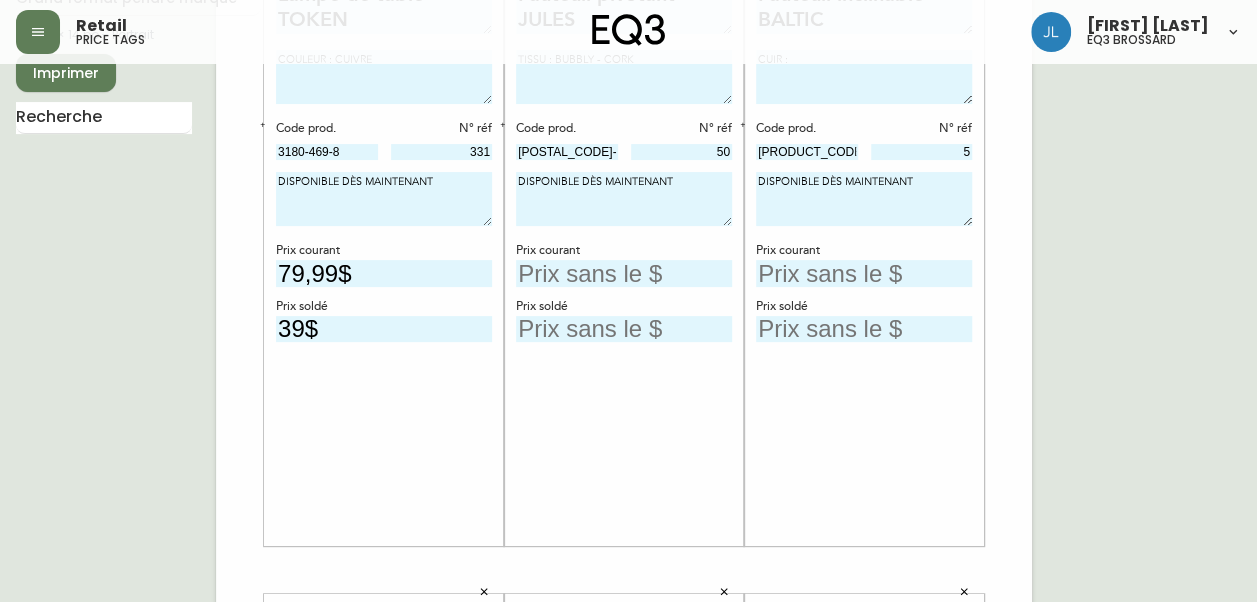 scroll, scrollTop: 0, scrollLeft: 0, axis: both 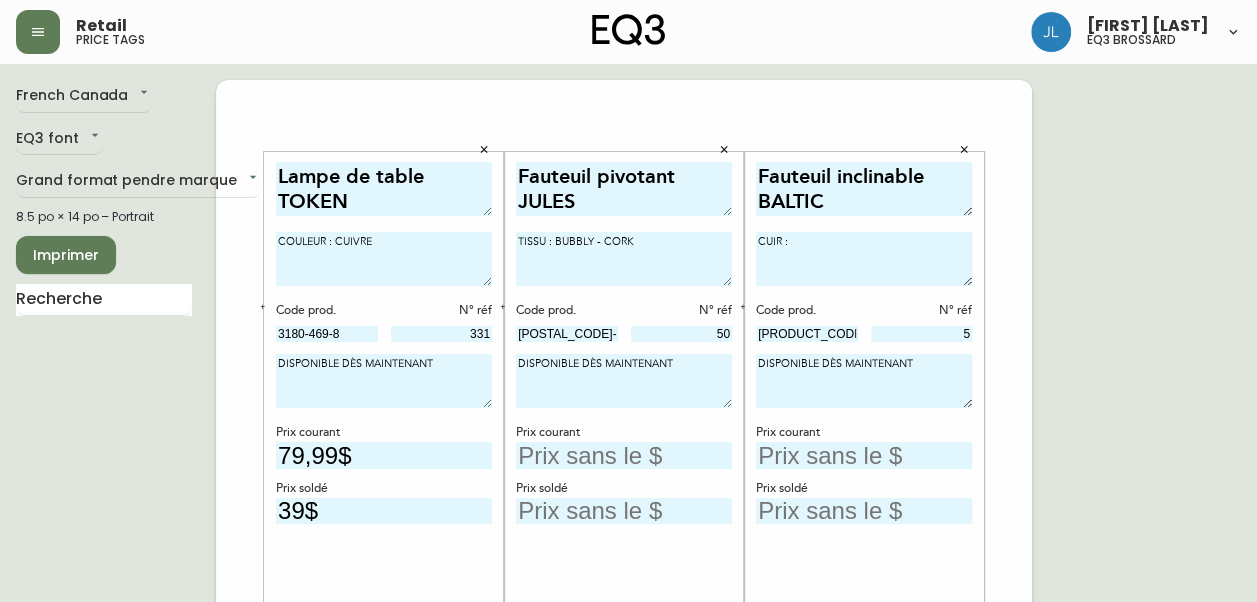 type on "39$" 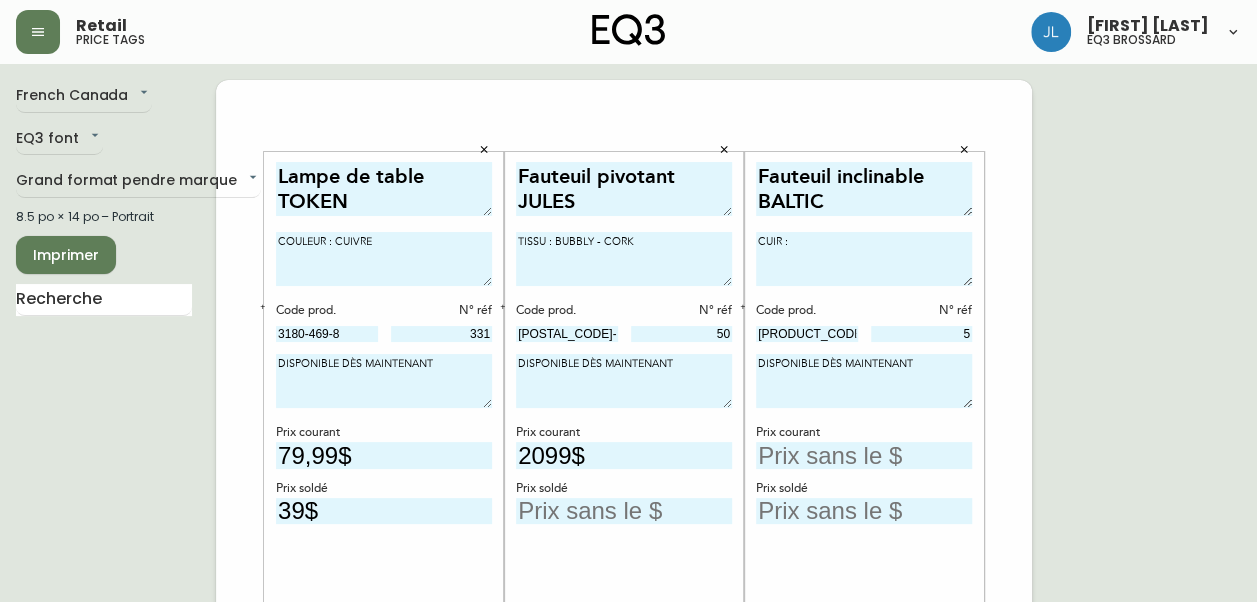 type on "2099$" 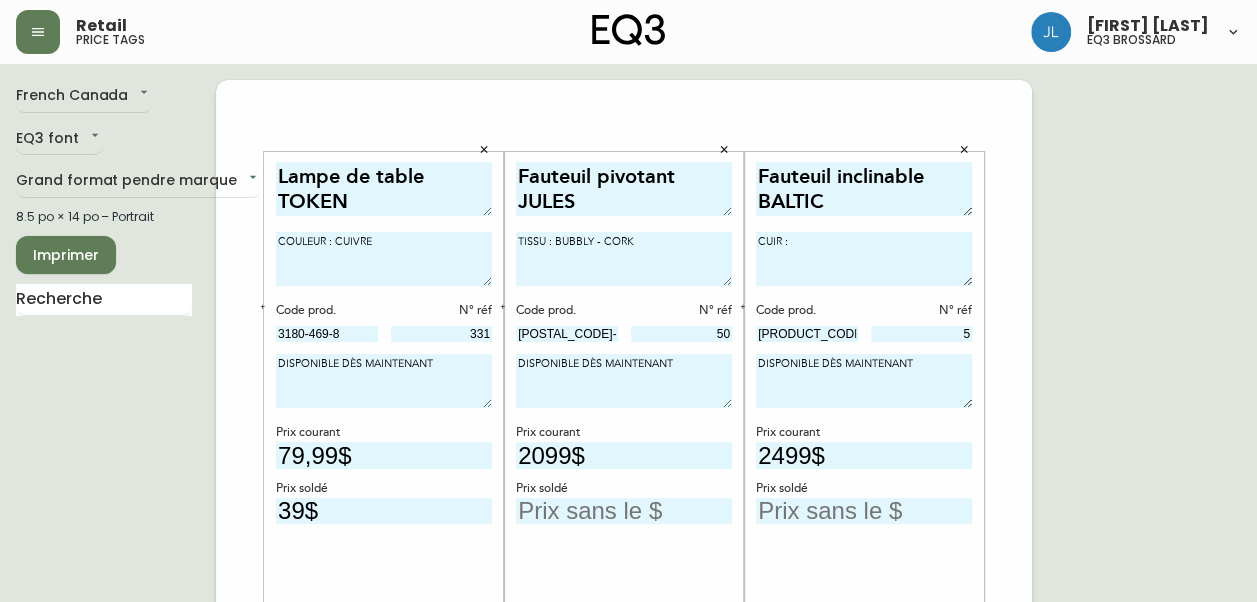 type on "2499$" 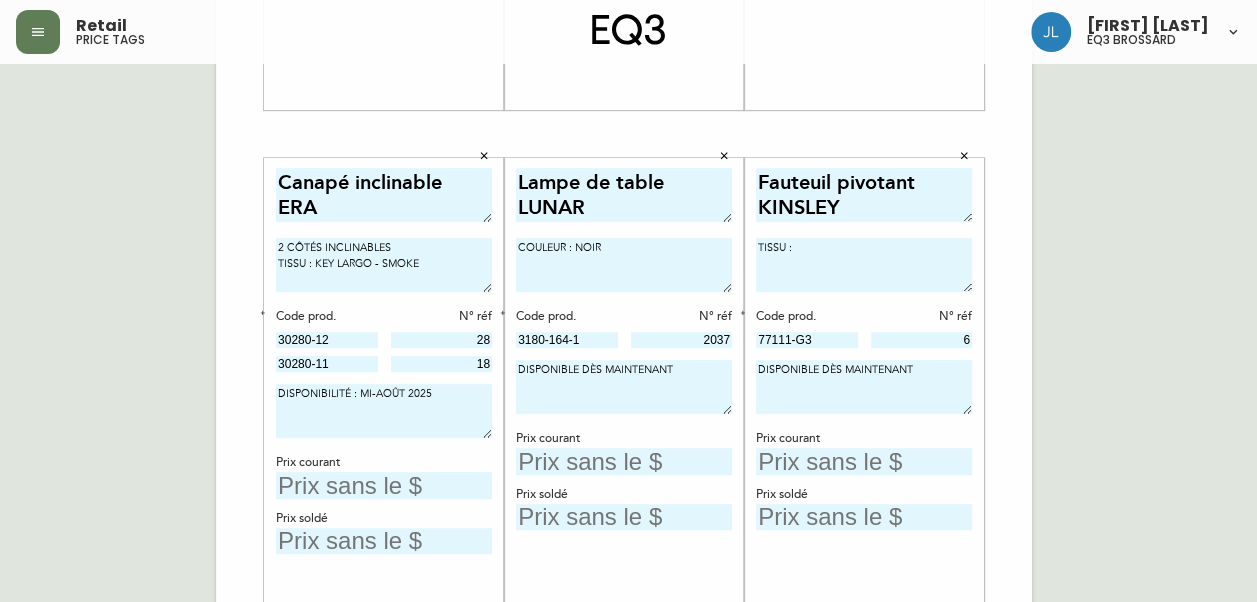 scroll, scrollTop: 622, scrollLeft: 0, axis: vertical 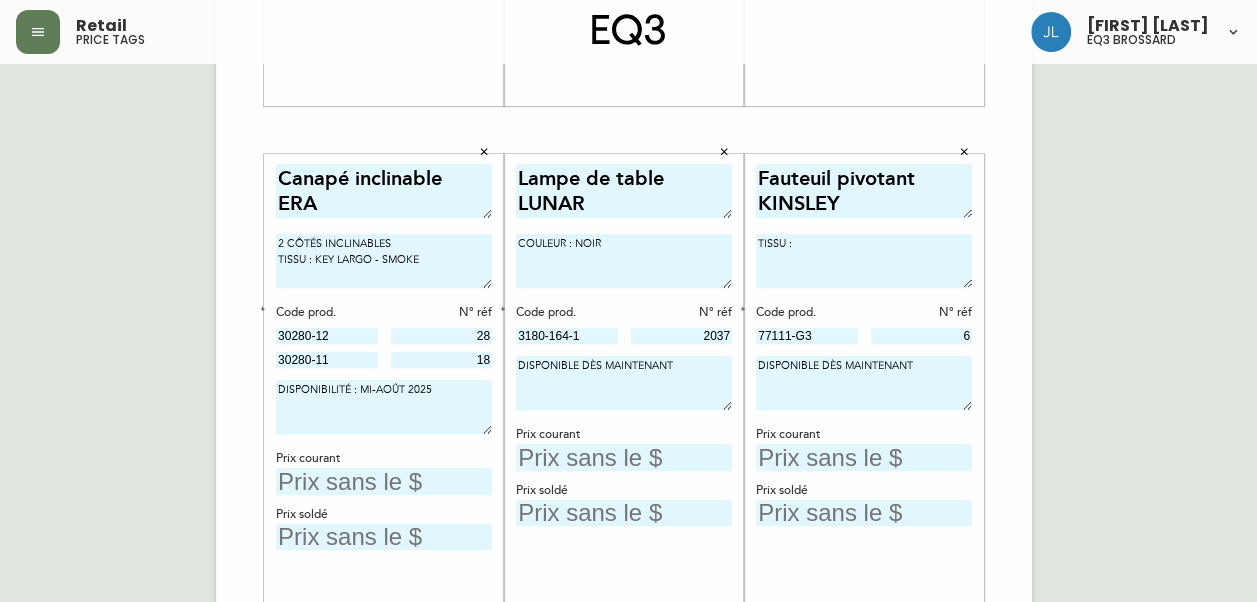 type on "CUIR : SOLANA - TUSK" 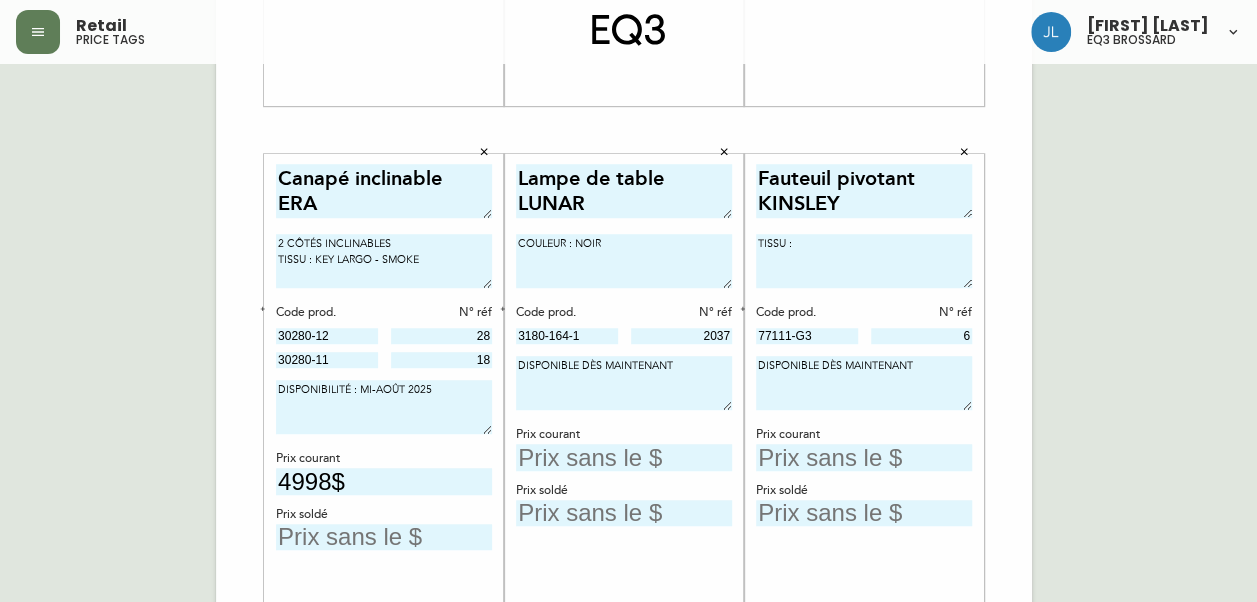 type on "4998$" 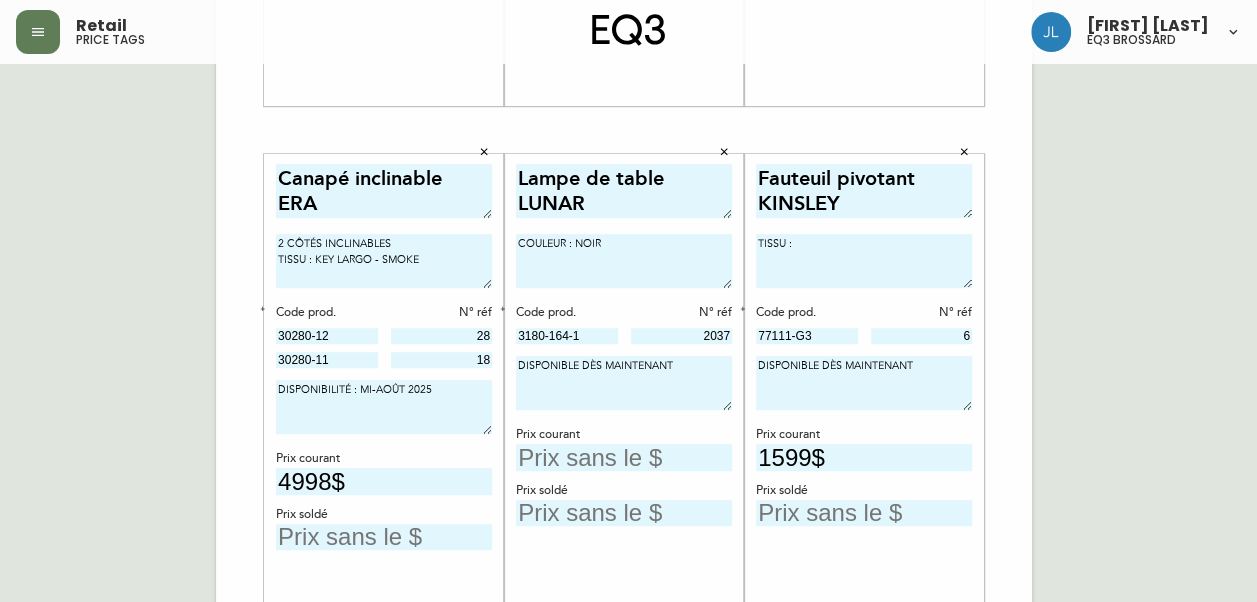 type on "1599$" 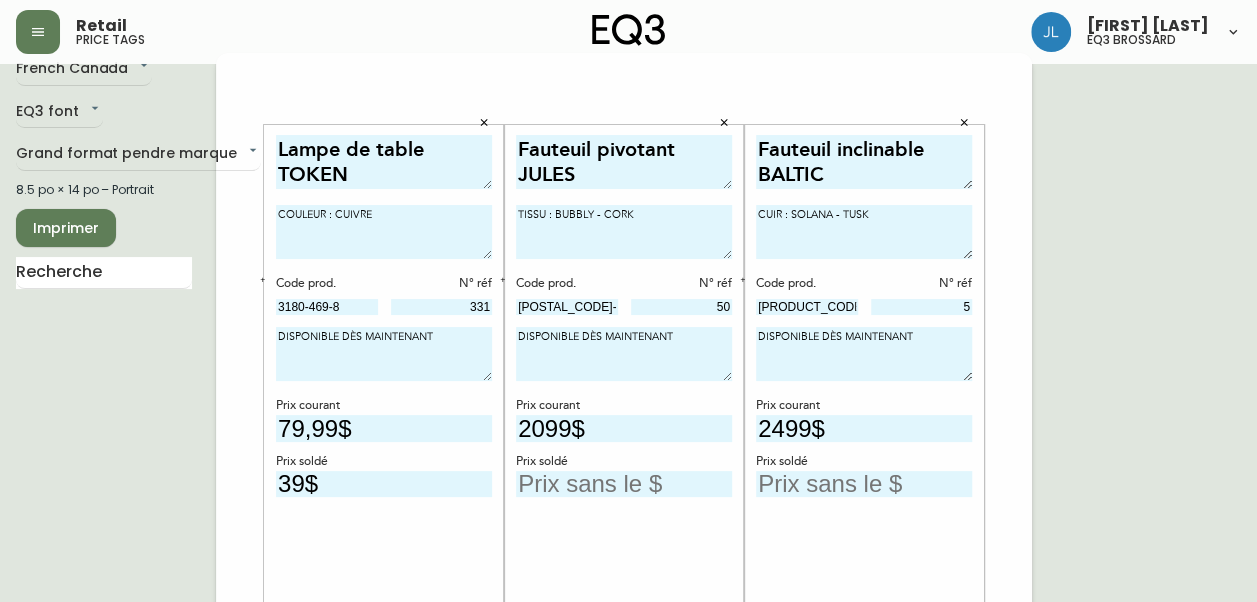 scroll, scrollTop: 0, scrollLeft: 0, axis: both 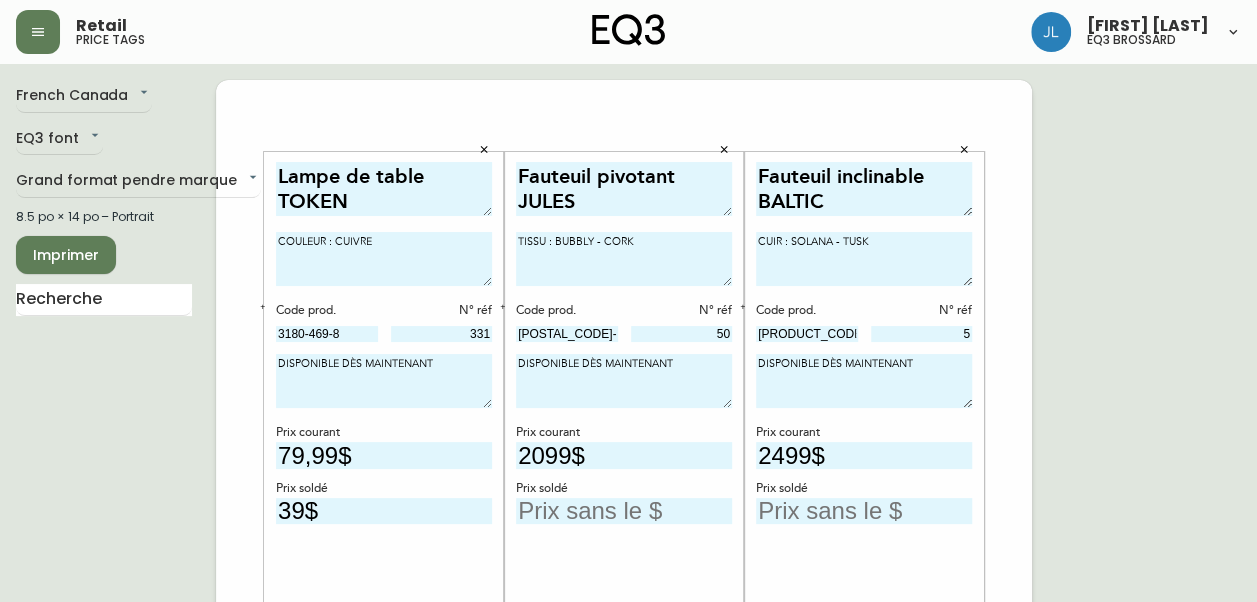 type on "TISSU : BURLESON - TOFFEE" 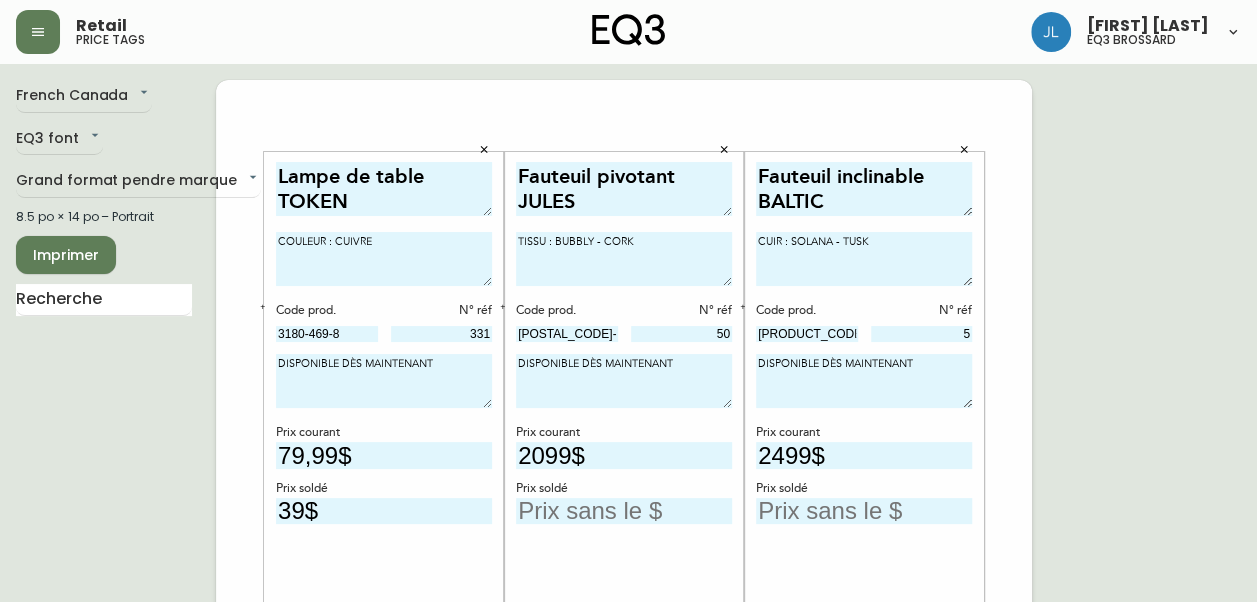 click at bounding box center [624, 511] 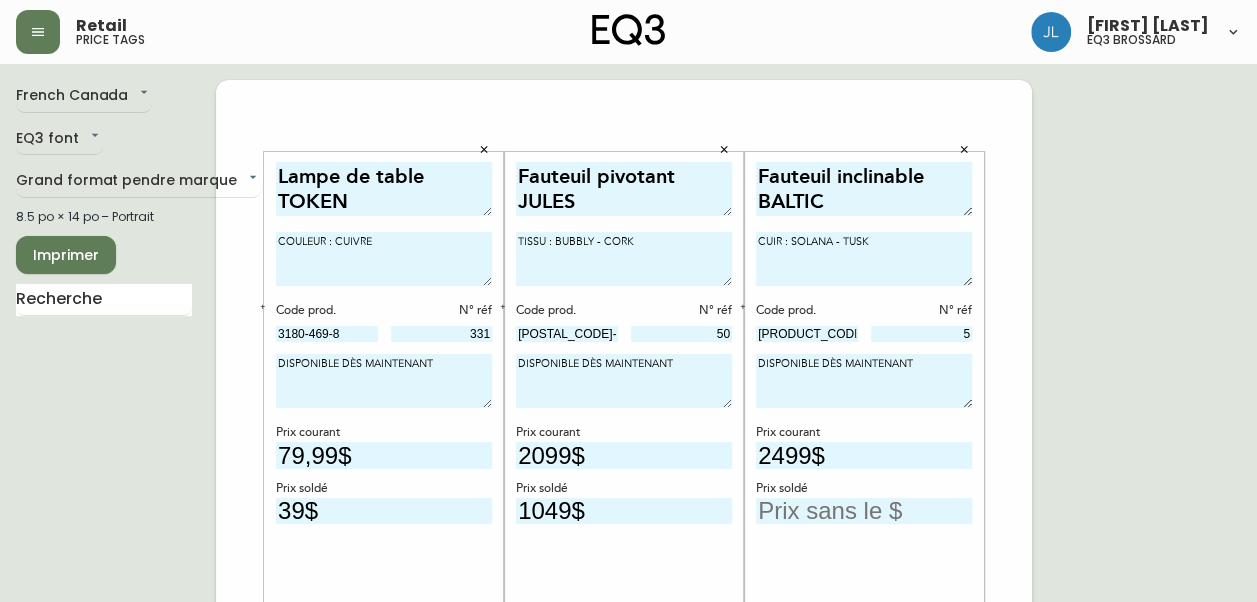 type on "1049$" 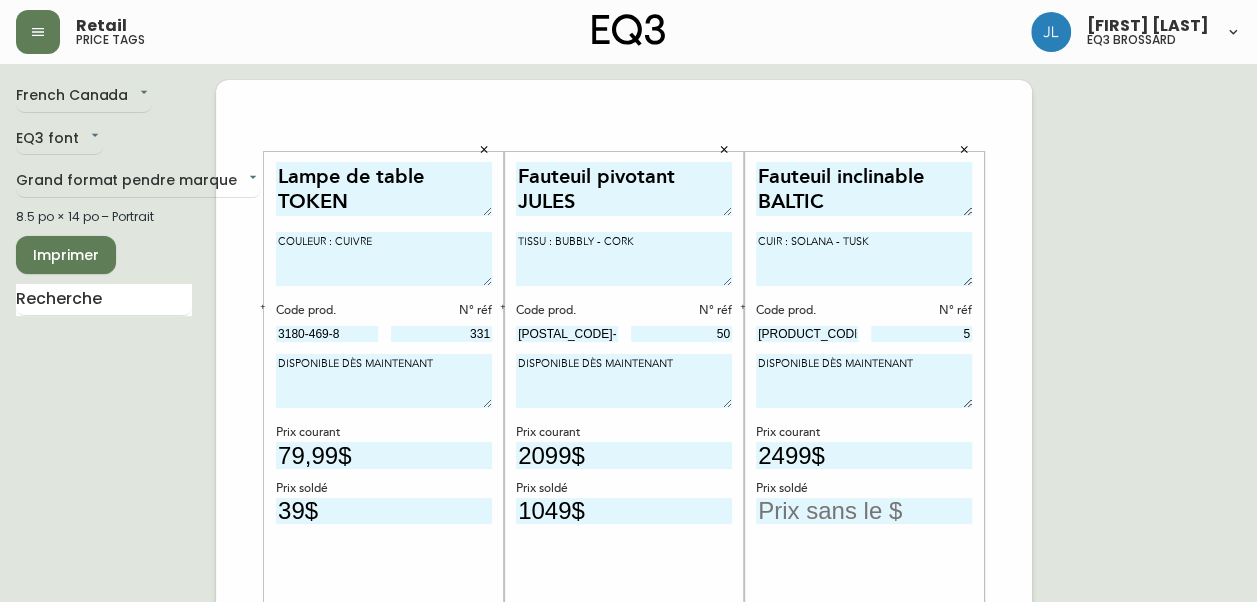 click at bounding box center (864, 511) 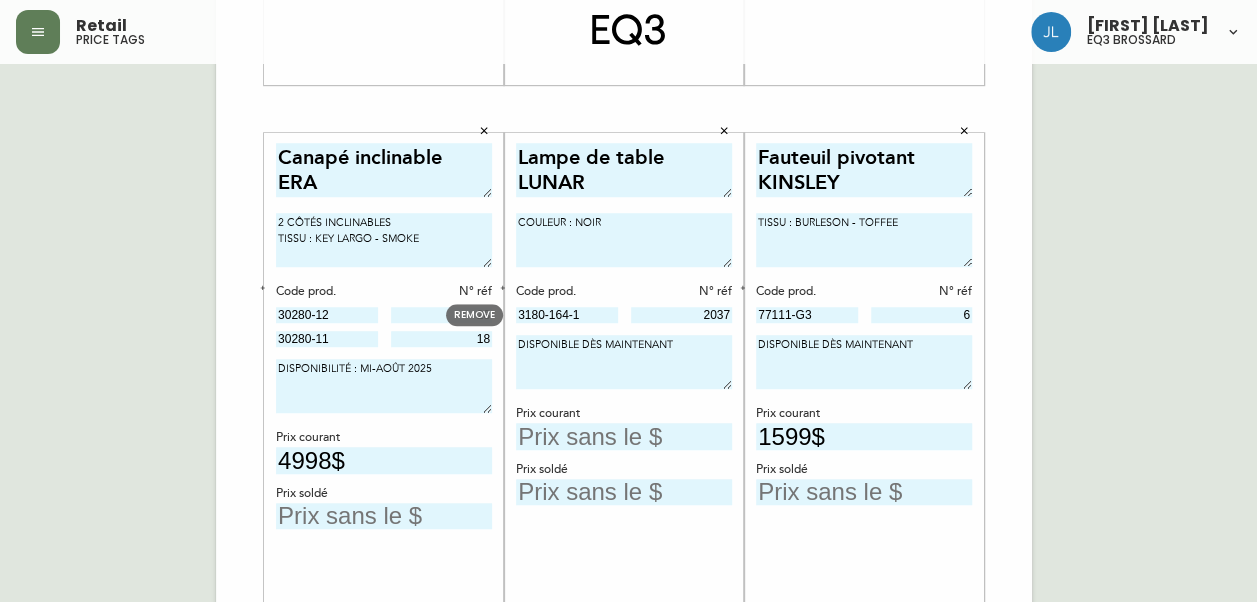 scroll, scrollTop: 648, scrollLeft: 0, axis: vertical 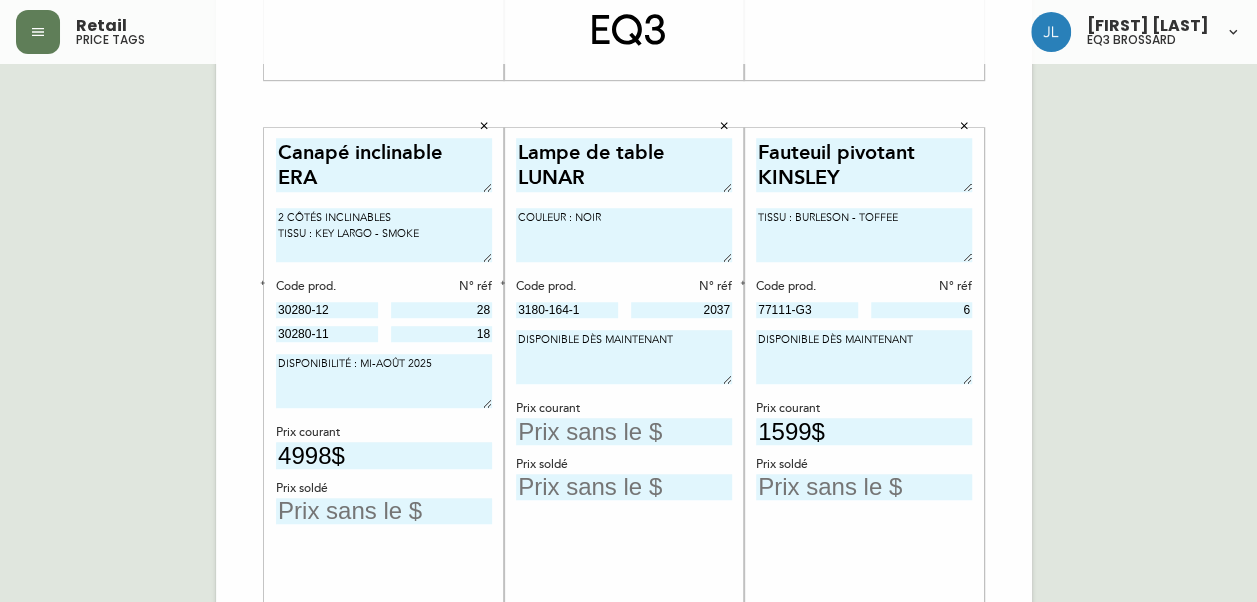 type on "1249$" 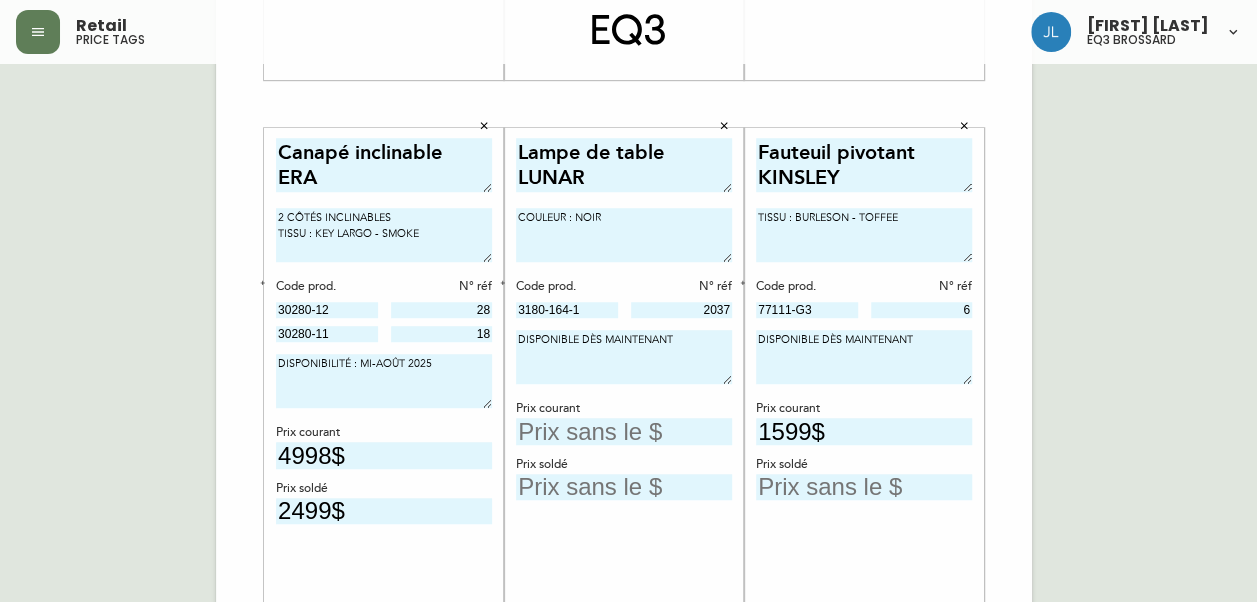type on "2499$" 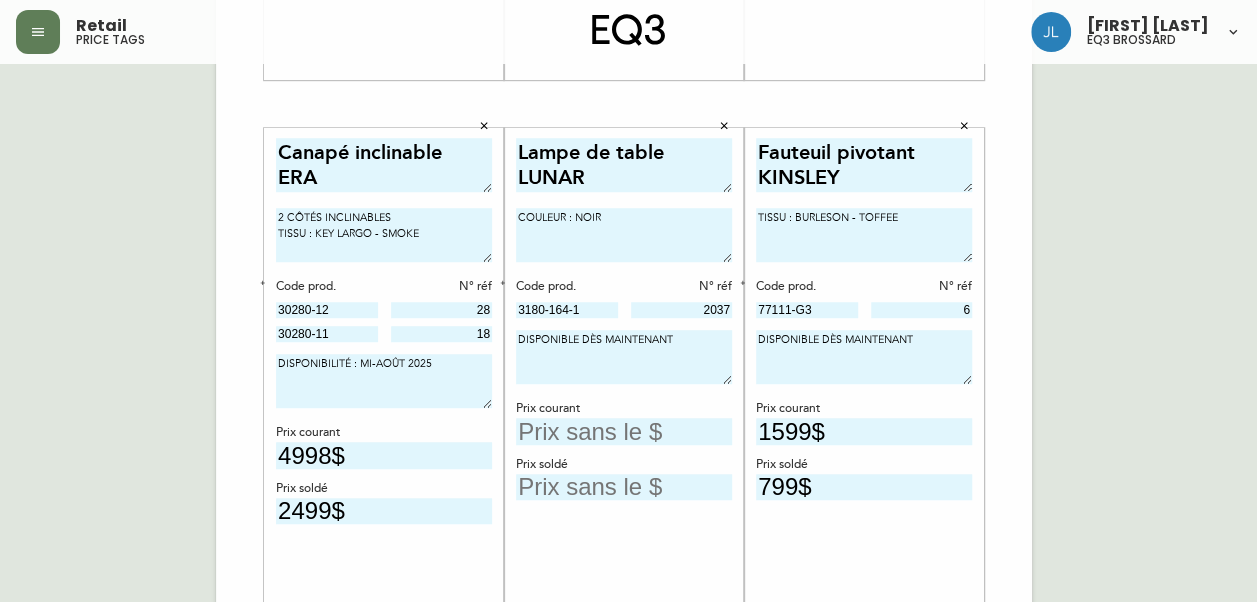 type on "799$" 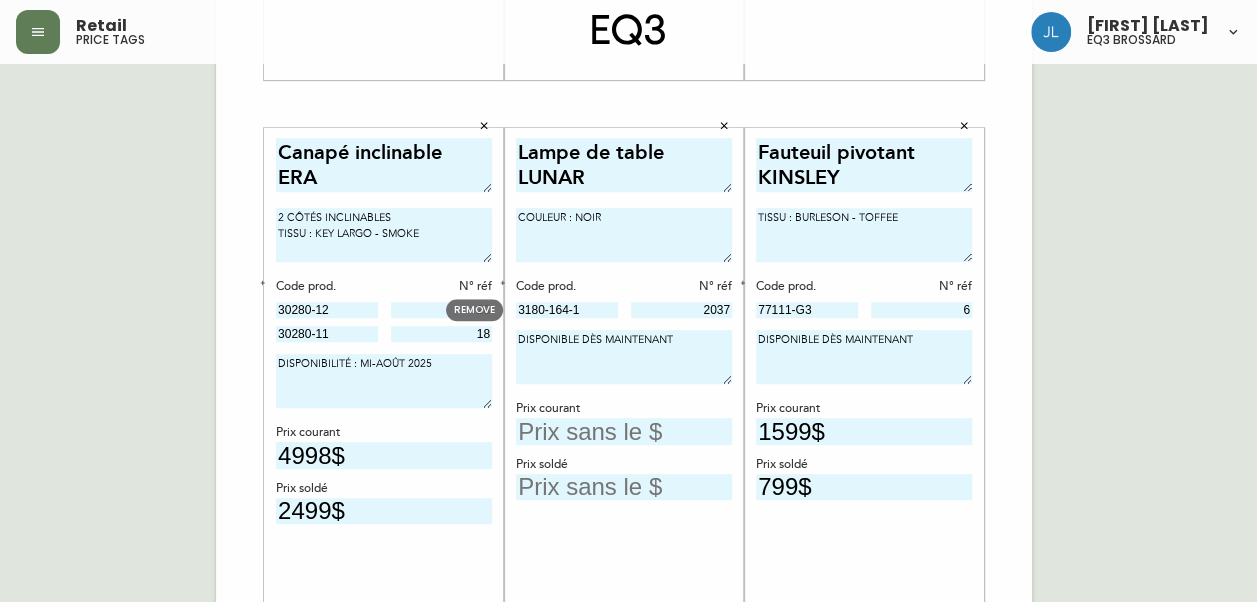 click on "3180-164-1" at bounding box center (567, 310) 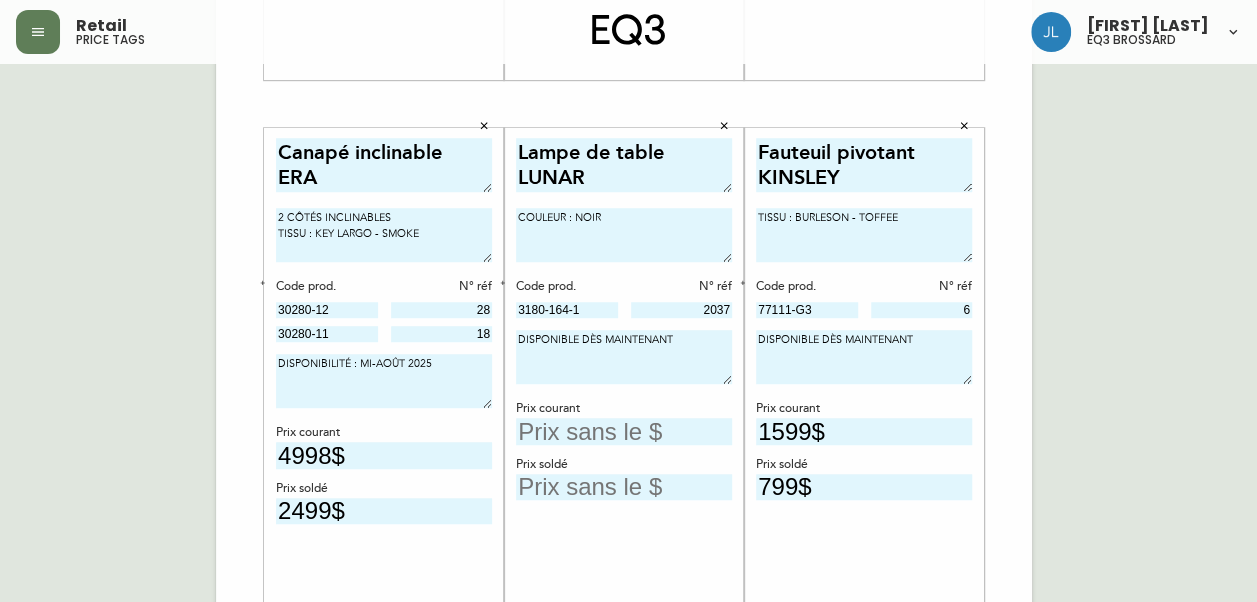 click at bounding box center (624, 431) 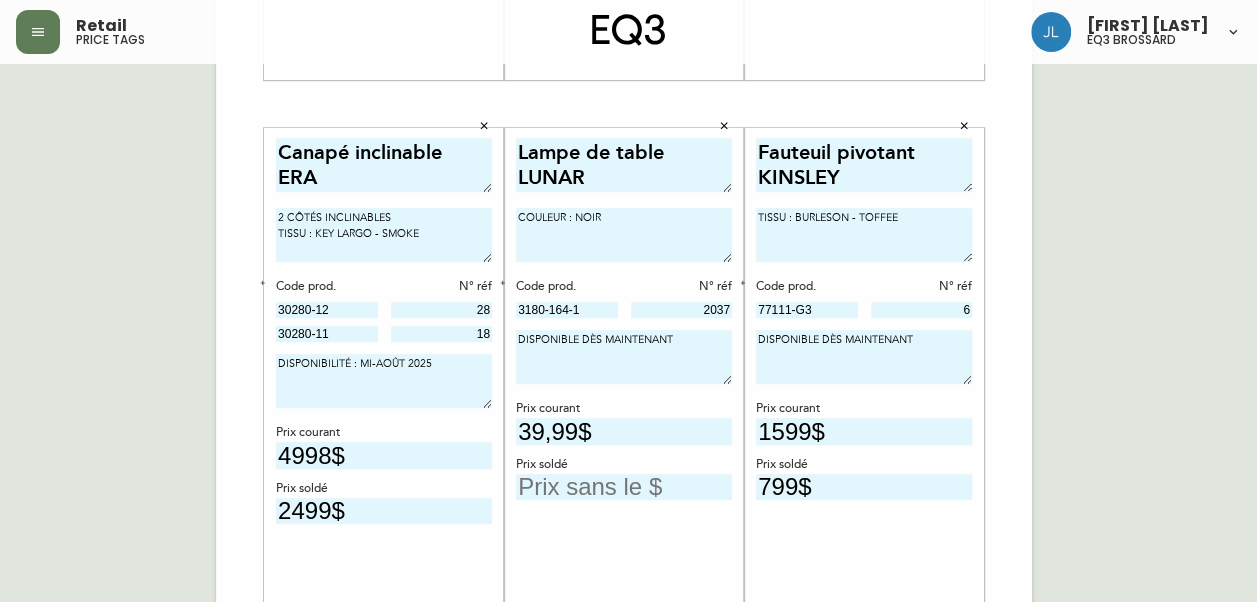 type on "39,99$" 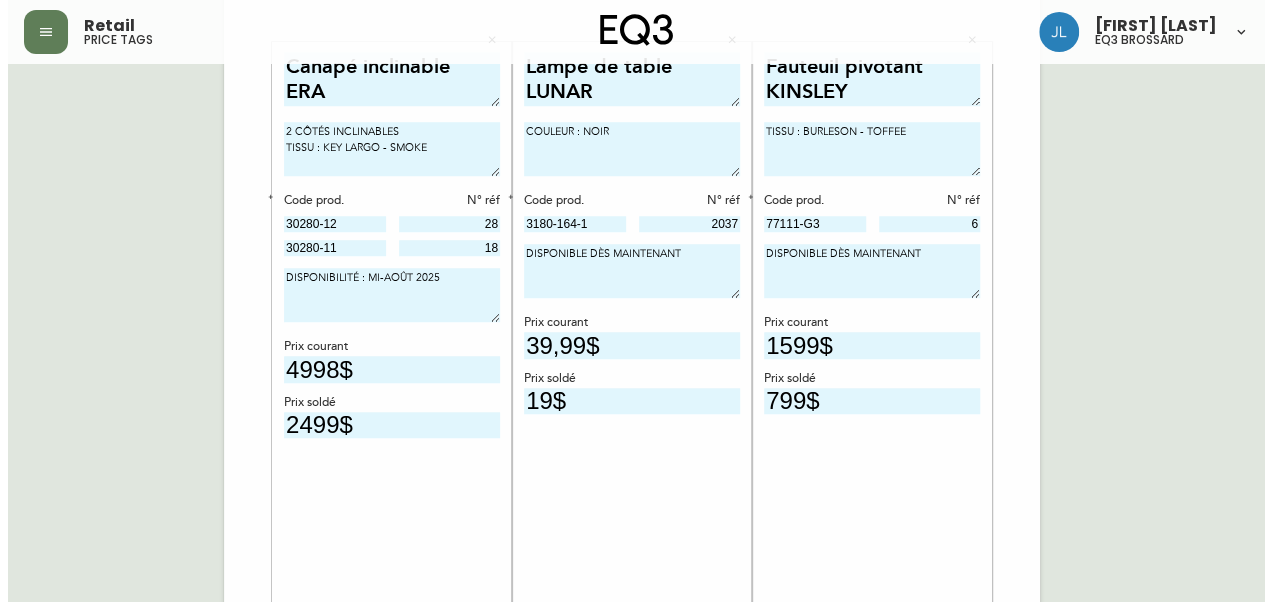 scroll, scrollTop: 735, scrollLeft: 0, axis: vertical 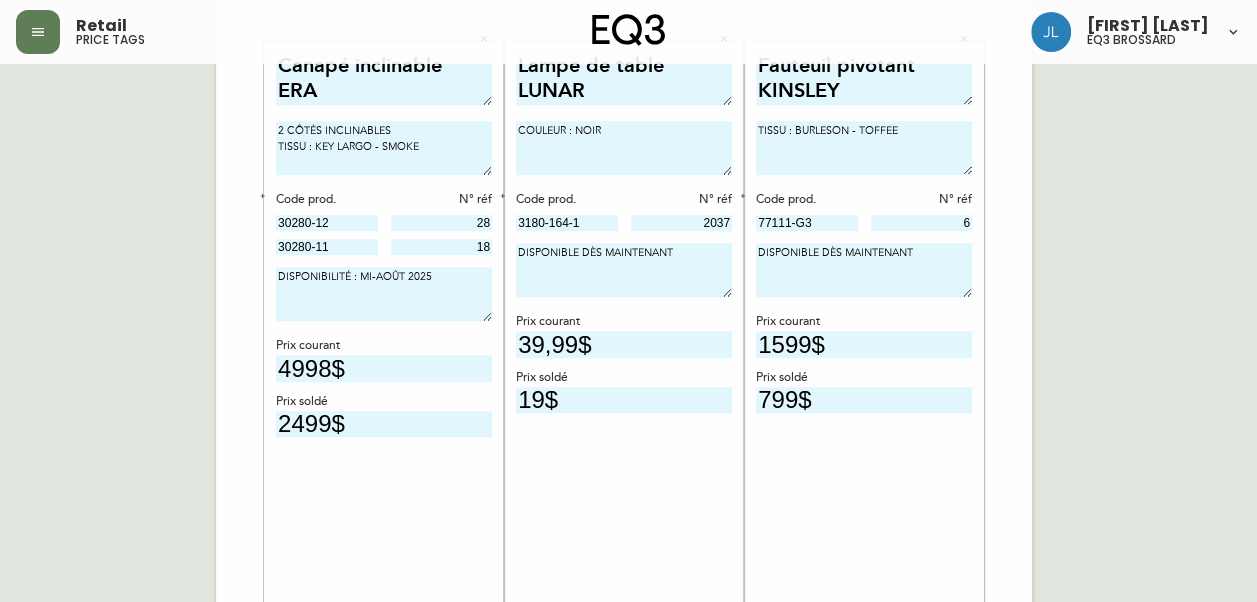 type on "19$" 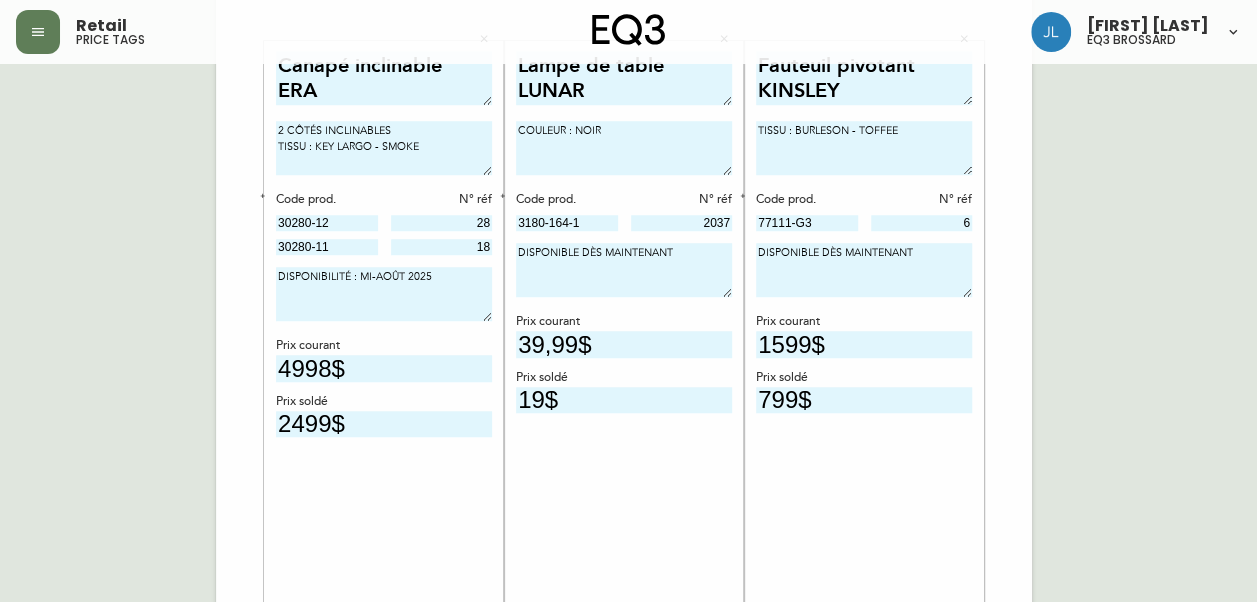 click on "Fauteuil pivotant
KINSLEY TISSU : BURLESON - TOFFEE Code prod. N° réf 77111-G3 6 DISPONIBLE DÈS MAINTENANT  Prix courant 1599$ Prix soldé 799$" at bounding box center (864, 329) 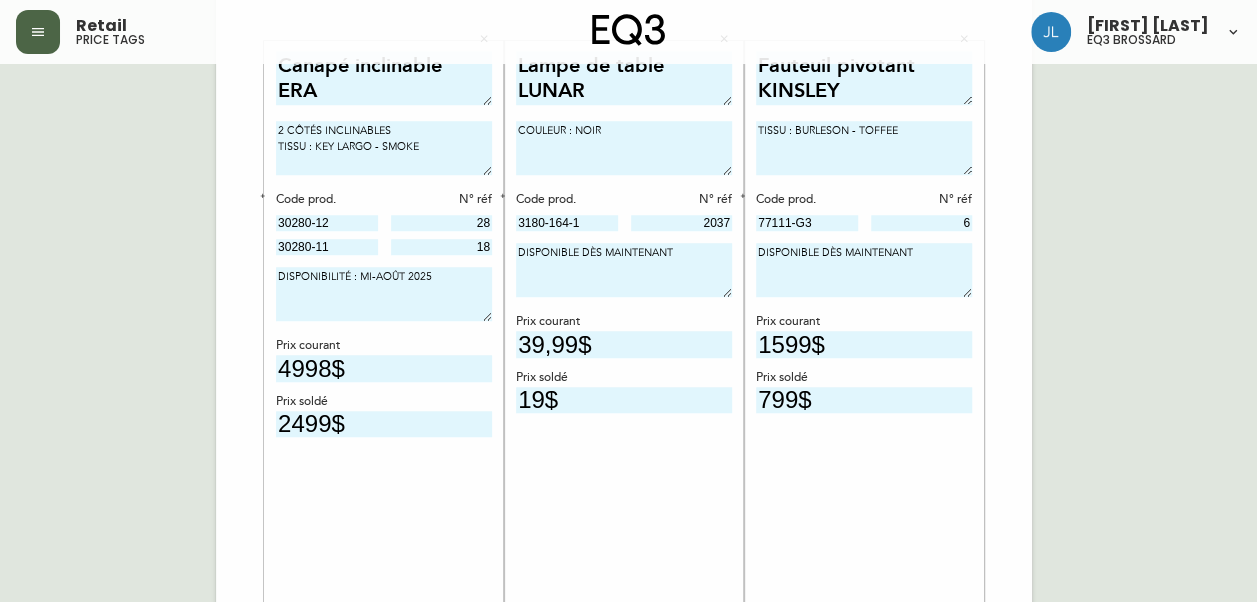 click 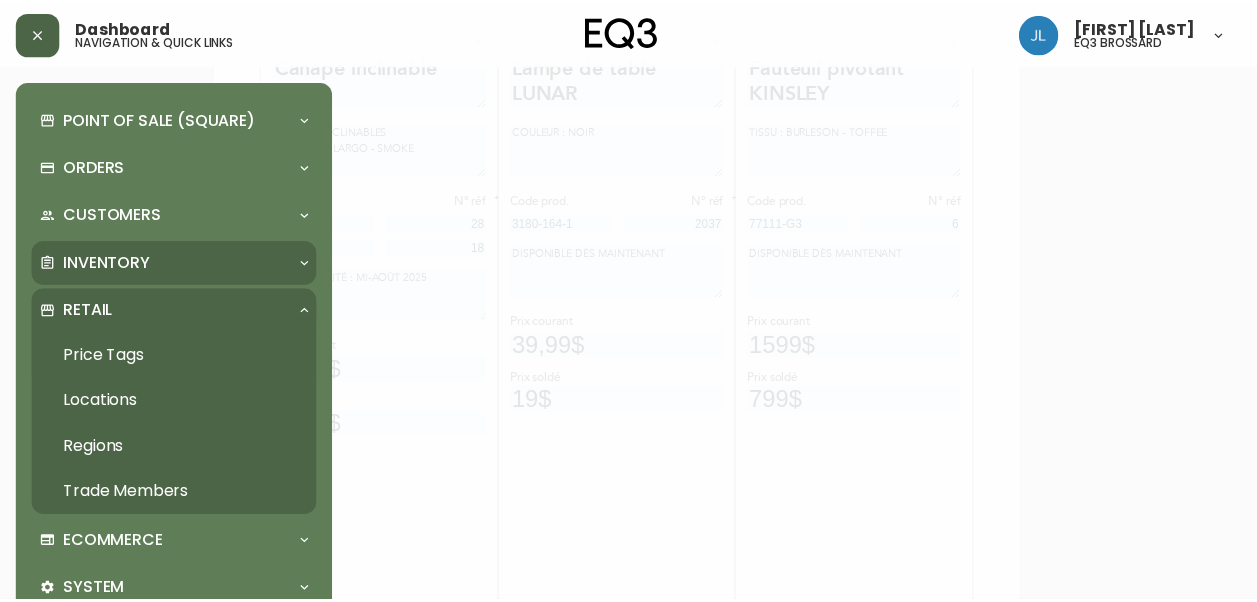 scroll, scrollTop: 736, scrollLeft: 0, axis: vertical 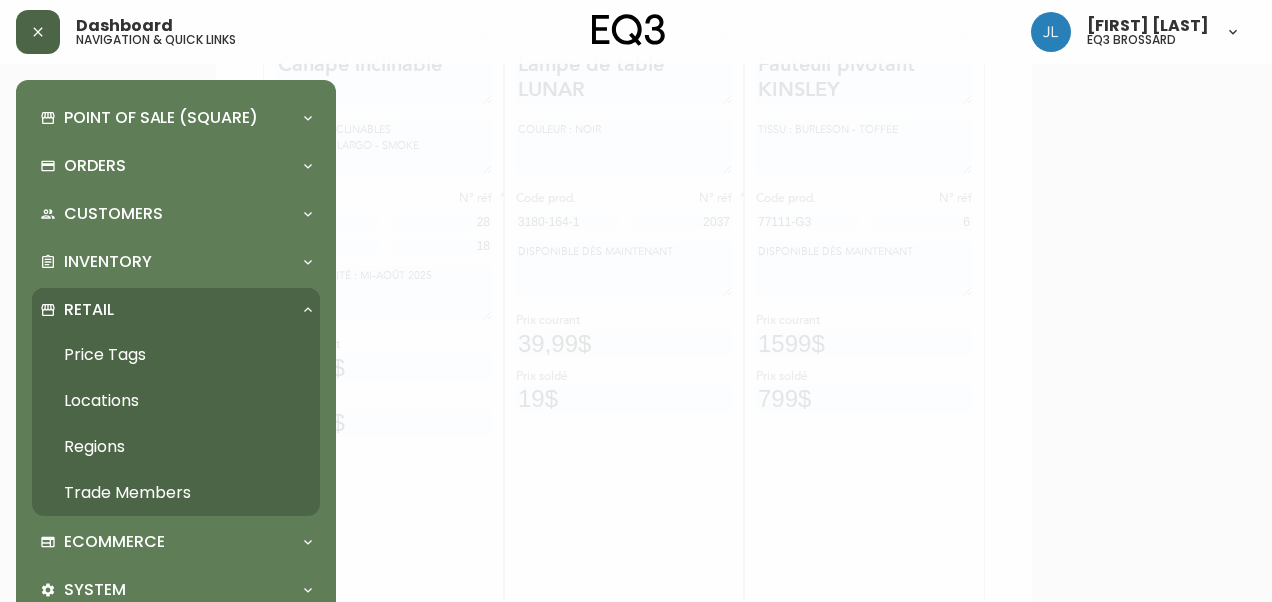 click on "Price Tags" at bounding box center [176, 355] 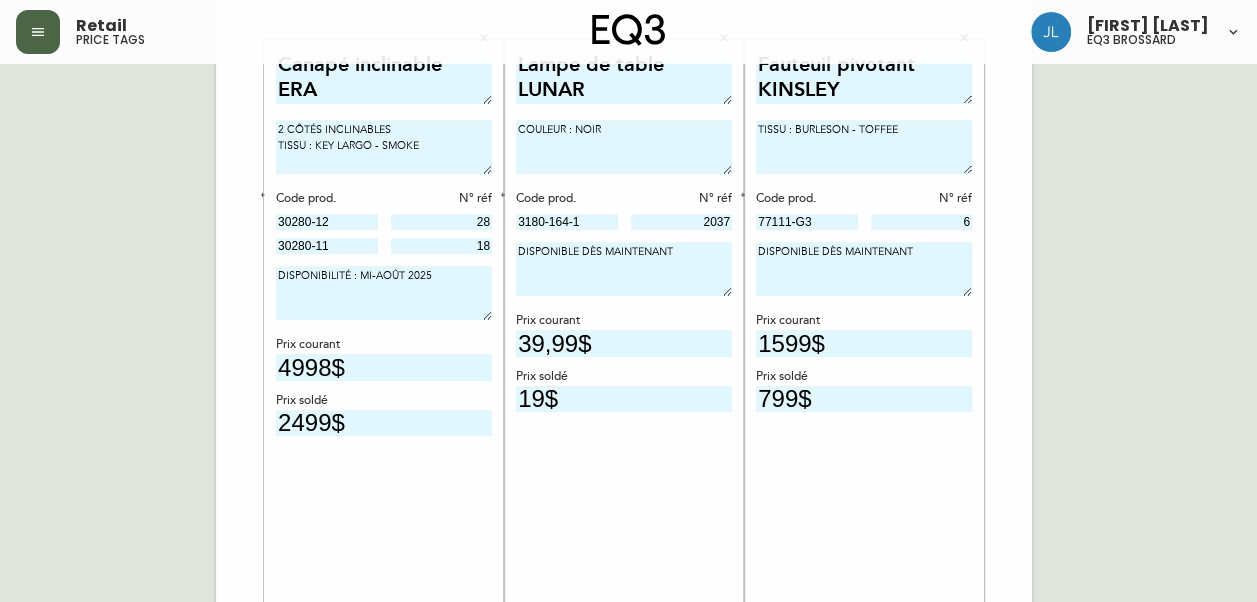 click at bounding box center [38, 32] 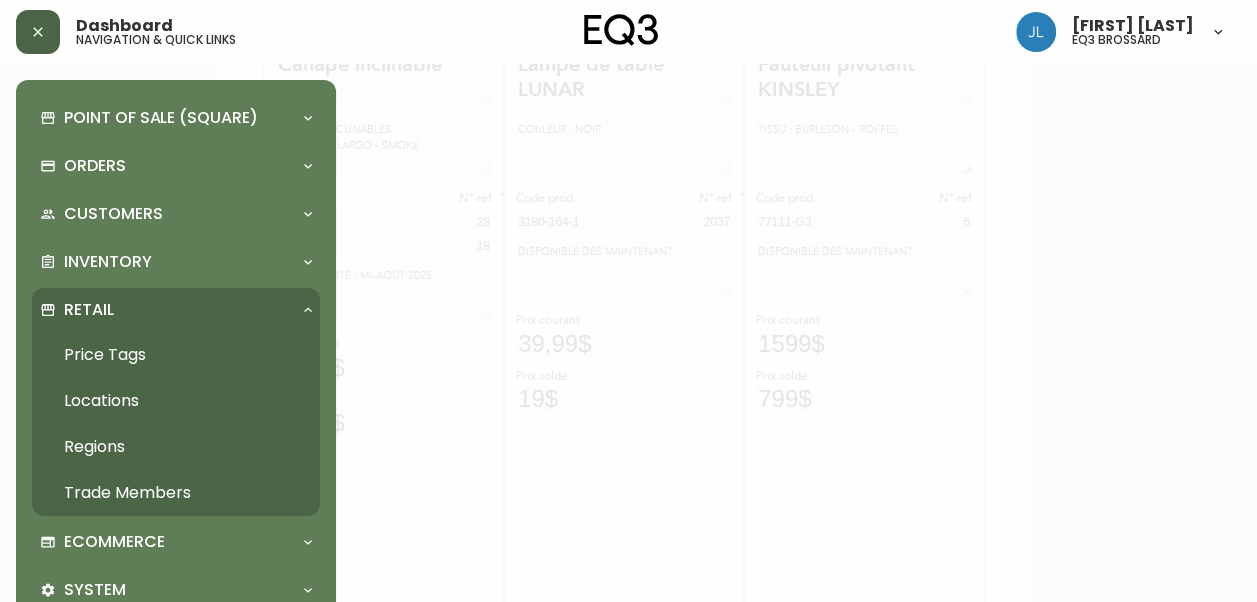 scroll, scrollTop: 738, scrollLeft: 0, axis: vertical 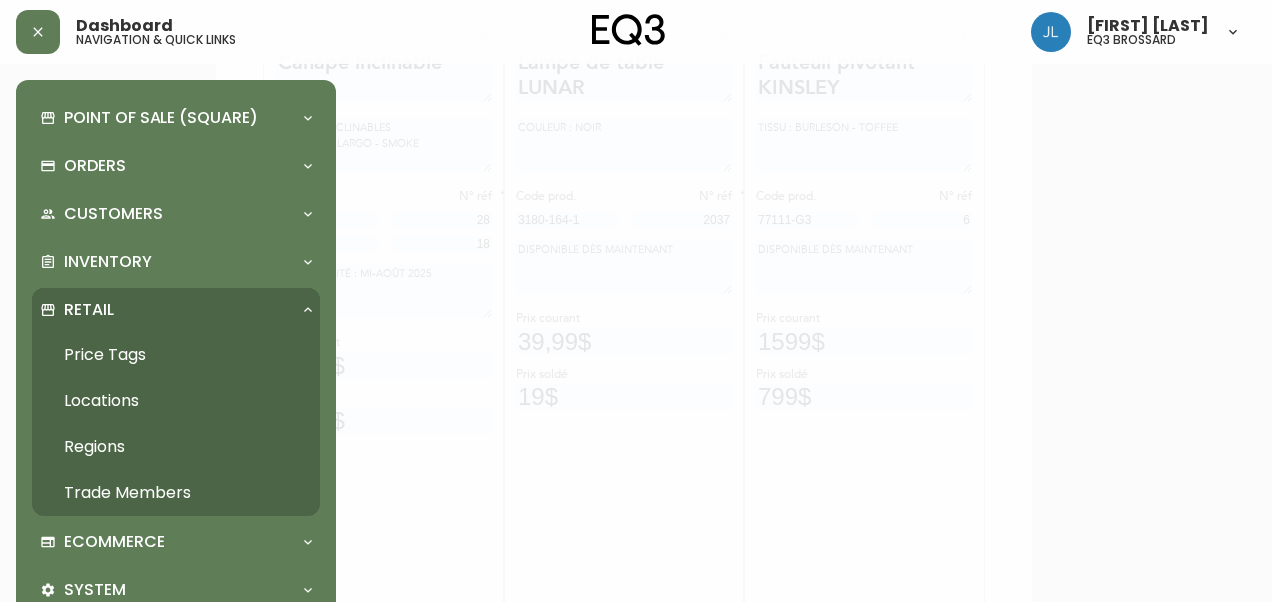 click at bounding box center [636, 301] 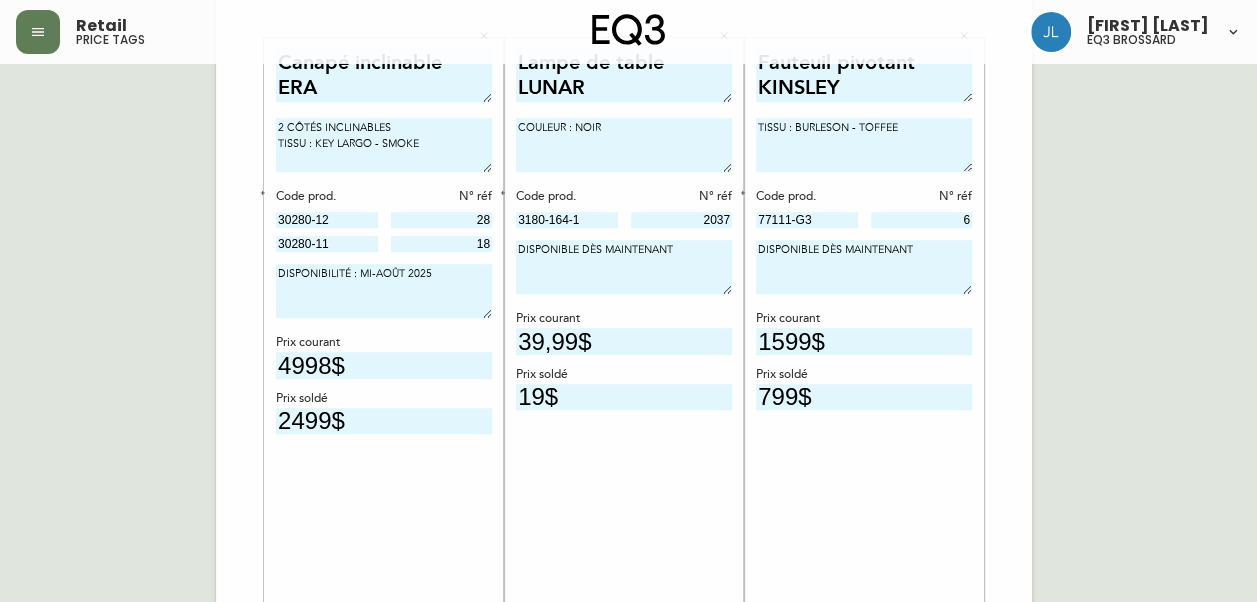 scroll, scrollTop: 0, scrollLeft: 0, axis: both 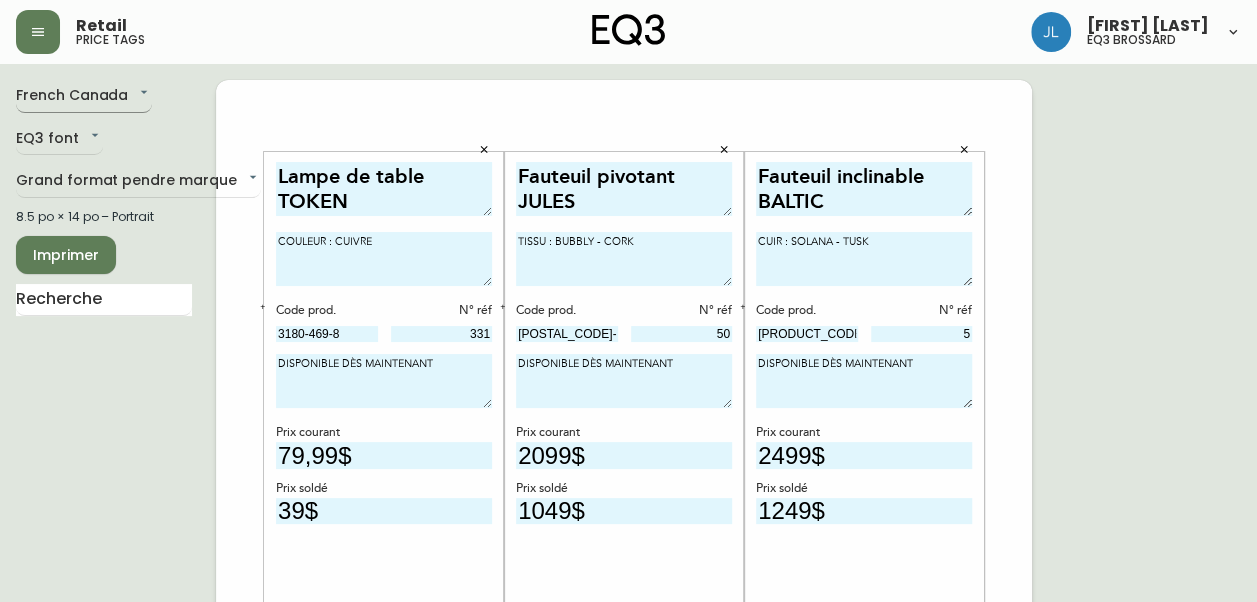 click on "Retail price tags Josiane Lamarche eq3 brossard   French Canada fr_CA EQ3 font EQ3 Grand format pendre marque large 8.5 po × 14 po – Portrait Imprimer Lampe de table
TOKEN COULEUR : CUIVRE Code prod. N° réf 3180-469-8 331 DISPONIBLE DÈS MAINTENANT Prix courant 79,99$ Prix soldé 39$ Fauteuil pivotant
JULES TISSU : BUBBLY - CORK Code prod. N° réf 77109-G3 50 DISPONIBLE DÈS MAINTENANT Prix courant 2099$ Prix soldé 1049$ Fauteuil inclinable
BALTIC CUIR : SOLANA - TUSK Code prod. N° réf 43401-31 5 DISPONIBLE DÈS MAINTENANT Prix courant 2499$ Prix soldé 1249$ Canapé inclinable
ERA  2 CÔTÉS INCLINABLES
TISSU : KEY LARGO - SMOKE Code prod. N° réf 30280-12 28 30280-11 18 DISPONIBILITÉ : MI-AOÛT 2025 Prix courant 4998$ Prix soldé 2499$ Lampe de table LUNAR COULEUR : NOIR Code prod. N° réf 3180-164-1 2037 DISPONIBLE DÈS MAINTENANT  Prix courant 39,99$ Prix soldé 19$ Fauteuil pivotant
KINSLEY TISSU : BURLESON - TOFFEE Code prod. N° réf 77111-G3 6 DISPONIBLE DÈS MAINTENANT  1599$" at bounding box center (628, 712) 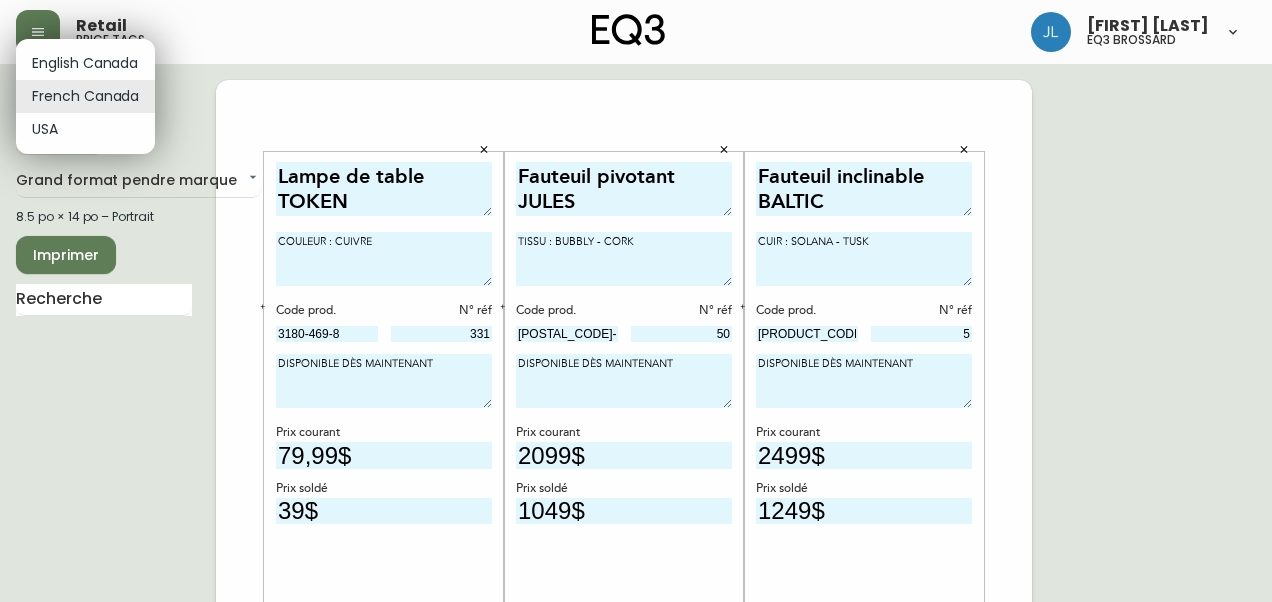 click at bounding box center (636, 301) 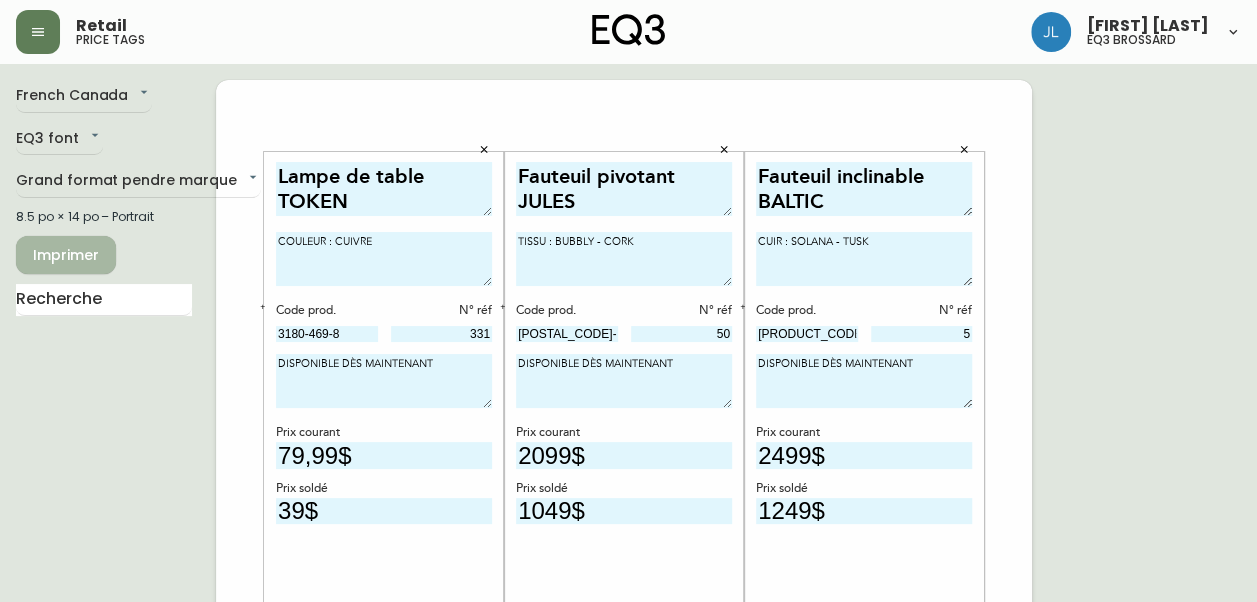click on "Imprimer" at bounding box center [66, 255] 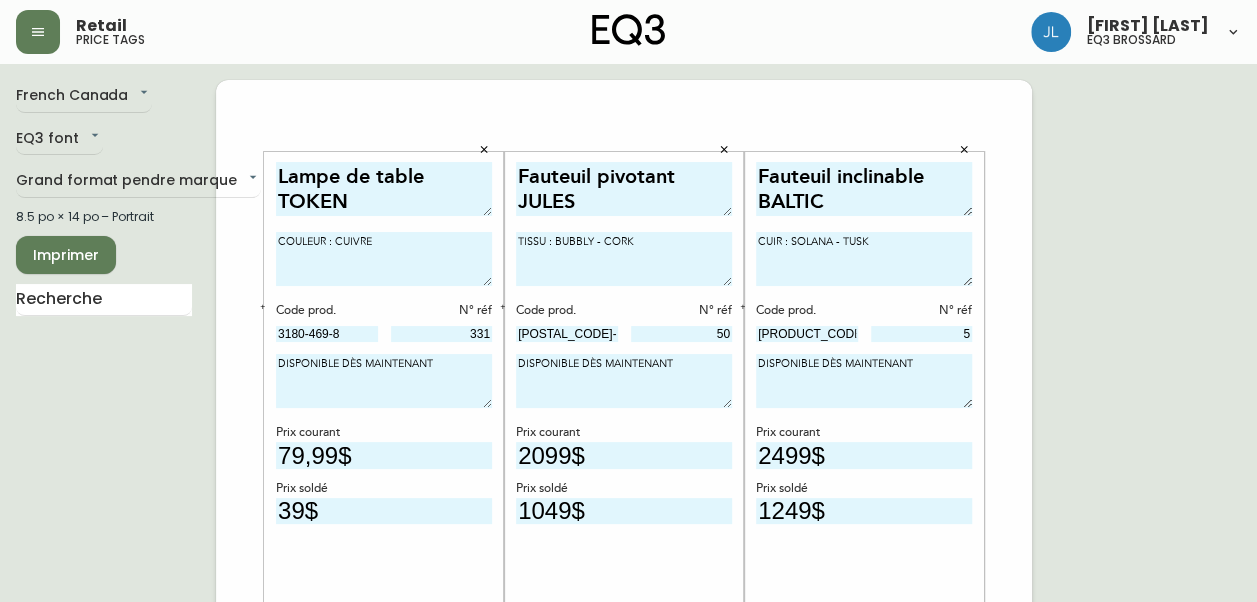 scroll, scrollTop: 0, scrollLeft: 0, axis: both 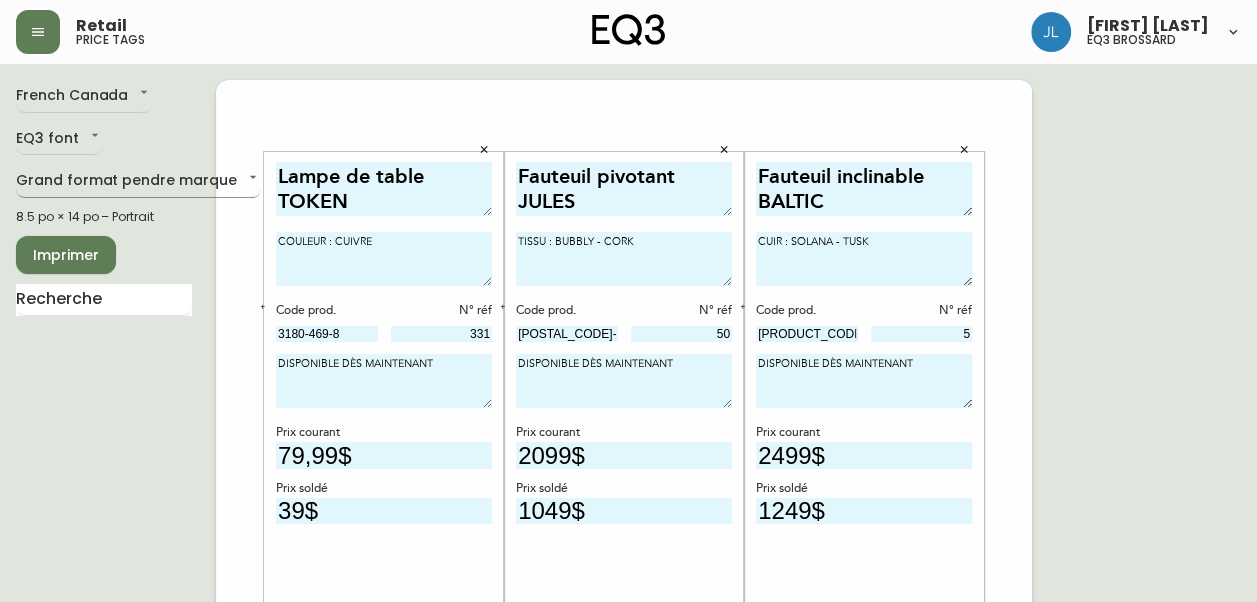 click on "Retail price tags Josiane Lamarche eq3 brossard   French Canada fr_CA EQ3 font EQ3 Grand format pendre marque large 8.5 po × 14 po – Portrait Imprimer Lampe de table
TOKEN COULEUR : CUIVRE Code prod. N° réf 3180-469-8 331 DISPONIBLE DÈS MAINTENANT Prix courant 79,99$ Prix soldé 39$ Fauteuil pivotant
JULES TISSU : BUBBLY - CORK Code prod. N° réf 77109-G3 50 DISPONIBLE DÈS MAINTENANT Prix courant 2099$ Prix soldé 1049$ Fauteuil inclinable
BALTIC CUIR : SOLANA - TUSK Code prod. N° réf 43401-31 5 DISPONIBLE DÈS MAINTENANT Prix courant 2499$ Prix soldé 1249$ Canapé inclinable
ERA  2 CÔTÉS INCLINABLES
TISSU : KEY LARGO - SMOKE Code prod. N° réf 30280-12 28 30280-11 18 DISPONIBILITÉ : MI-AOÛT 2025 Prix courant 4998$ Prix soldé 2499$ Lampe de table LUNAR COULEUR : NOIR Code prod. N° réf 3180-164-1 2037 DISPONIBLE DÈS MAINTENANT  Prix courant 39,99$ Prix soldé 19$ Fauteuil pivotant
KINSLEY TISSU : BURLESON - TOFFEE Code prod. N° réf 77111-G3 6 DISPONIBLE DÈS MAINTENANT  1599$" at bounding box center [628, 712] 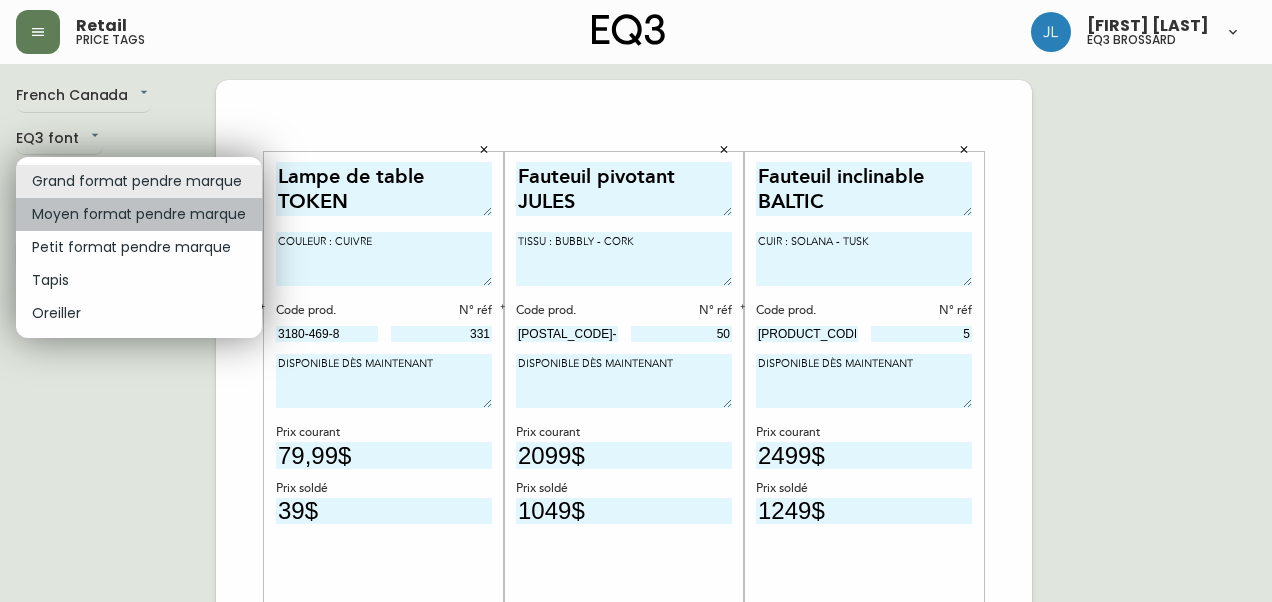 click on "Moyen format pendre marque" at bounding box center [139, 214] 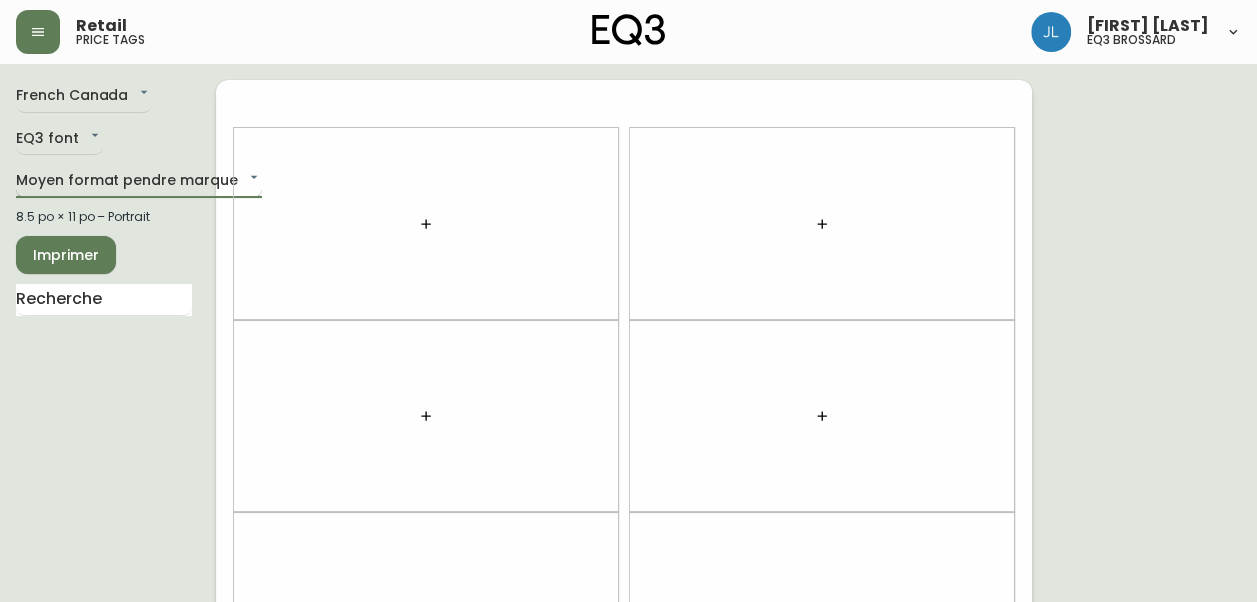click on "Retail price tags Josiane Lamarche eq3 brossard   French Canada fr_CA EQ3 font EQ3 Moyen format pendre marque medium 8.5 po × 11 po – Portrait Imprimer" at bounding box center (628, 568) 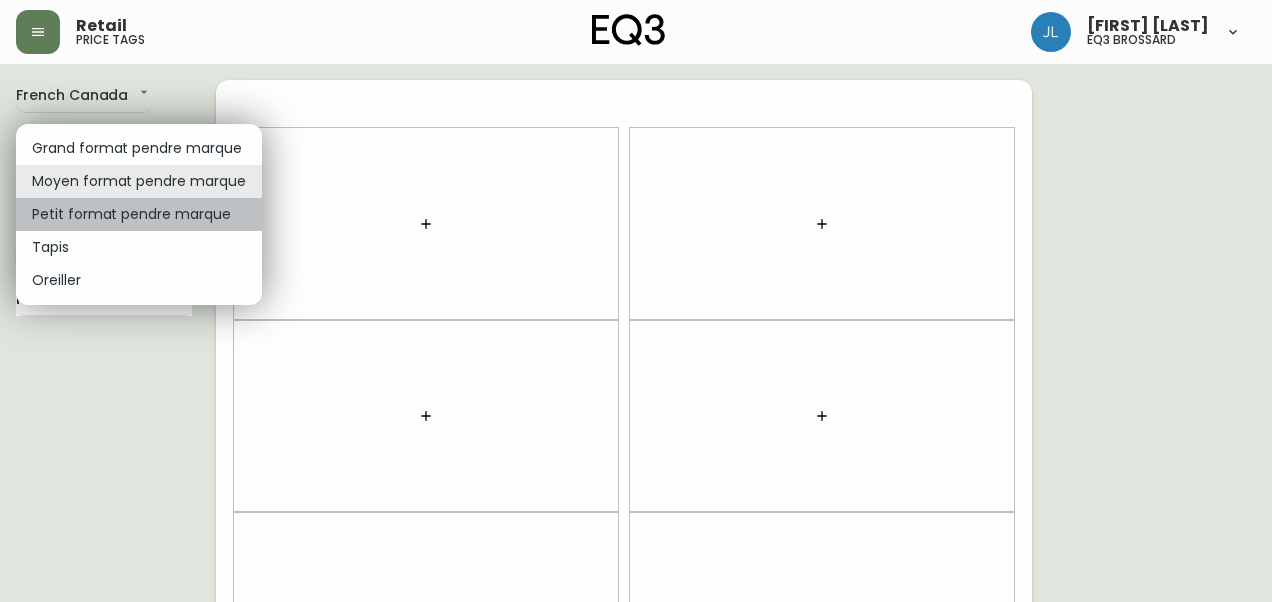 click on "Petit format pendre marque" at bounding box center [139, 214] 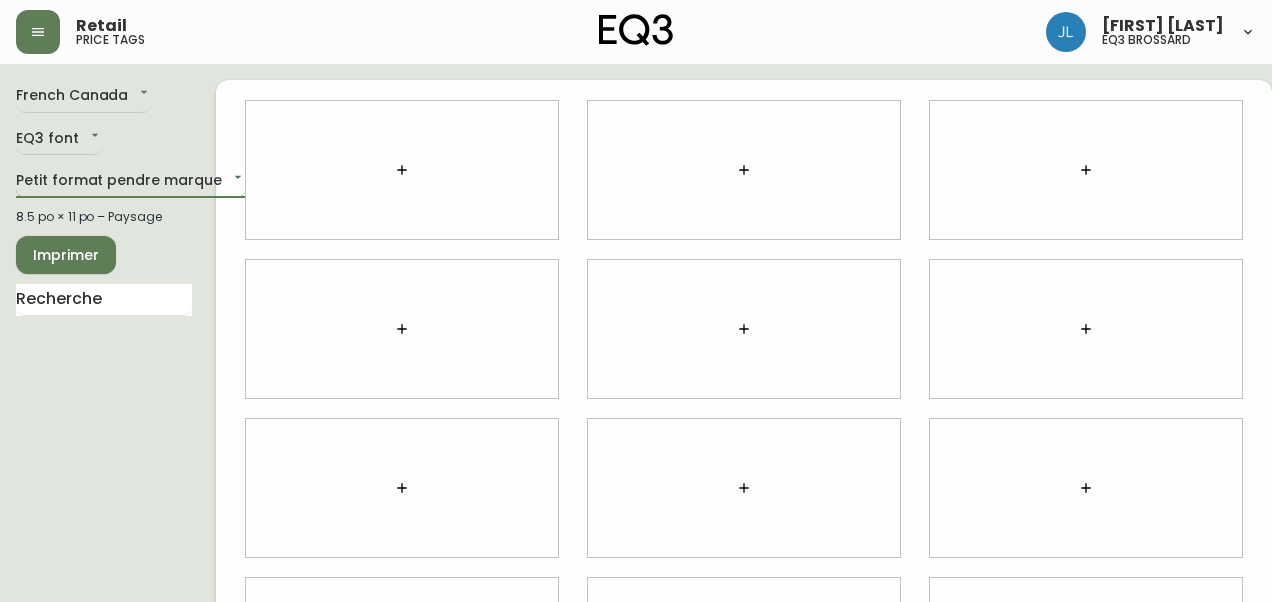 click on "Retail price tags Josiane Lamarche eq3 brossard   French Canada fr_CA EQ3 font EQ3 Petit format pendre marque small 8.5 po × 11 po – Paysage Imprimer" at bounding box center (636, 448) 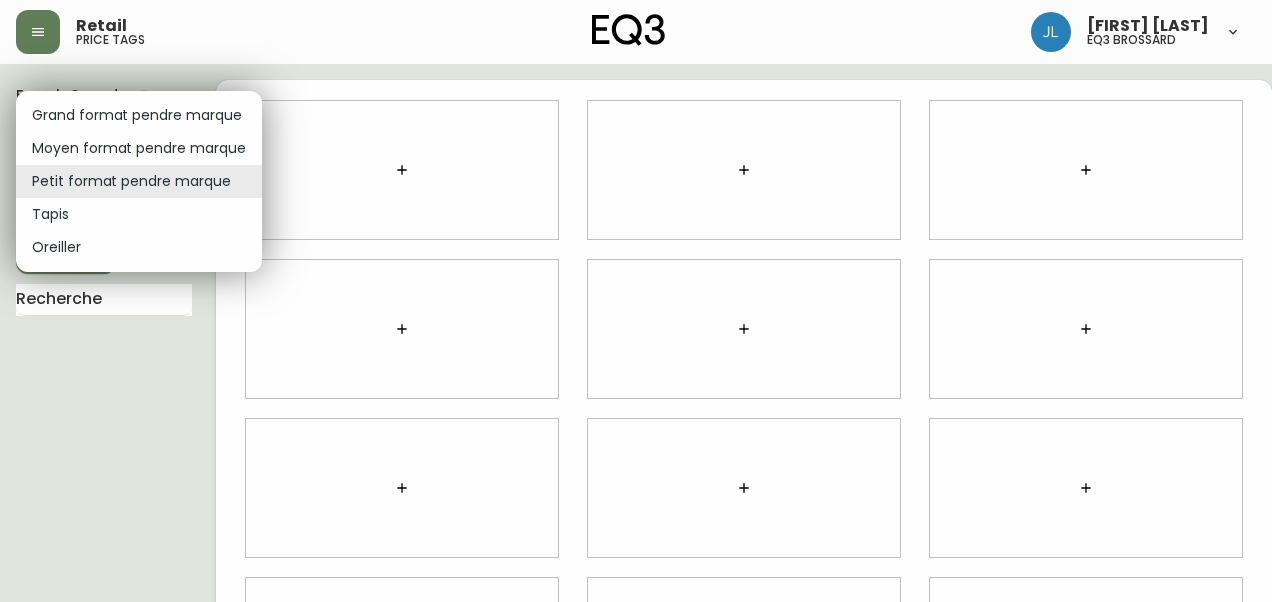 click on "Grand format pendre marque" at bounding box center [139, 115] 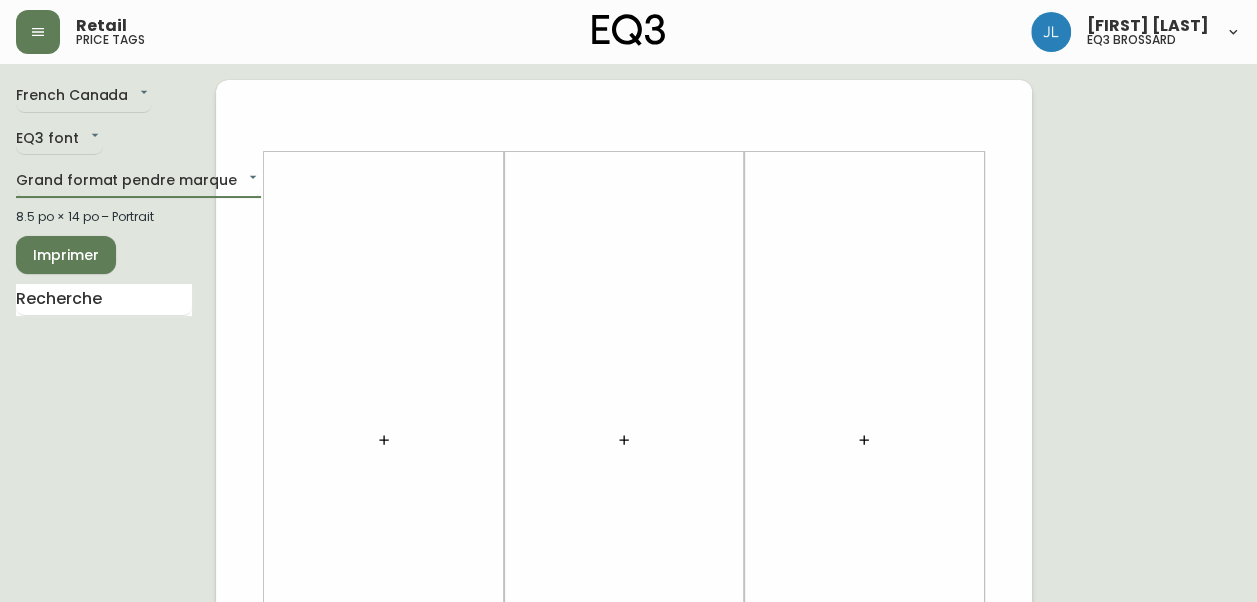 click 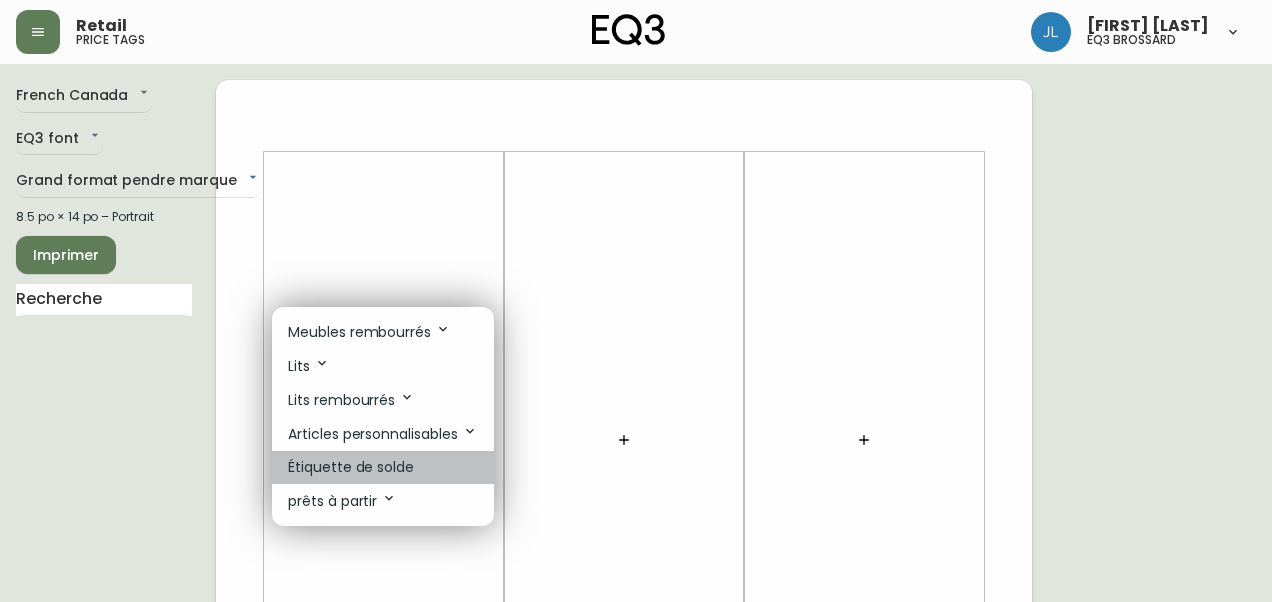 click on "Étiquette de solde" at bounding box center (351, 467) 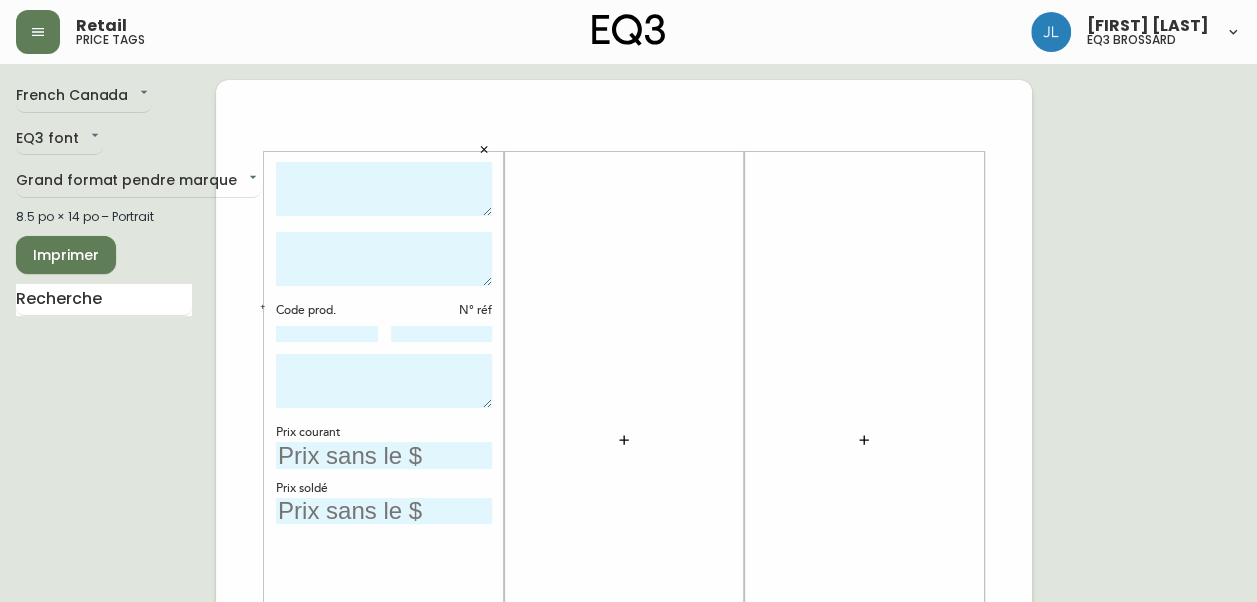 click at bounding box center [624, 440] 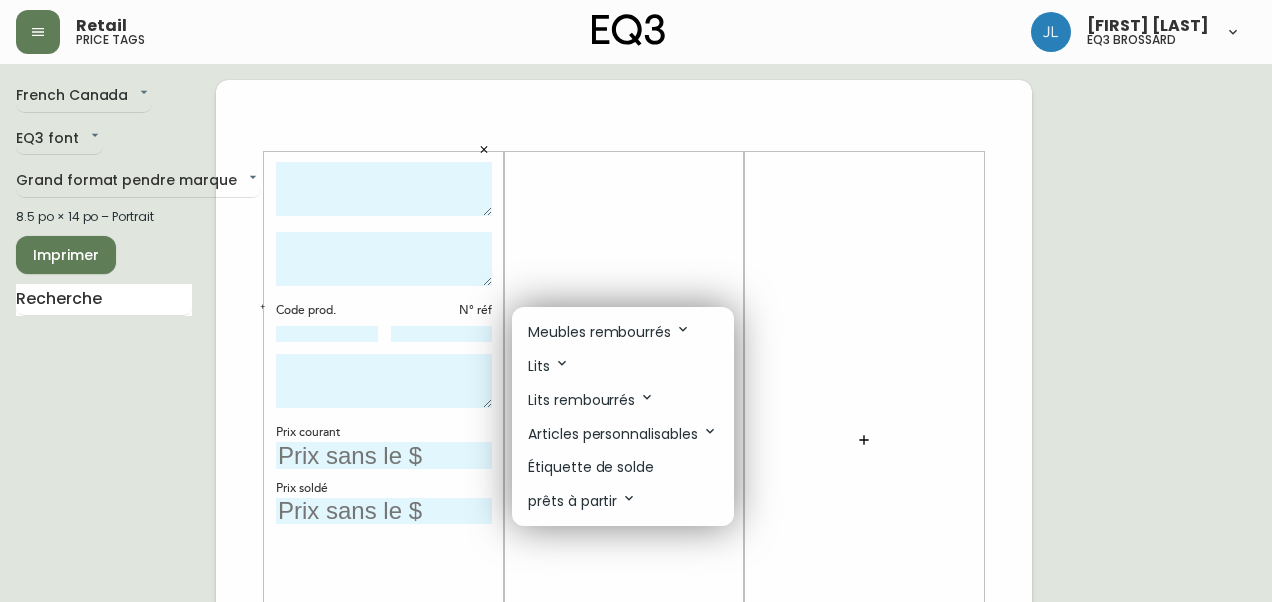 click on "Étiquette de solde" at bounding box center (591, 467) 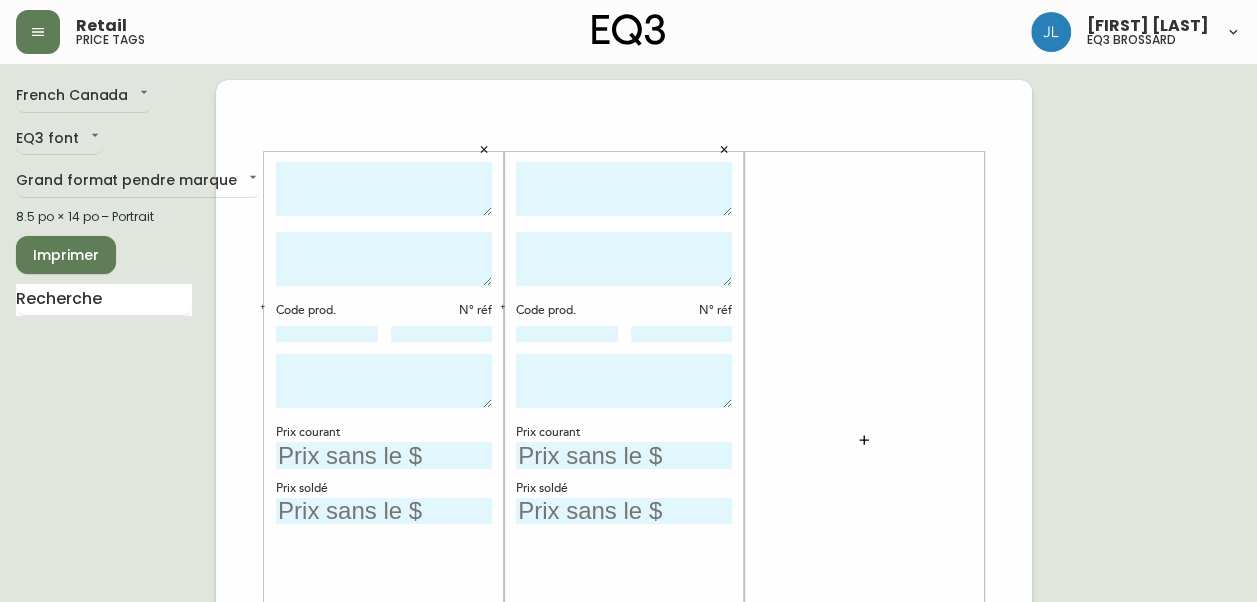 click at bounding box center (864, 440) 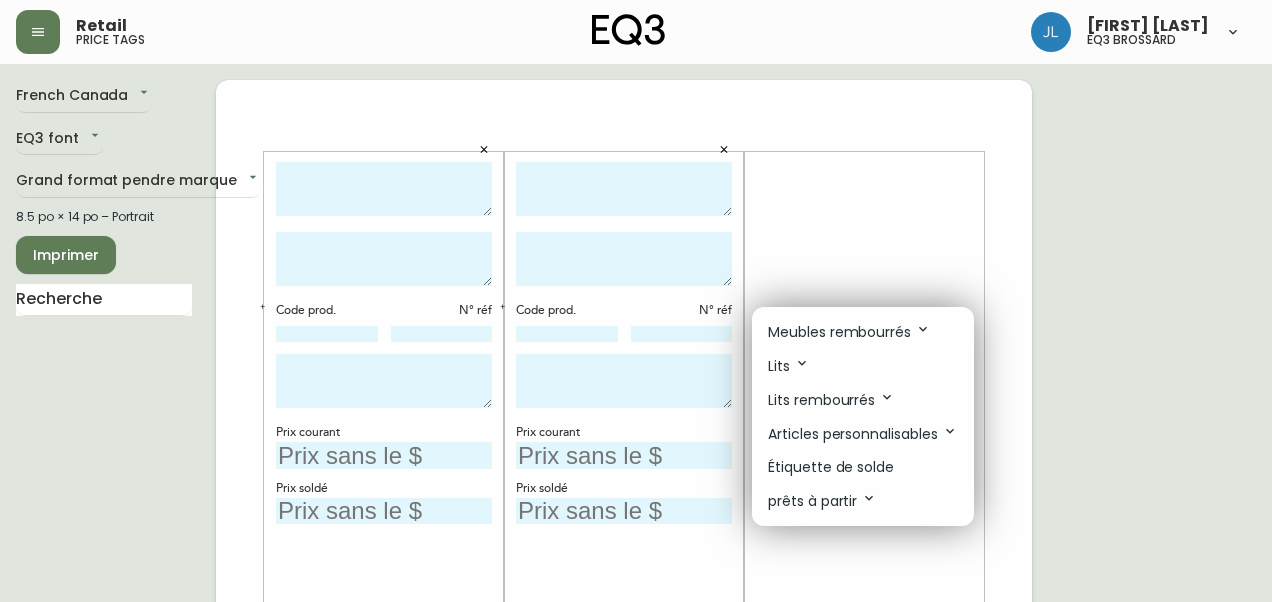 click on "Étiquette de solde" at bounding box center [831, 467] 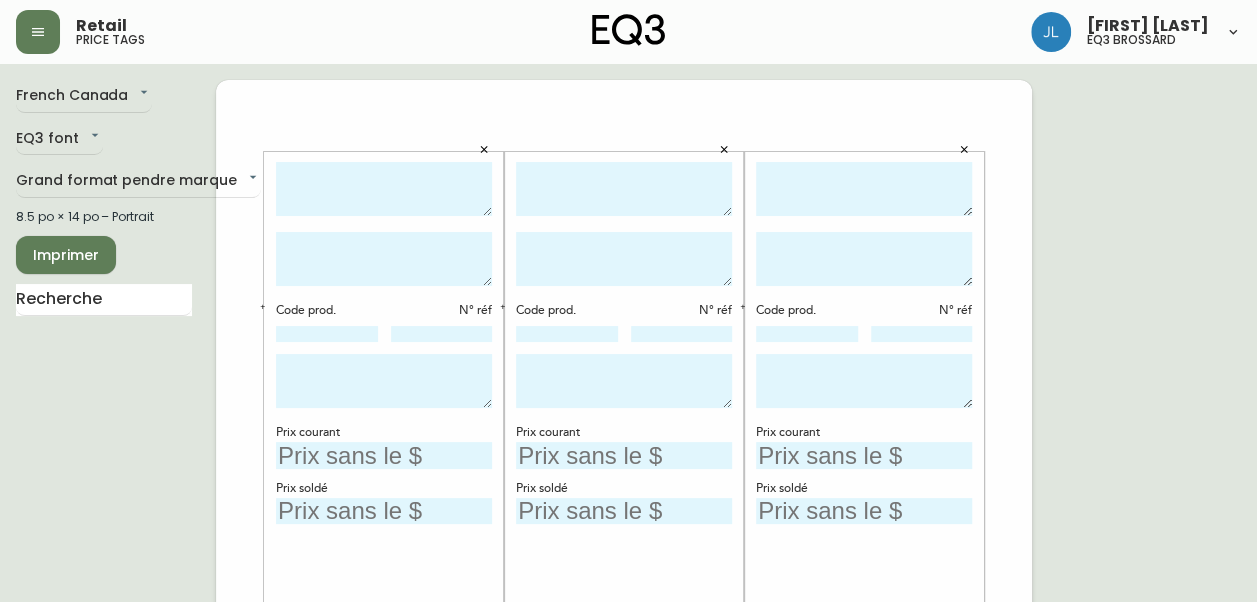 click at bounding box center [384, 189] 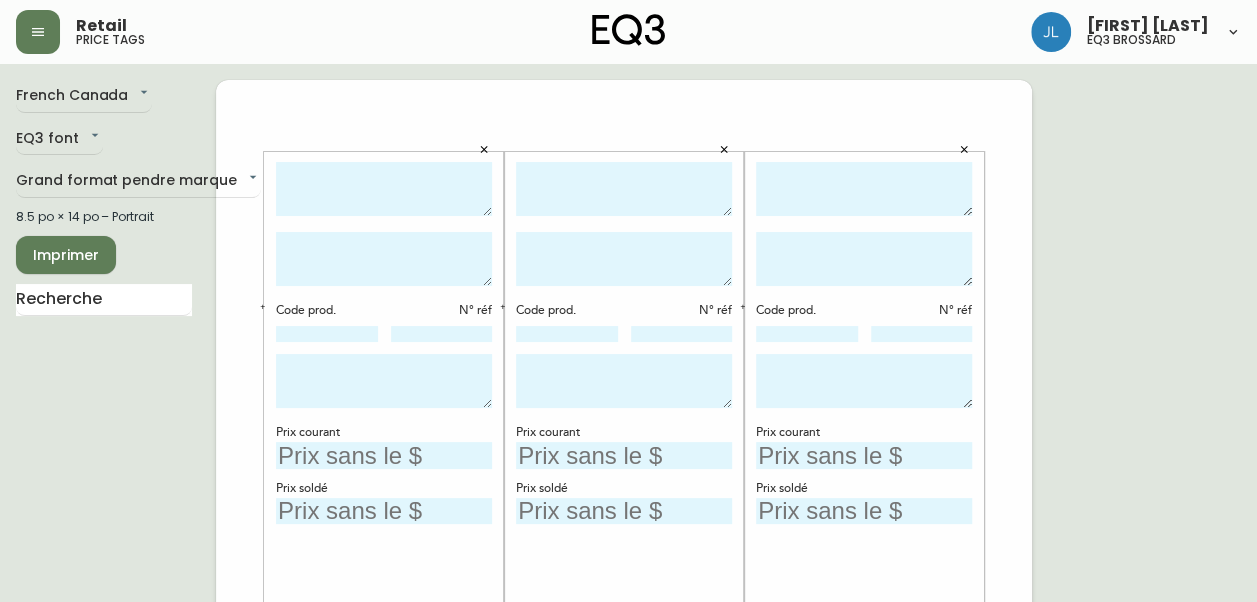 type on "d" 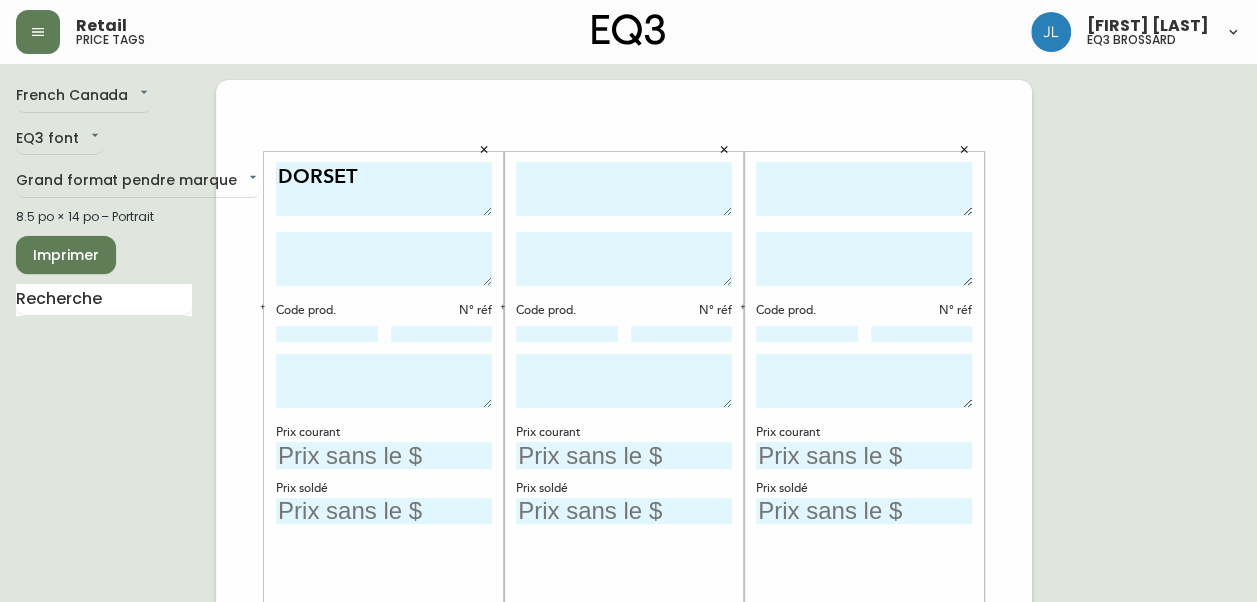 type on "DORSET" 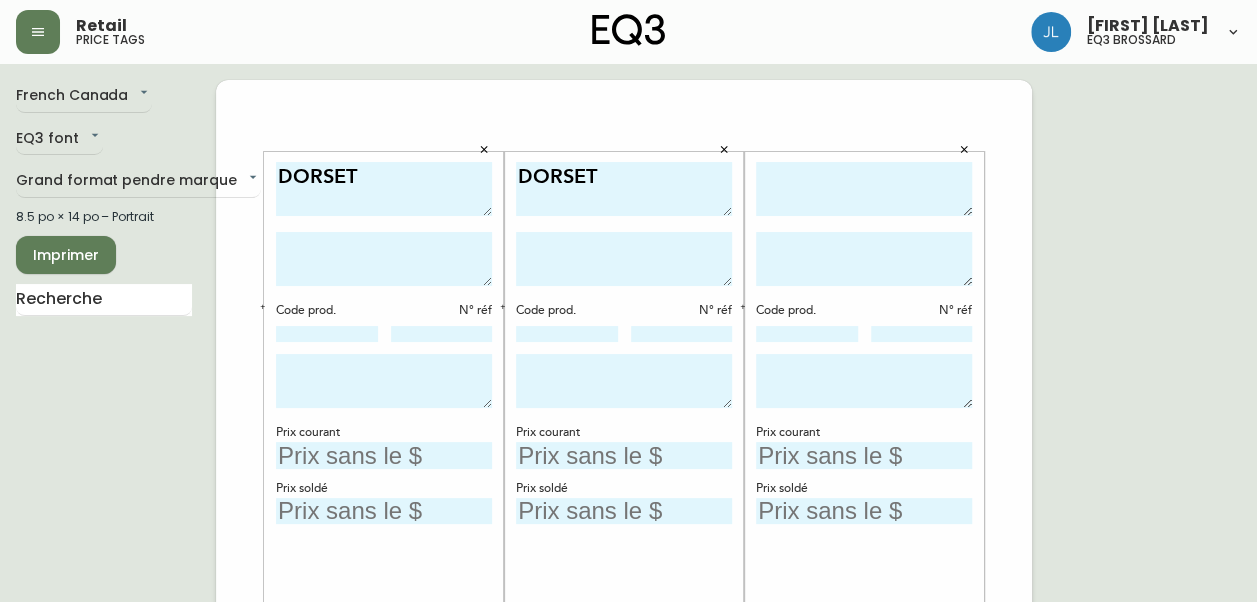 type on "DORSET" 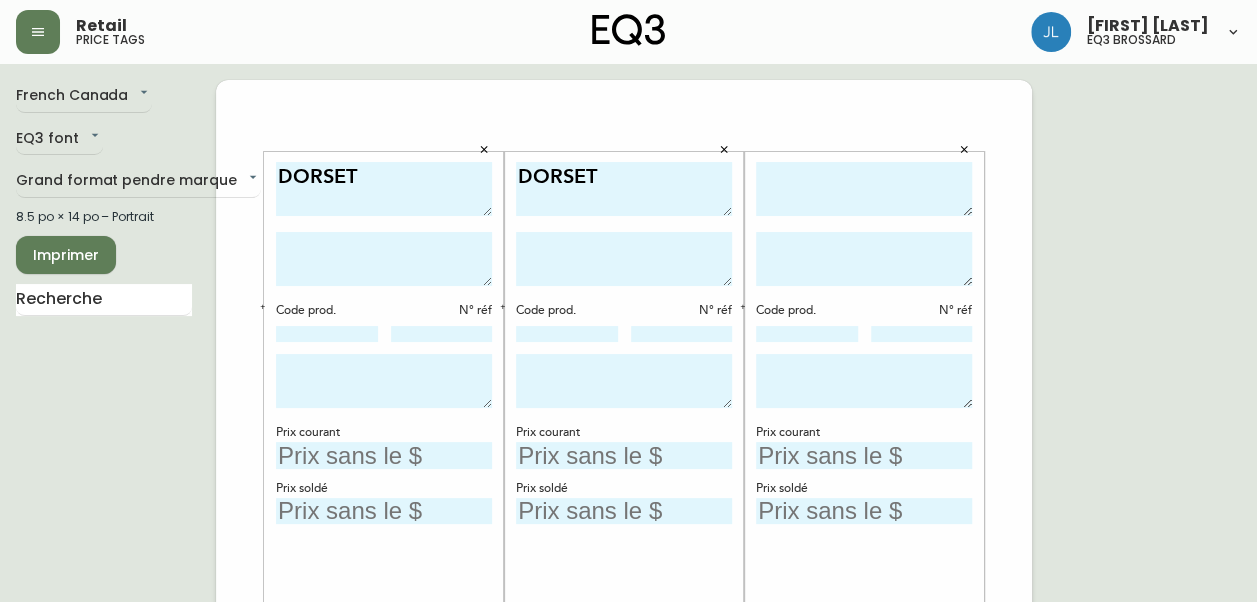 click at bounding box center (864, 189) 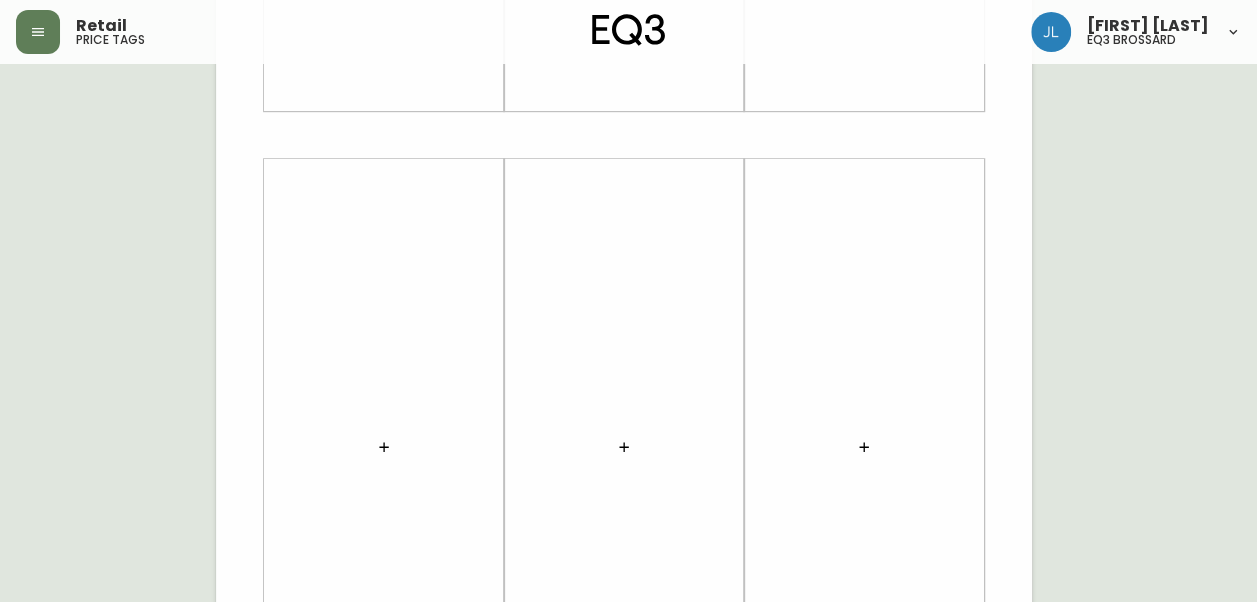 scroll, scrollTop: 631, scrollLeft: 0, axis: vertical 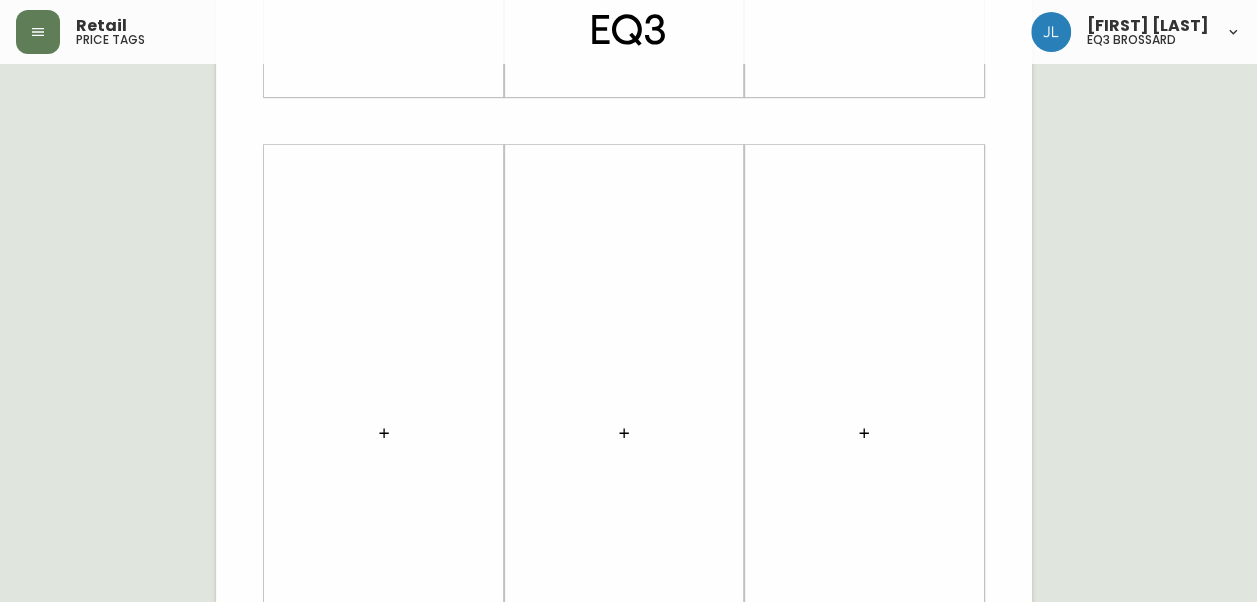 type on "CUSTOM" 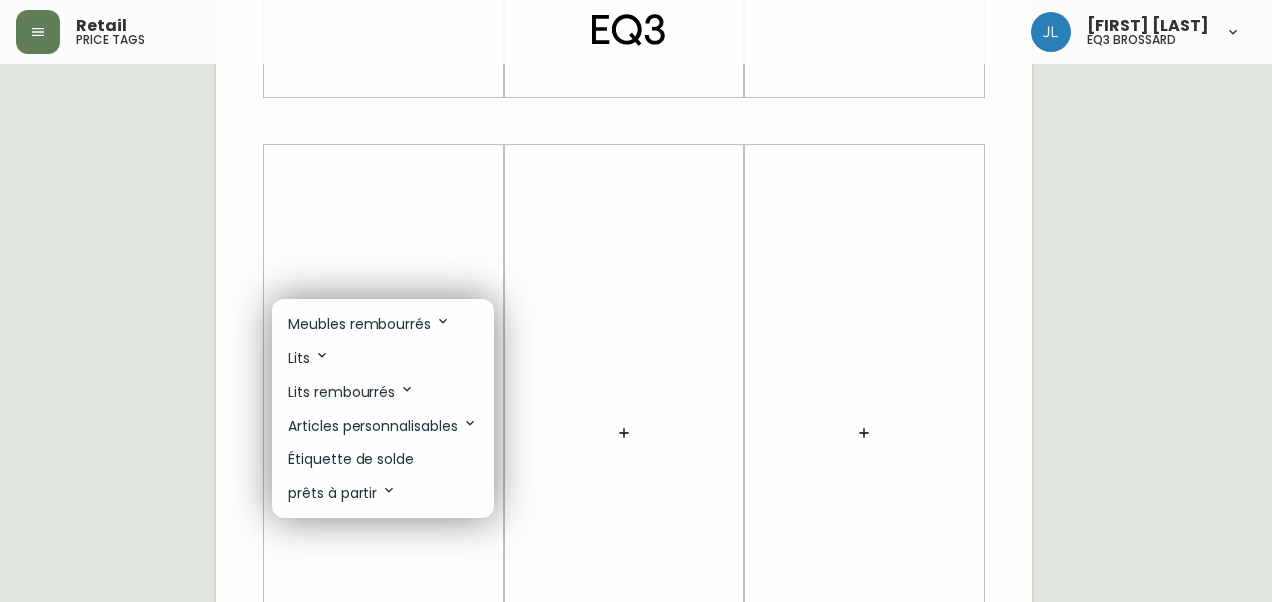 click on "Étiquette de solde" at bounding box center (351, 459) 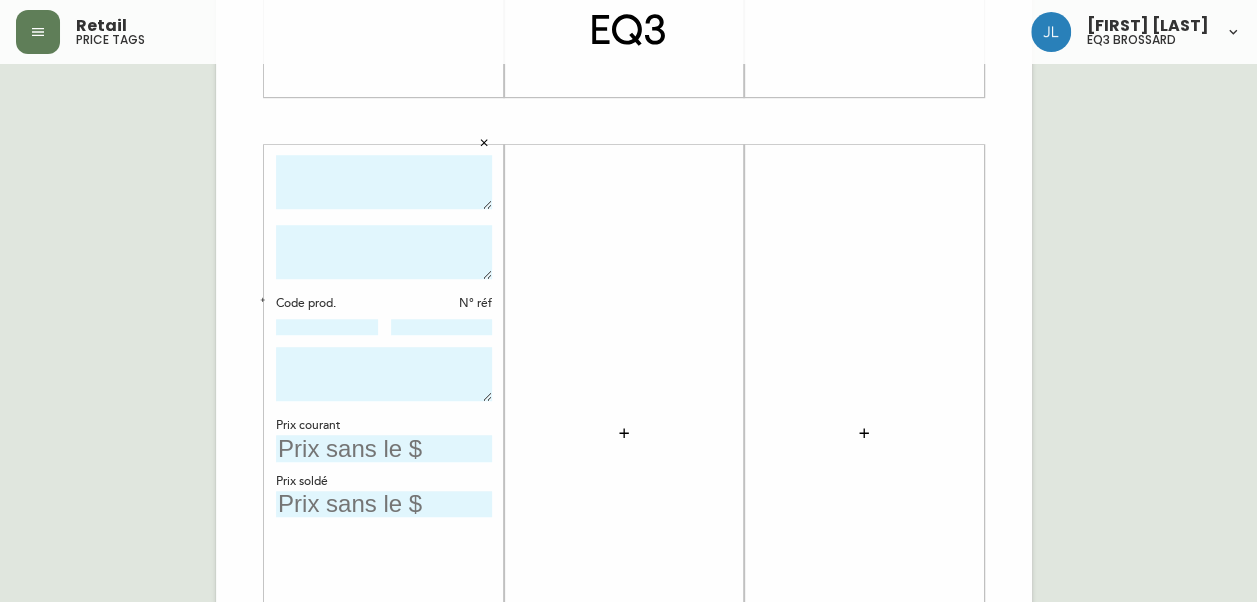 click at bounding box center (384, 182) 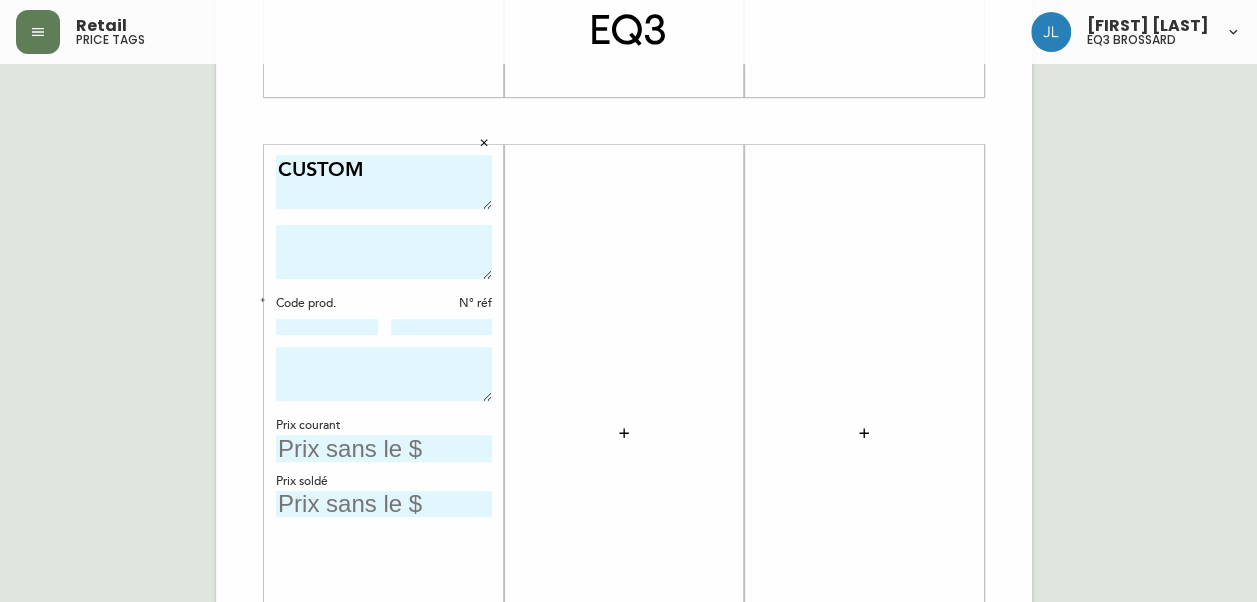 type on "CUSTOM" 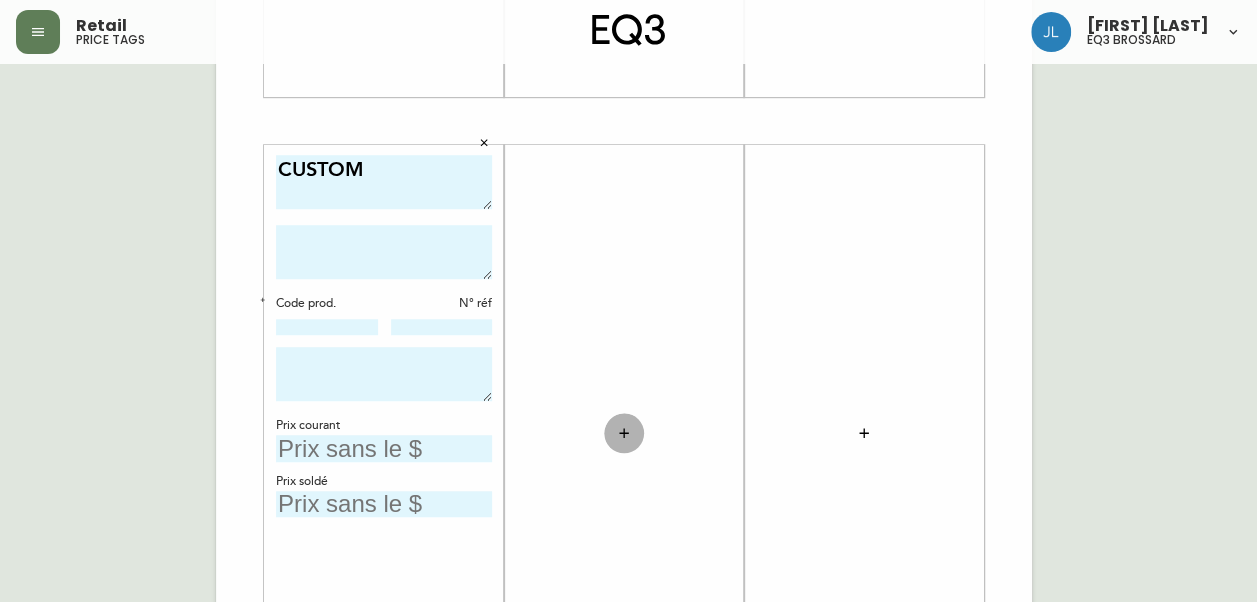 click 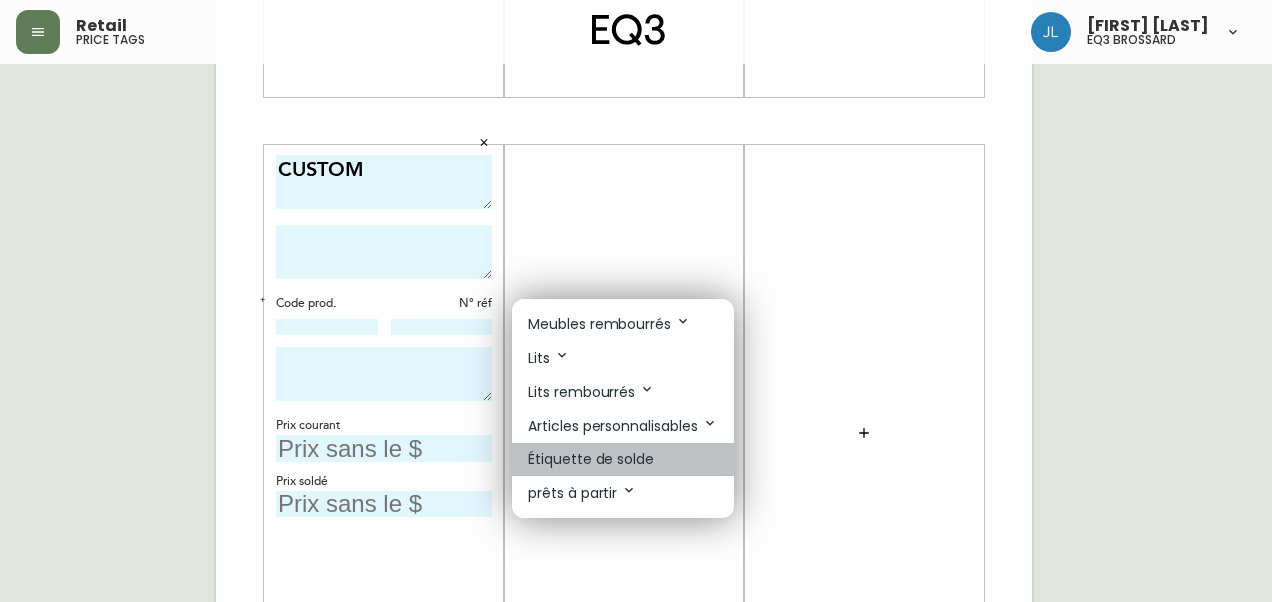 click on "Étiquette de solde" at bounding box center [591, 459] 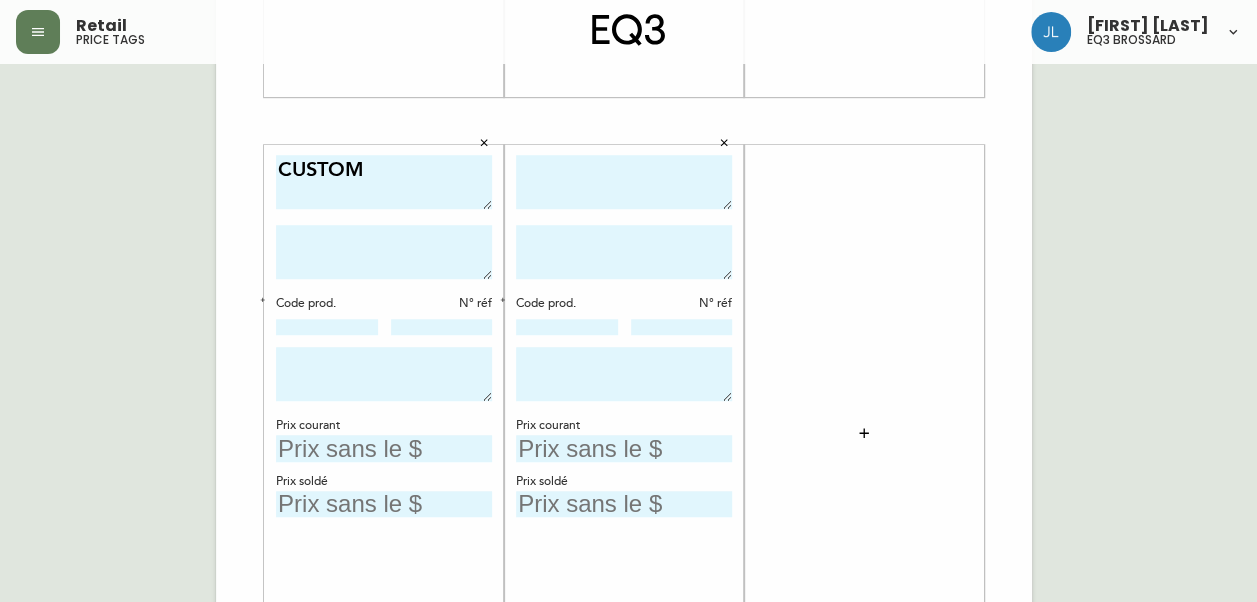 click at bounding box center [864, 433] 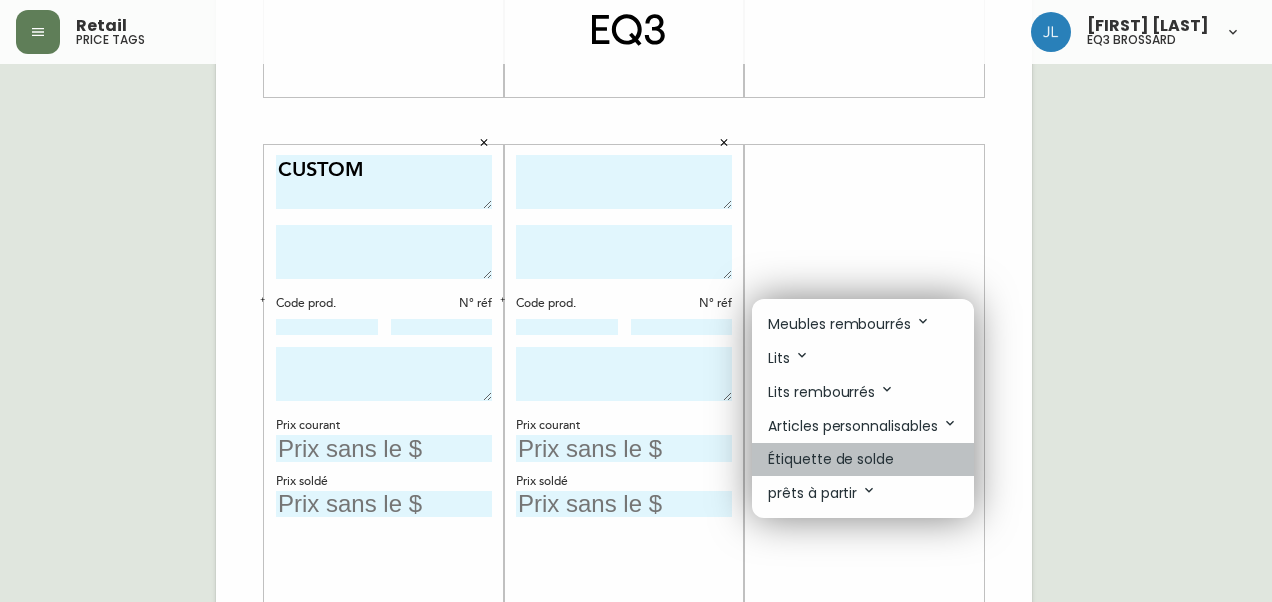 click on "Étiquette de solde" at bounding box center (831, 459) 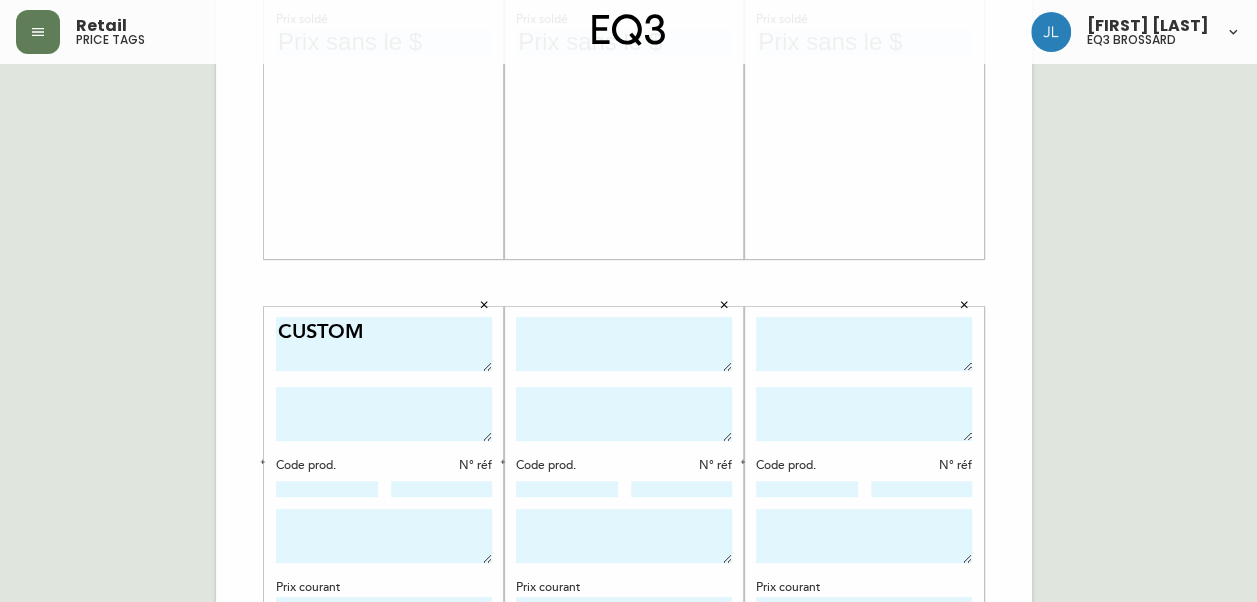 scroll, scrollTop: 476, scrollLeft: 0, axis: vertical 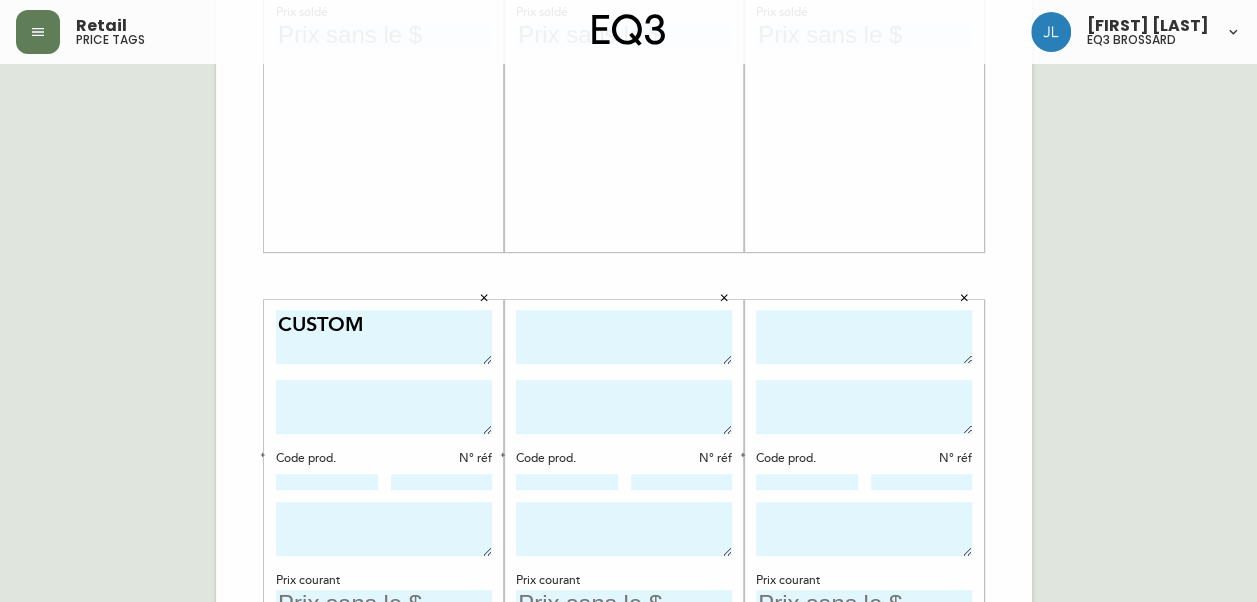 click at bounding box center (624, 337) 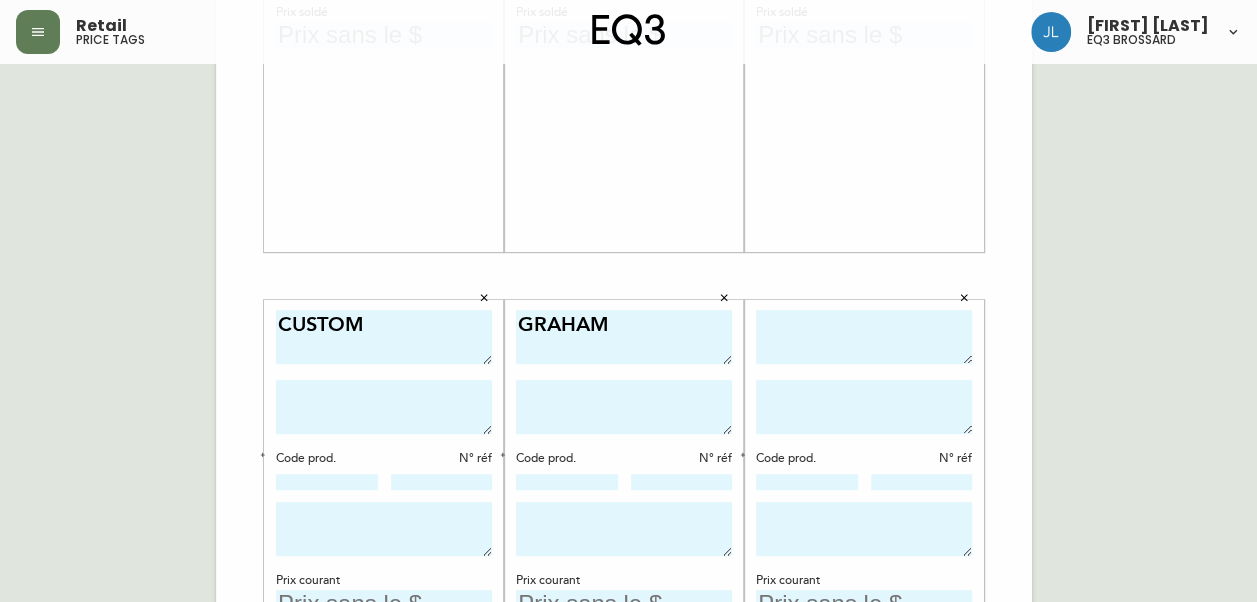 type on "GRAHAM" 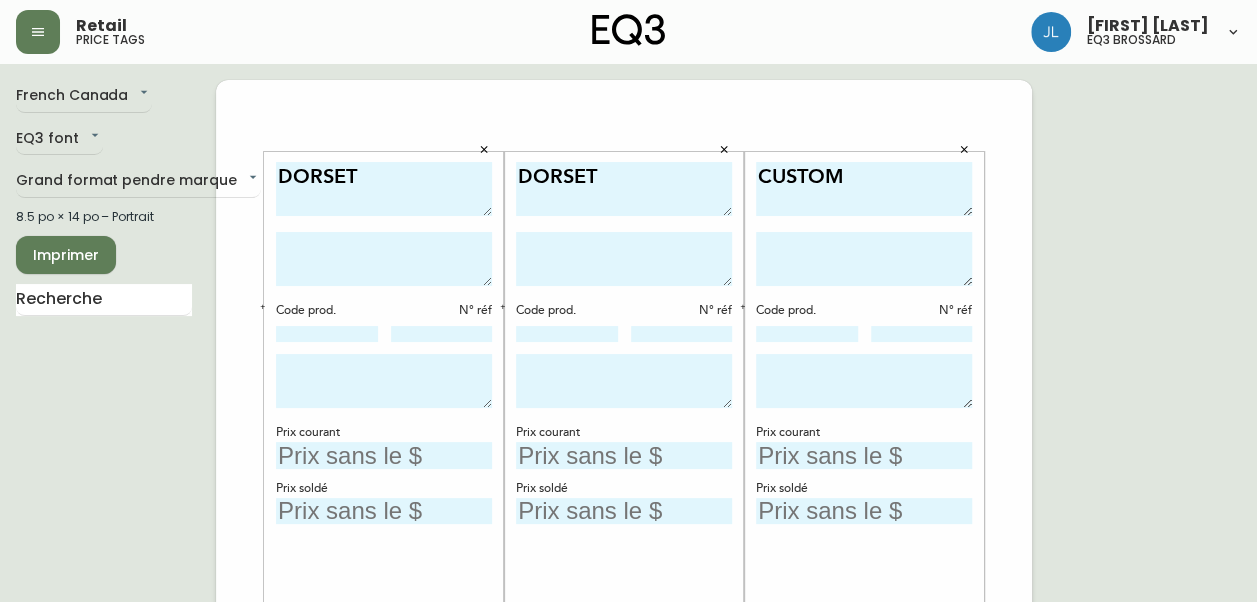 scroll, scrollTop: 148, scrollLeft: 0, axis: vertical 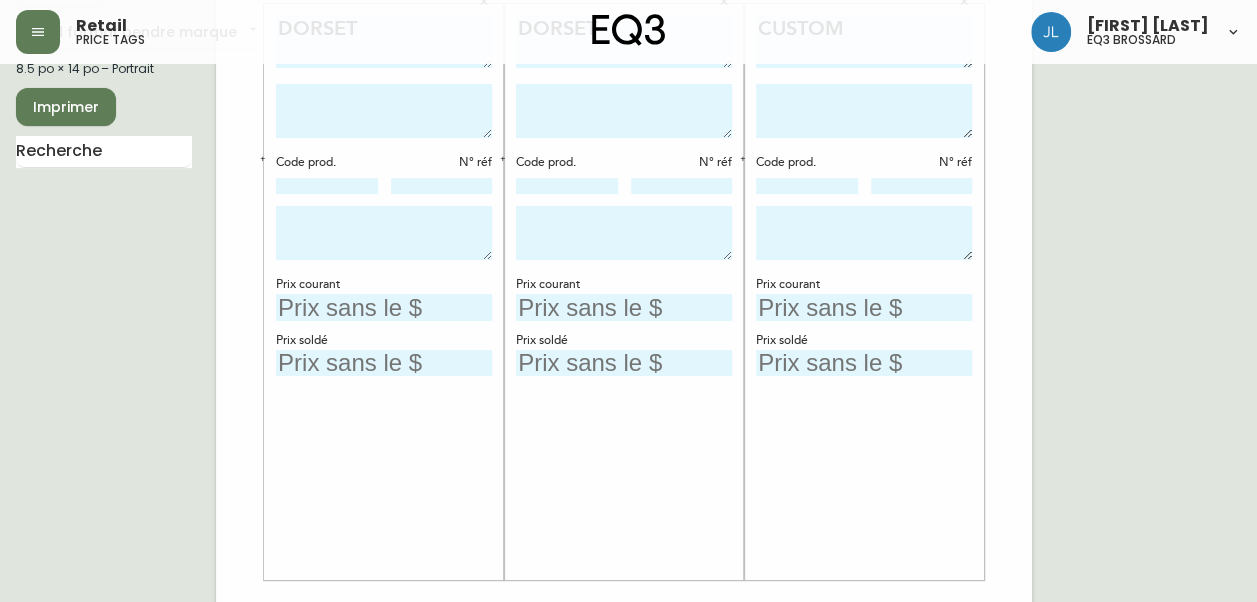 type on "JOAN" 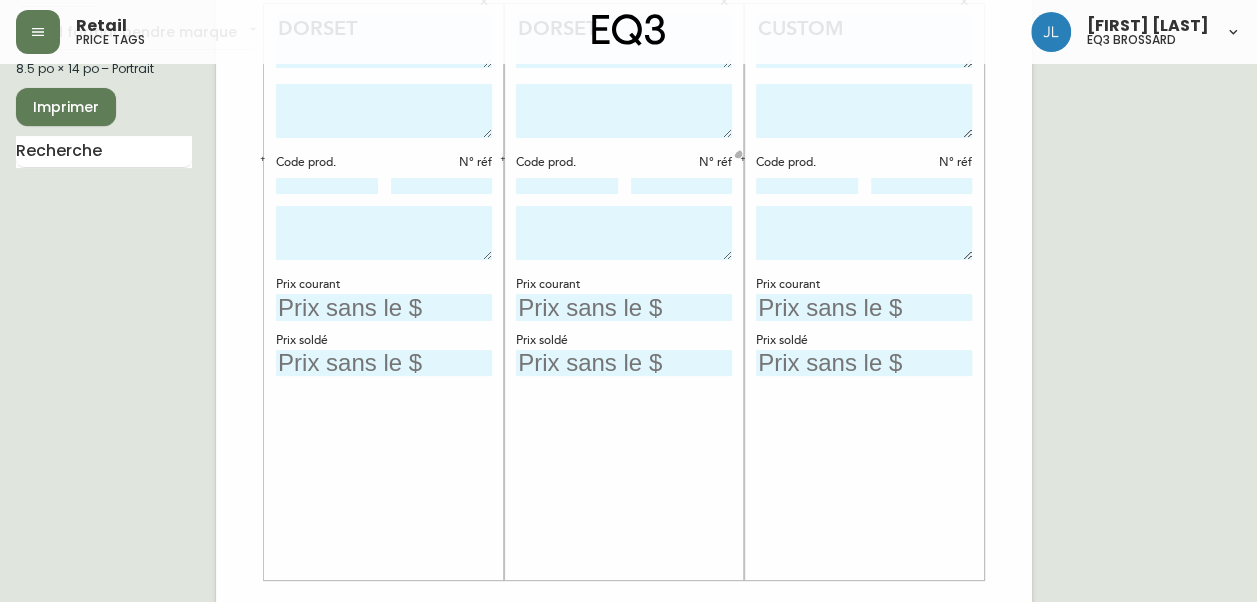 click 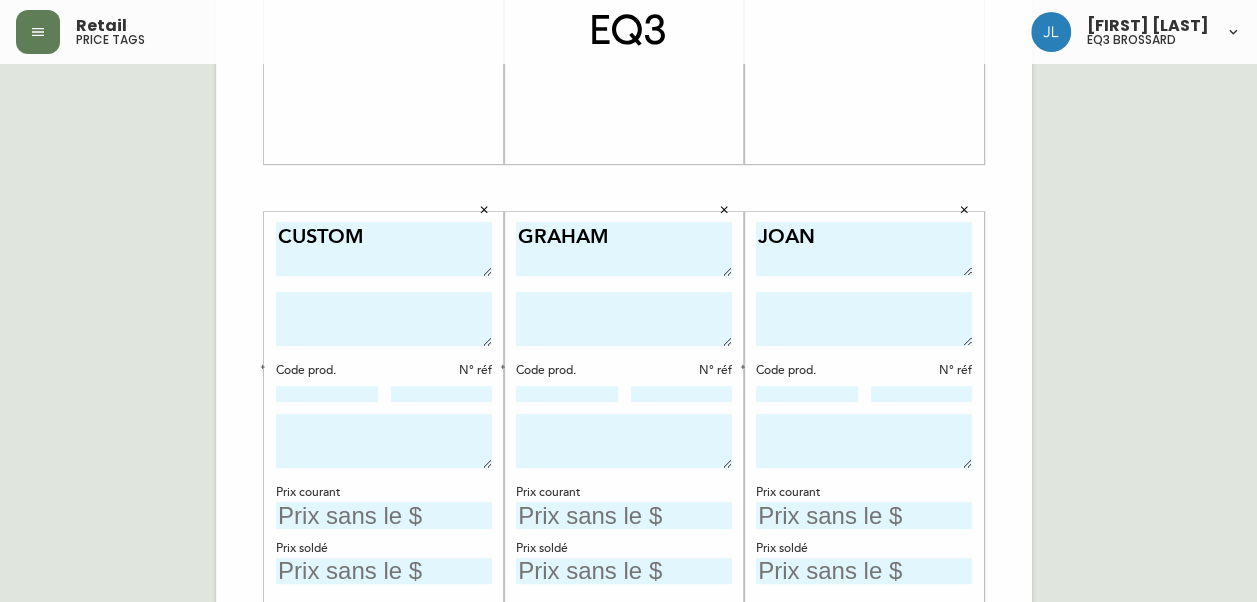 scroll, scrollTop: 564, scrollLeft: 0, axis: vertical 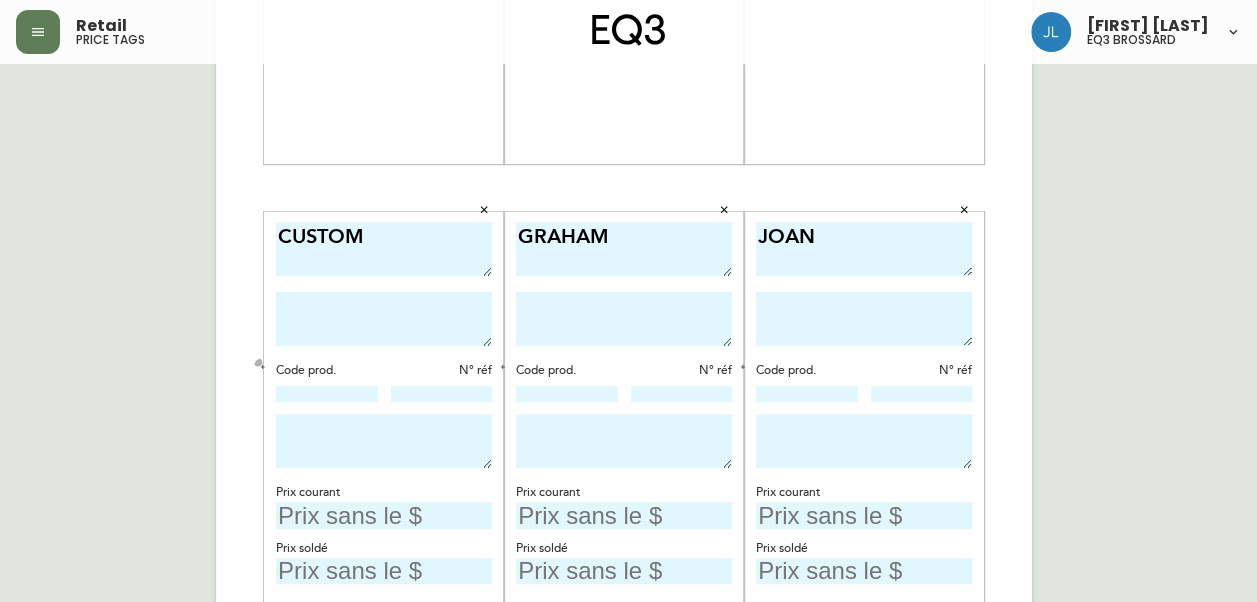 click 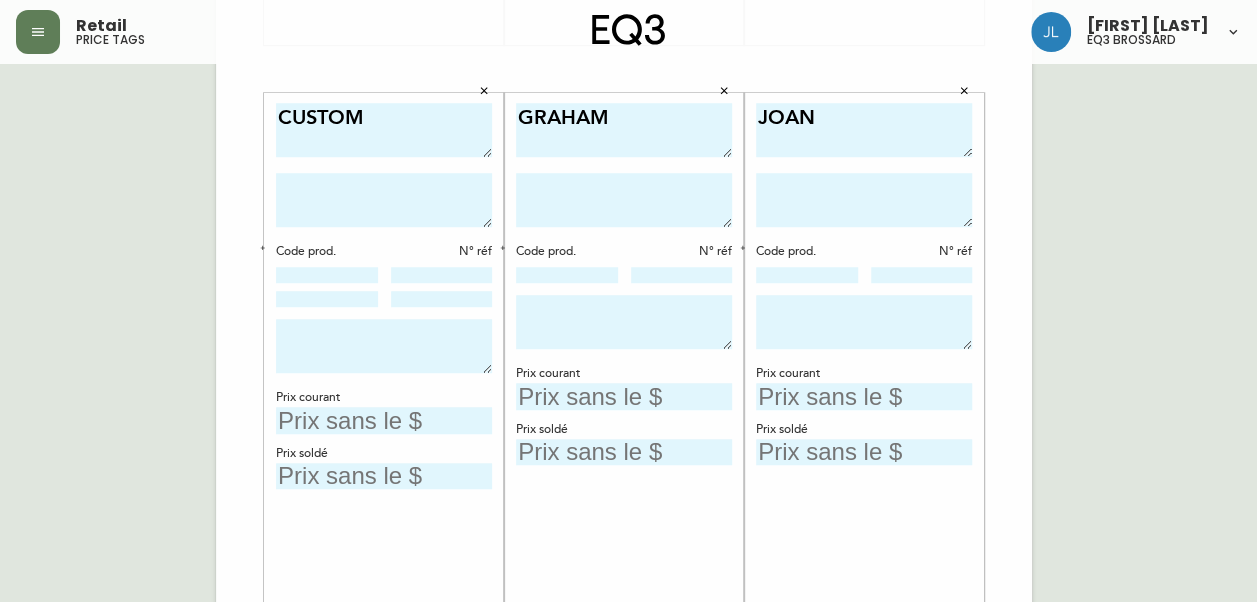 scroll, scrollTop: 684, scrollLeft: 0, axis: vertical 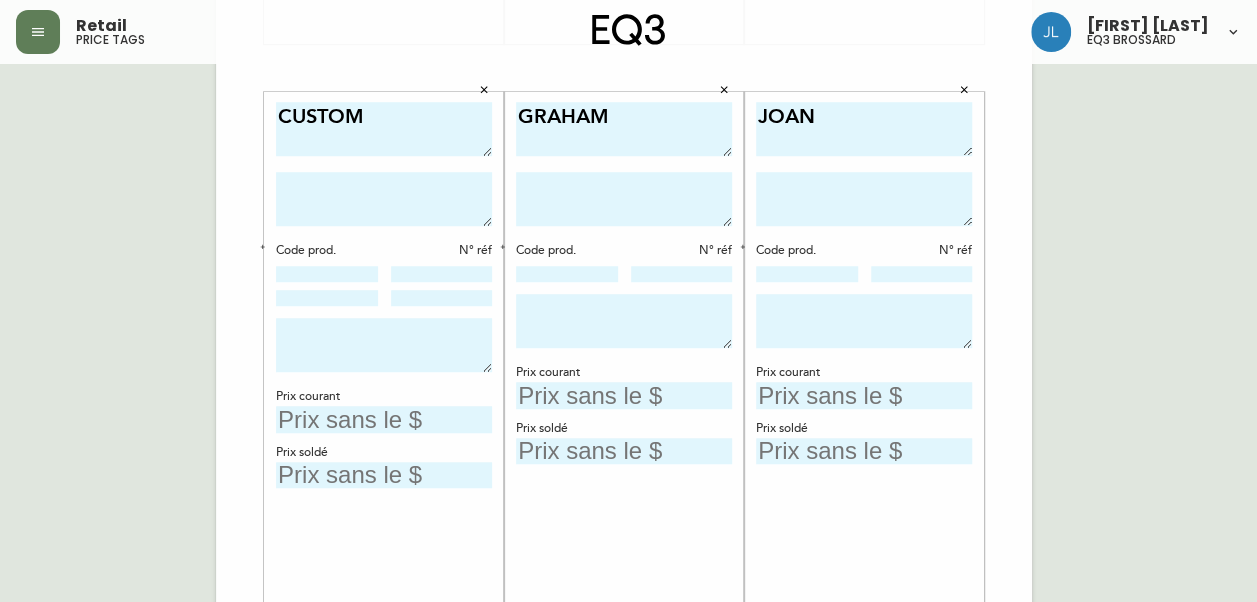 click on "CUSTOM" at bounding box center (384, 129) 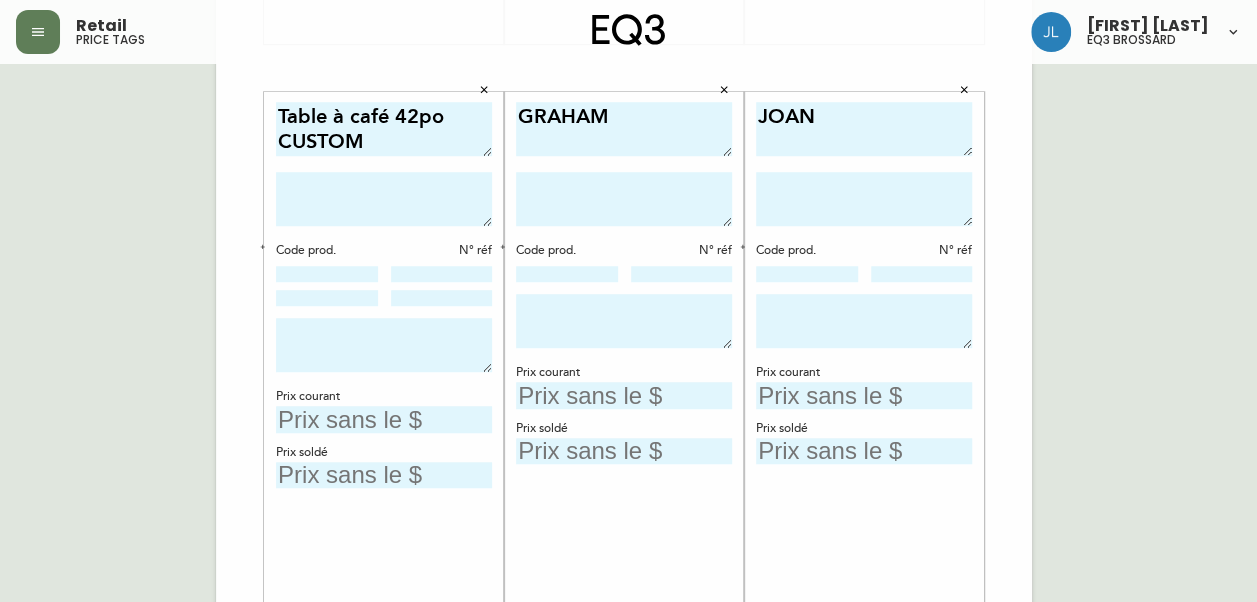 type on "Table à café 42po
CUSTOM" 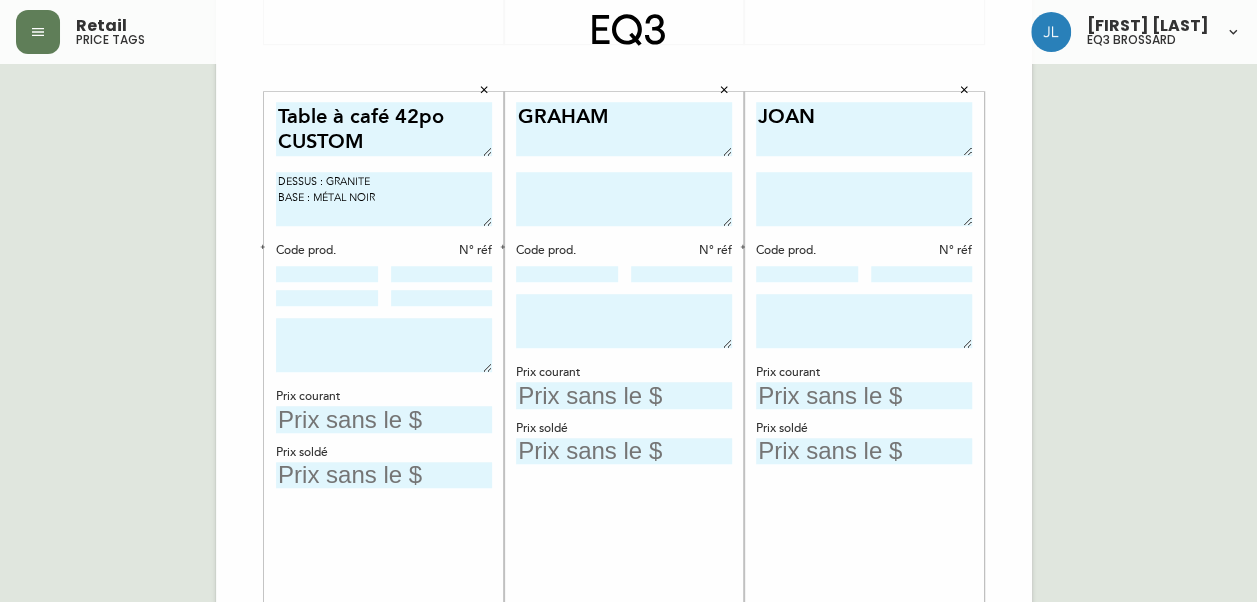 click on "DESSUS : GRANITE
BASE : MÉTAL NOIR" at bounding box center [384, 199] 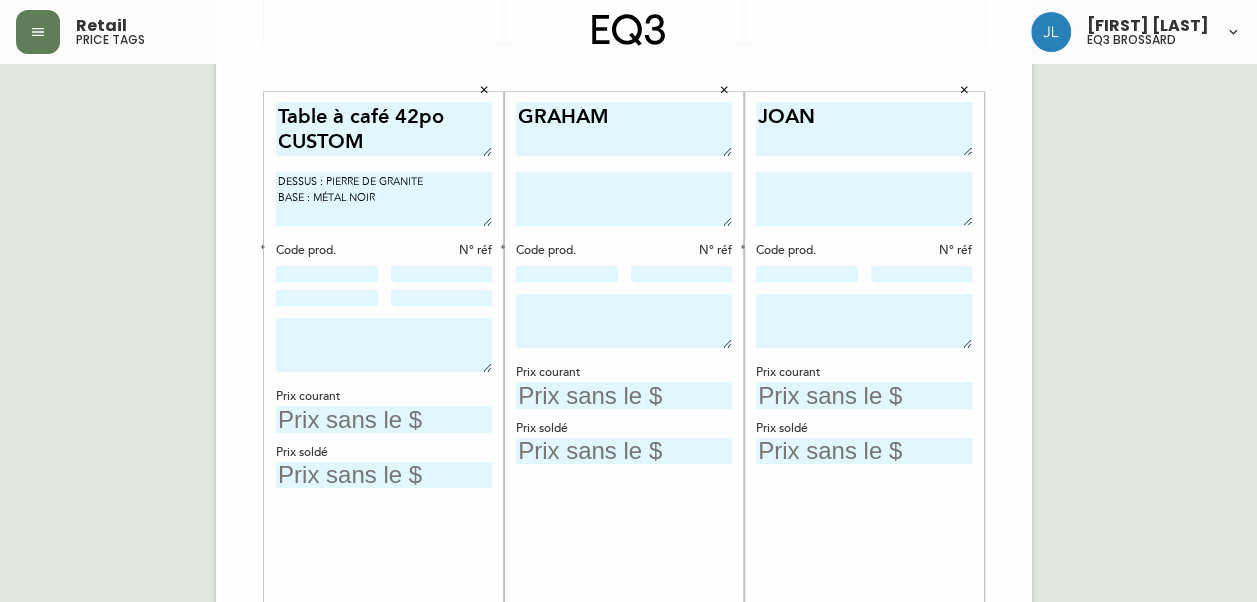 click at bounding box center (624, 199) 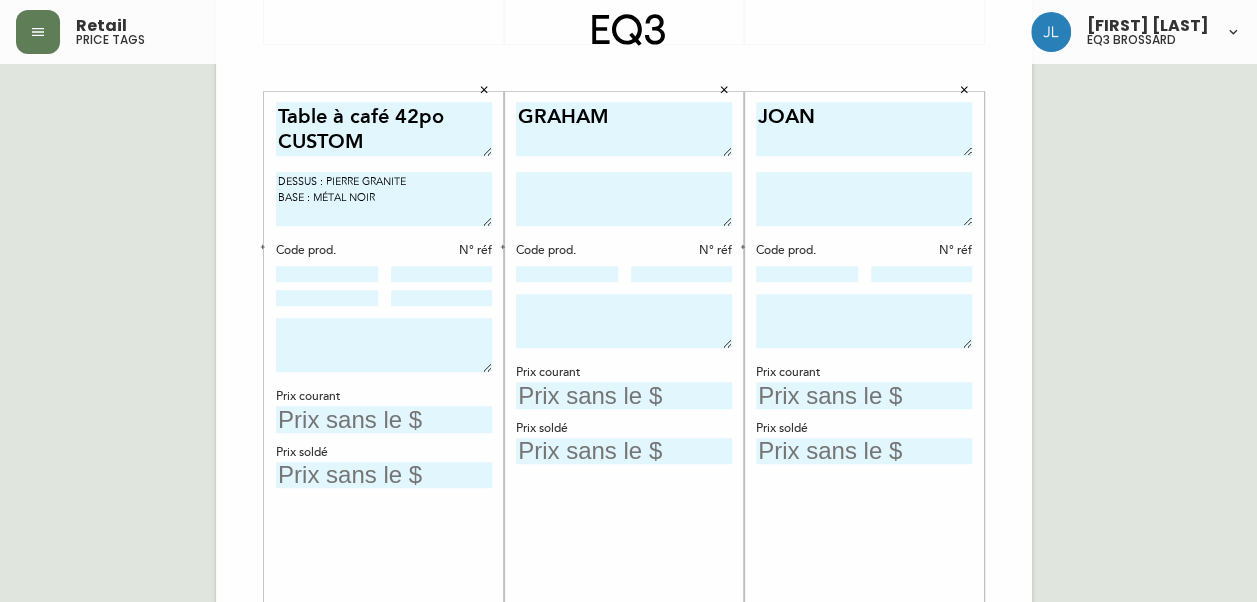 drag, startPoint x: 417, startPoint y: 205, endPoint x: 244, endPoint y: 170, distance: 176.50496 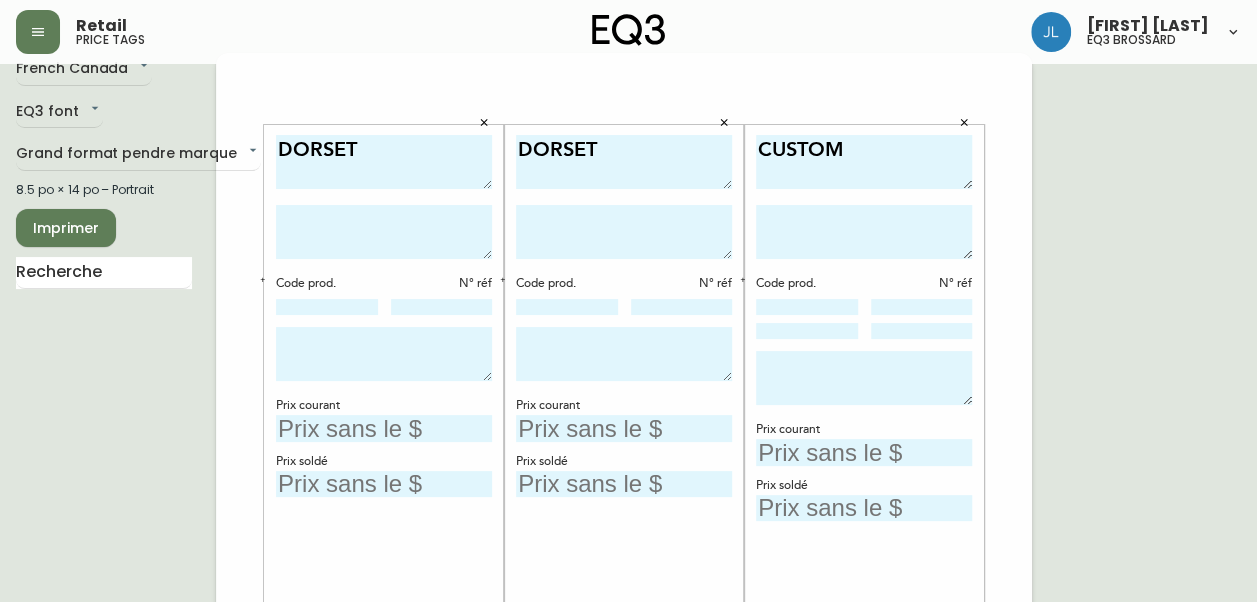 scroll, scrollTop: 0, scrollLeft: 0, axis: both 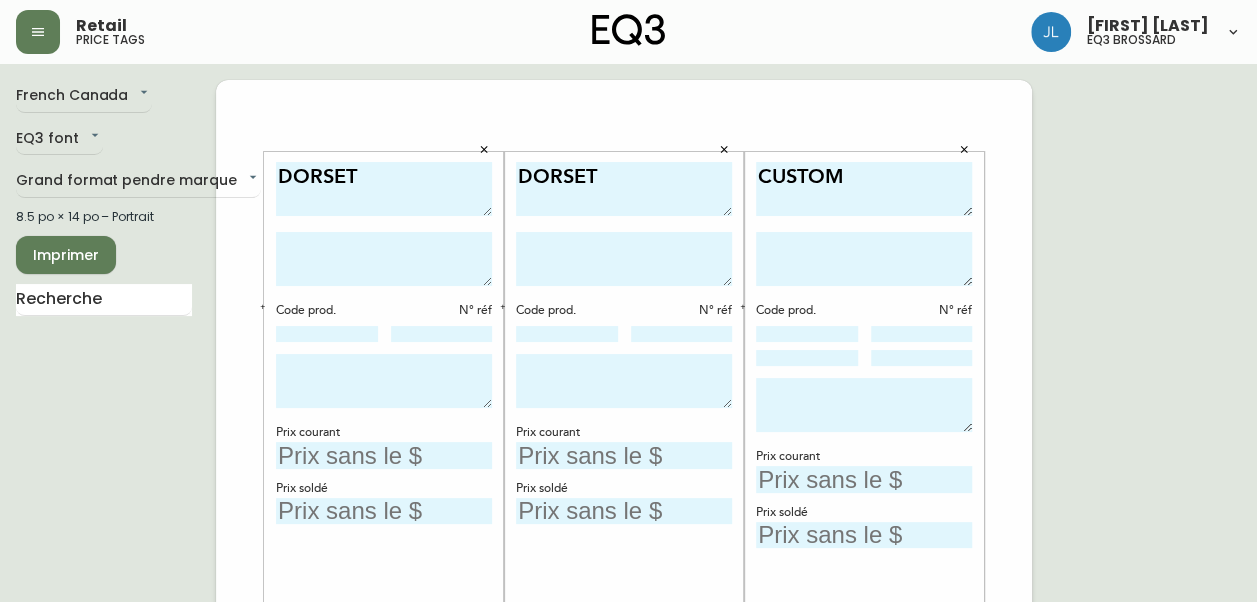 type on "DESSUS : PIERRE GRANITE
BASE : MÉTAL NOIR" 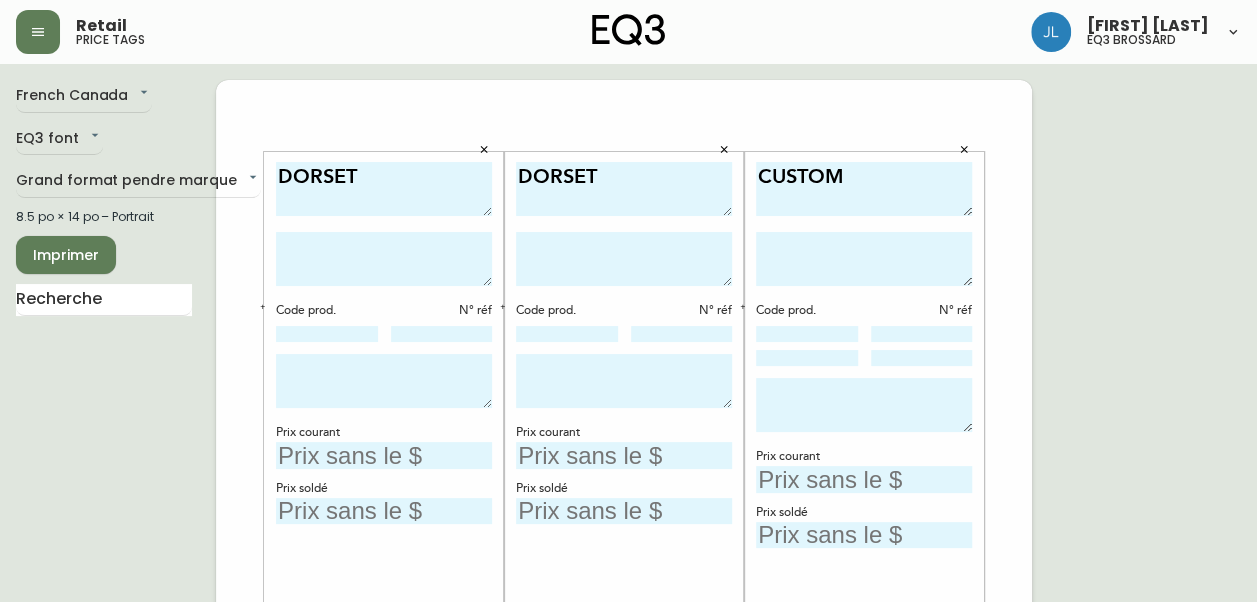 paste on "DESSUS : PIERRE GRANITE
BASE : MÉTAL NOIR" 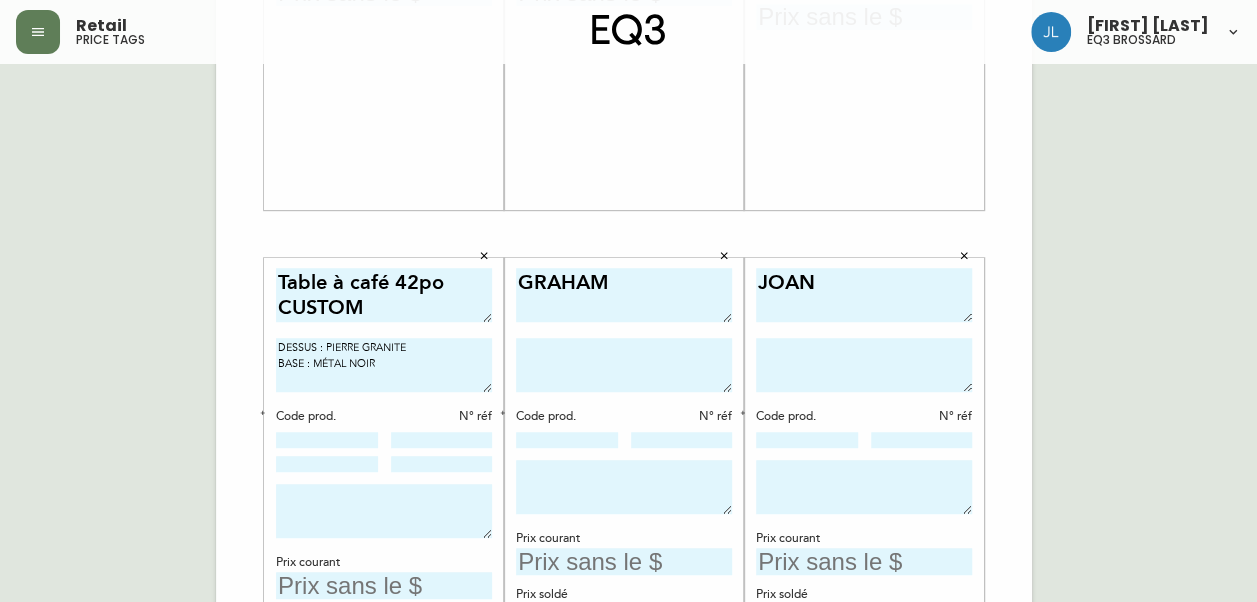 scroll, scrollTop: 521, scrollLeft: 0, axis: vertical 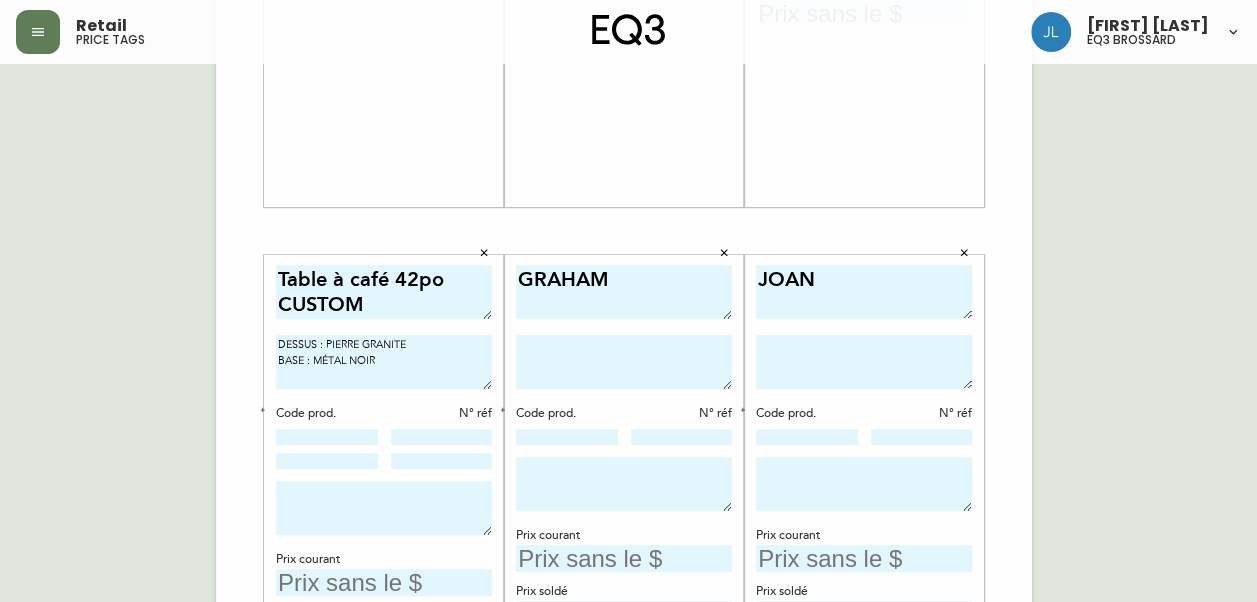 type on "DESSUS : PIERRE GRANITE
BASE : MÉTAL NOIR" 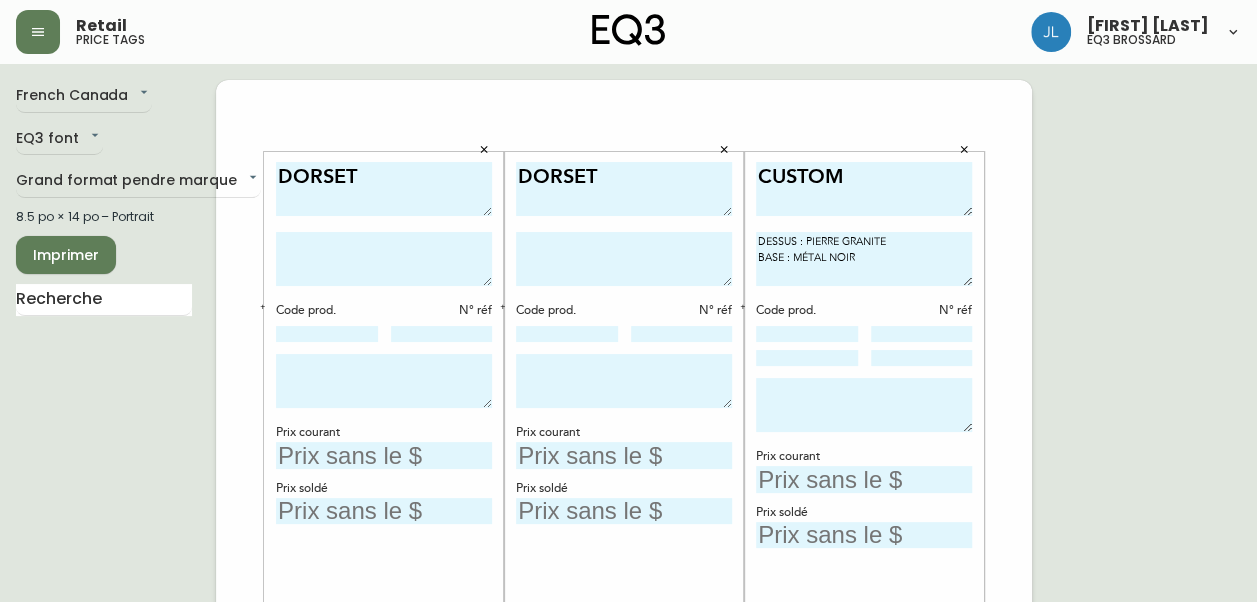 click on "CUSTOM" at bounding box center [864, 189] 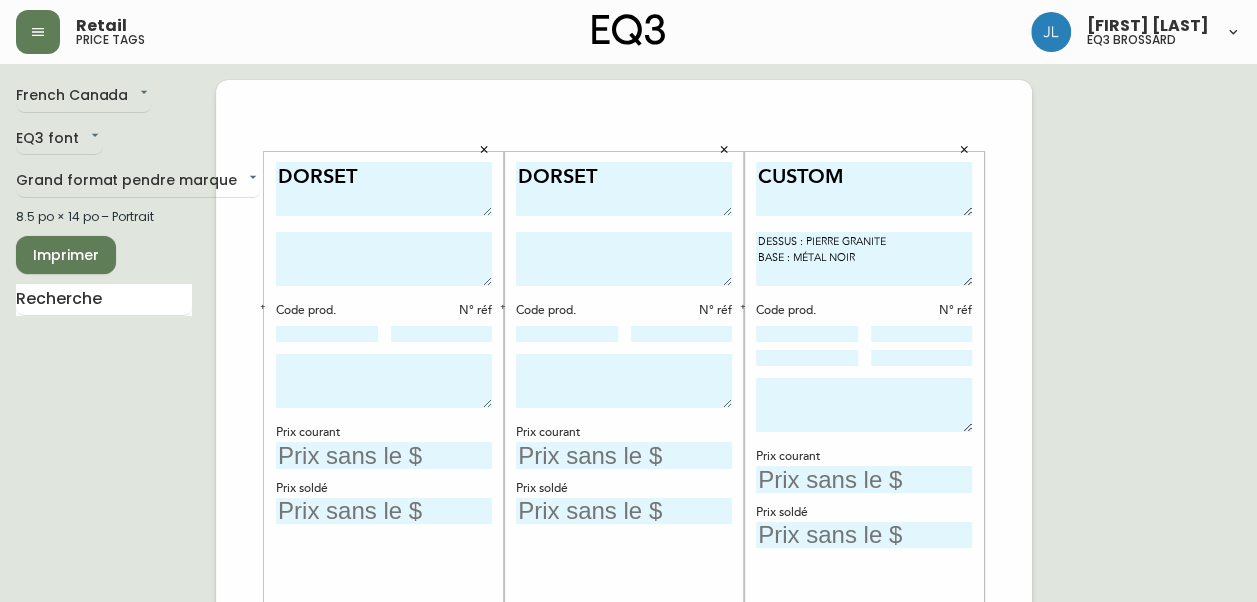 paste on "Table à café 42po" 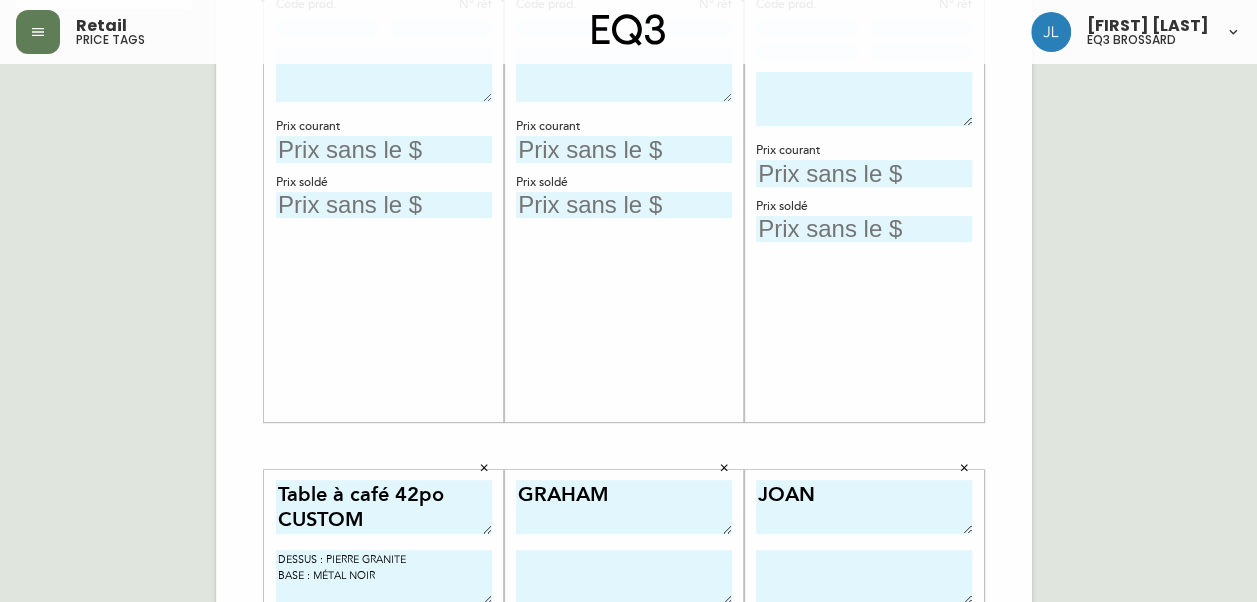 scroll, scrollTop: 307, scrollLeft: 0, axis: vertical 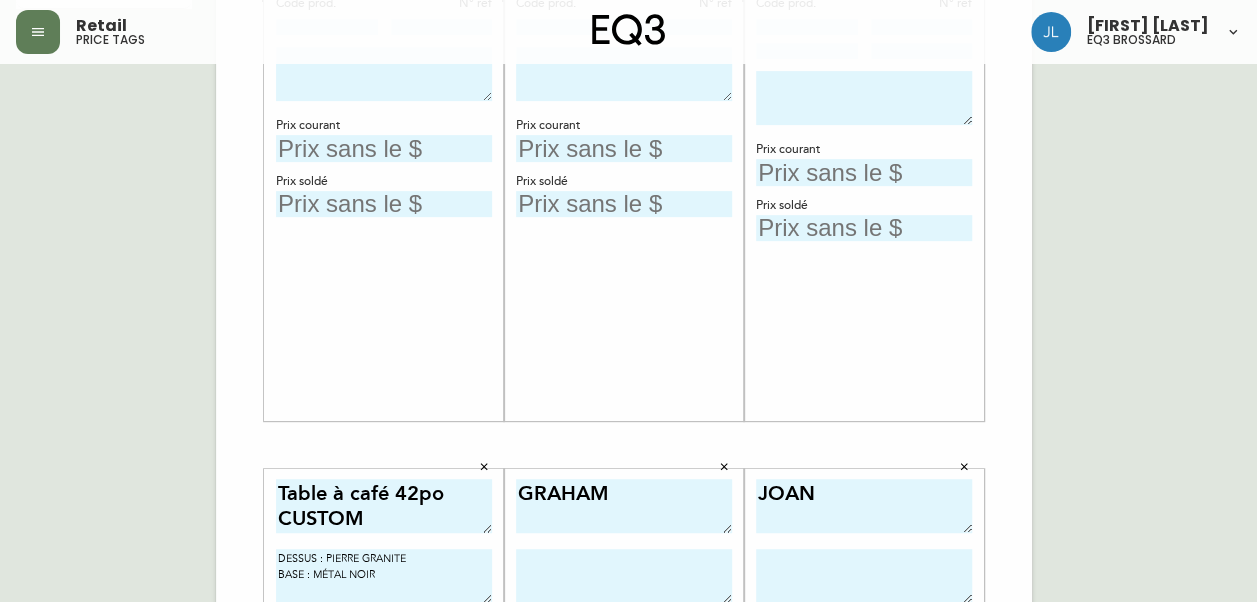 type on "Table à café 42po
CUSTOM" 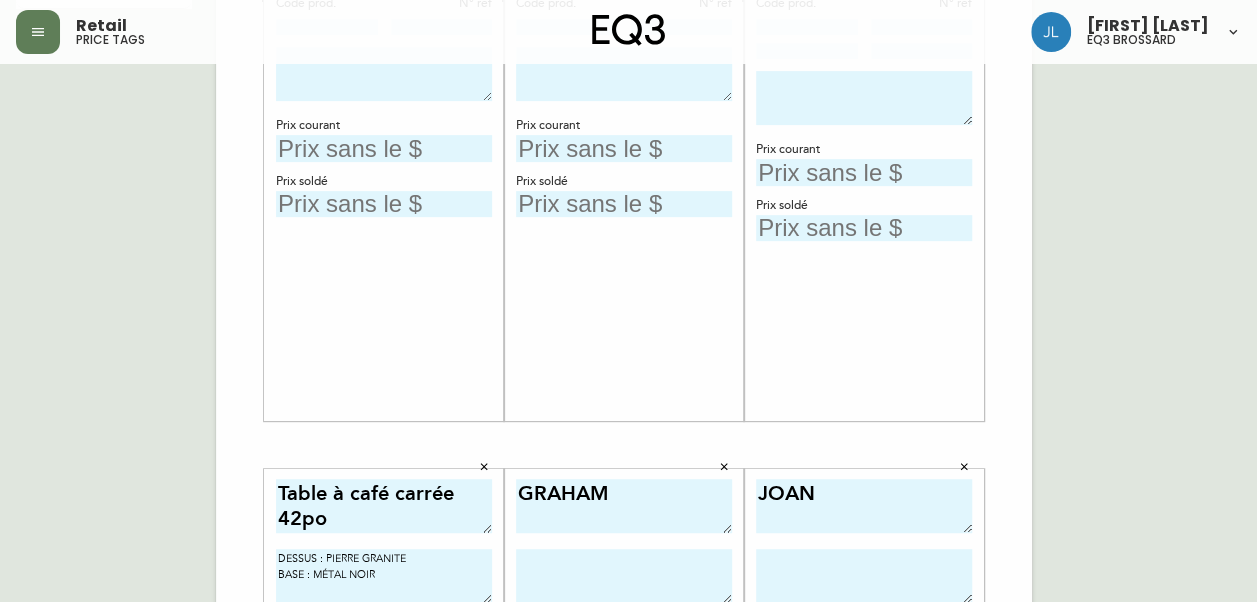 click on "Table à café carrée 42po
CUSTOM" at bounding box center (384, 506) 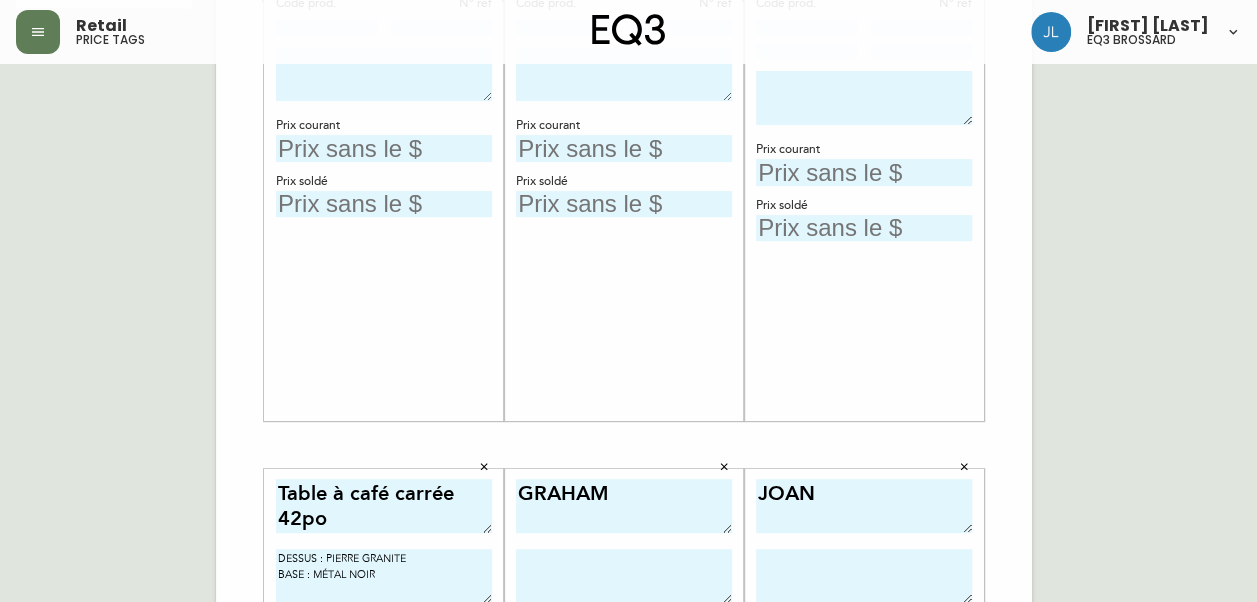 type on "Table à café carrée 42po
CUSTOM" 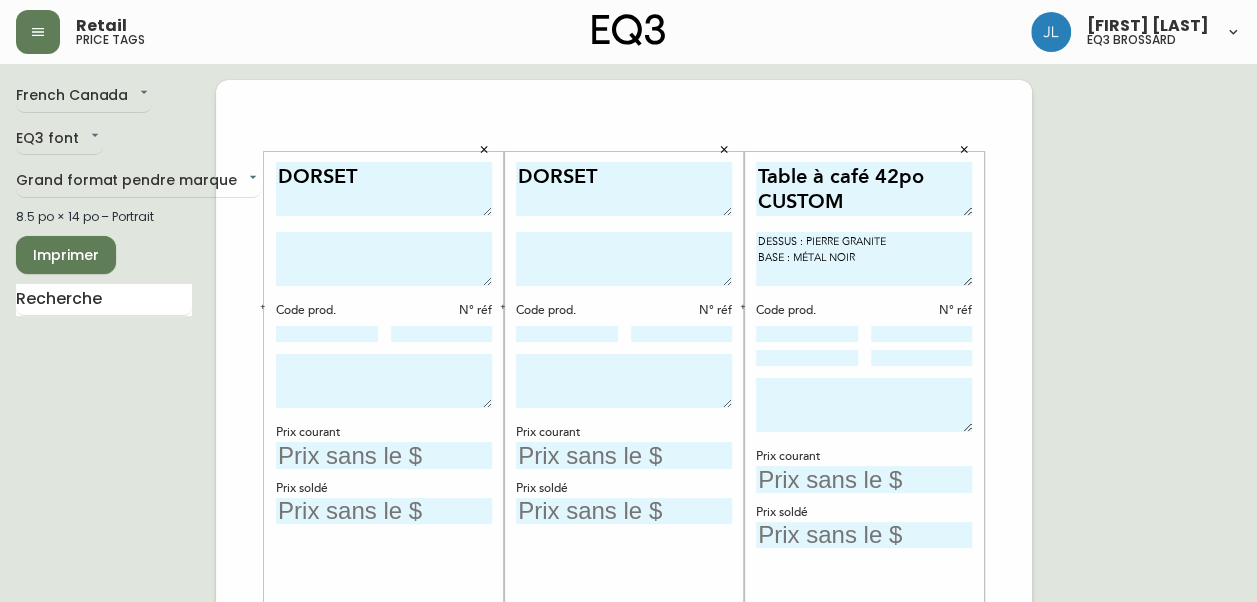 click on "Table à café 42po
CUSTOM" at bounding box center [864, 189] 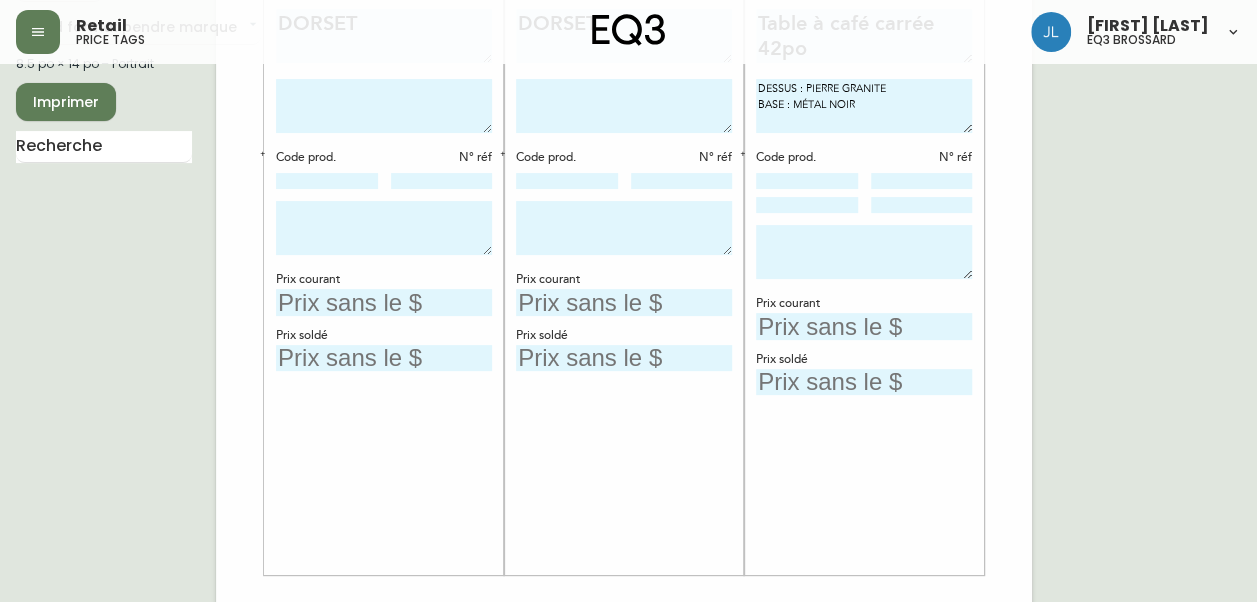 scroll, scrollTop: 0, scrollLeft: 0, axis: both 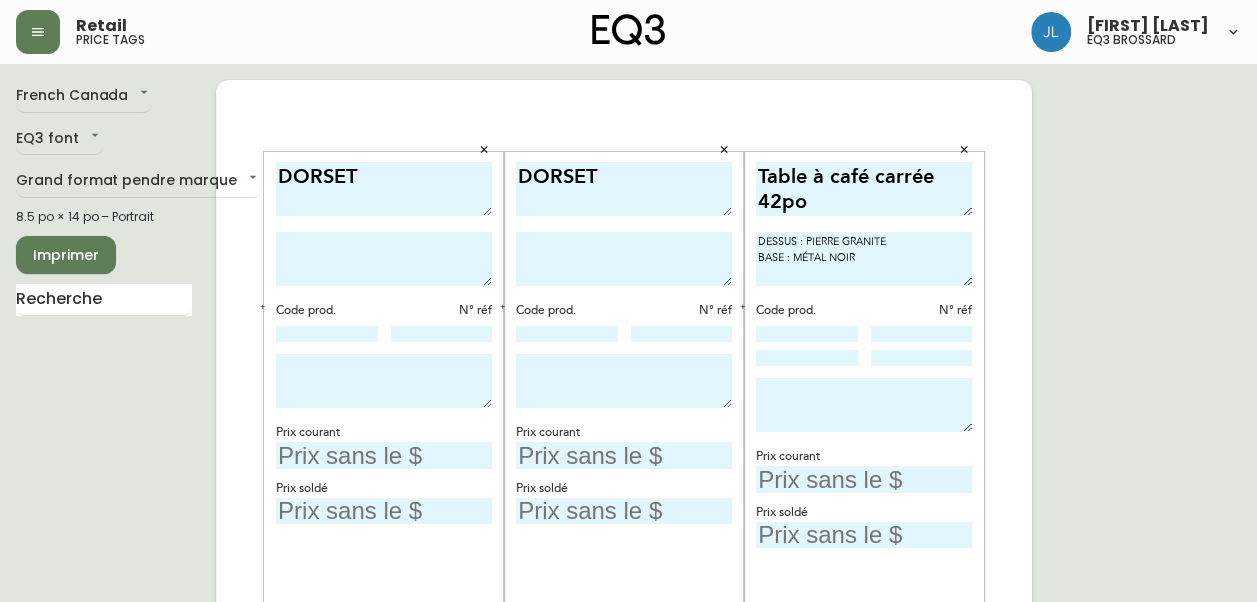 type on "Table à café carrée 42po
CUSTOM" 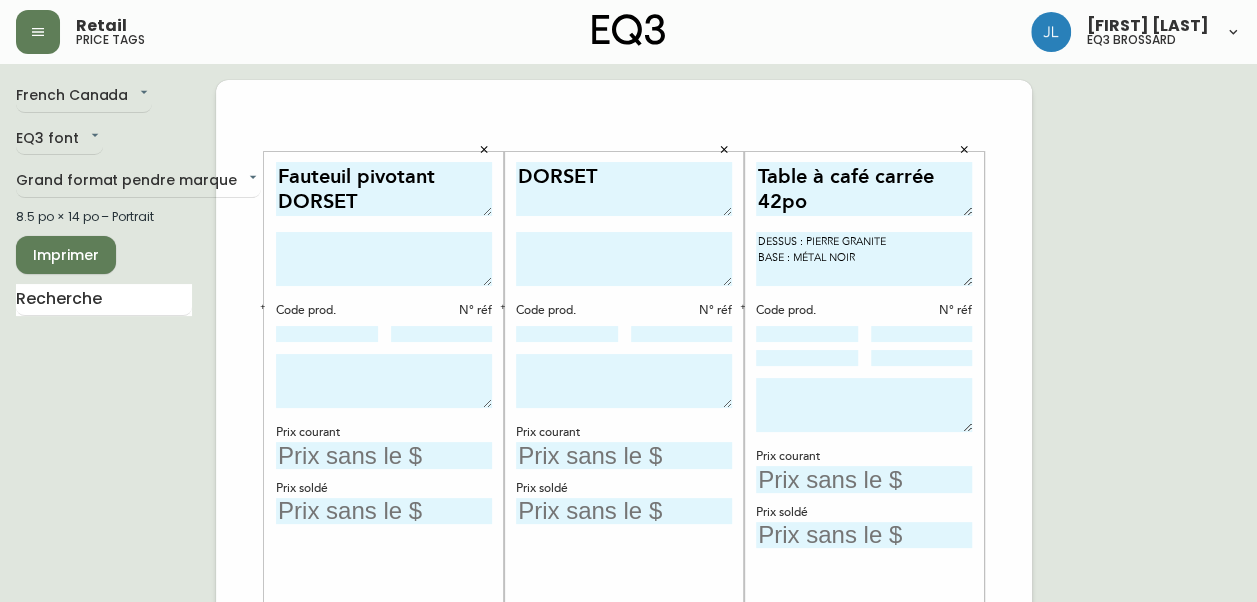 drag, startPoint x: 400, startPoint y: 202, endPoint x: 167, endPoint y: 214, distance: 233.3088 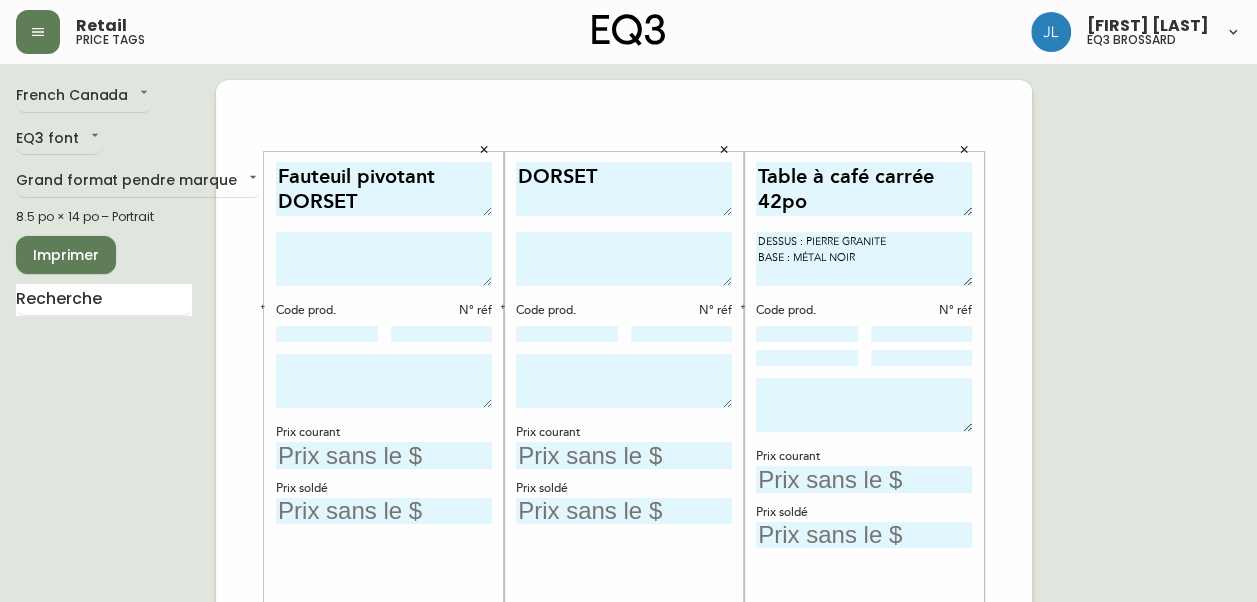 paste on "Fauteuil pivotant" 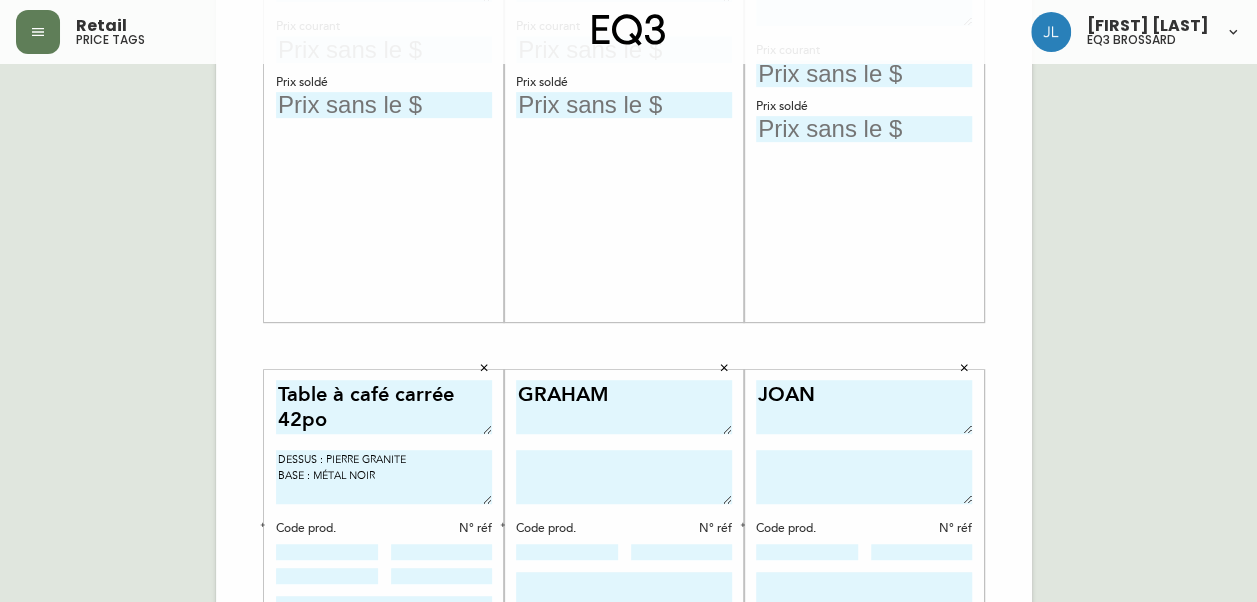 scroll, scrollTop: 409, scrollLeft: 0, axis: vertical 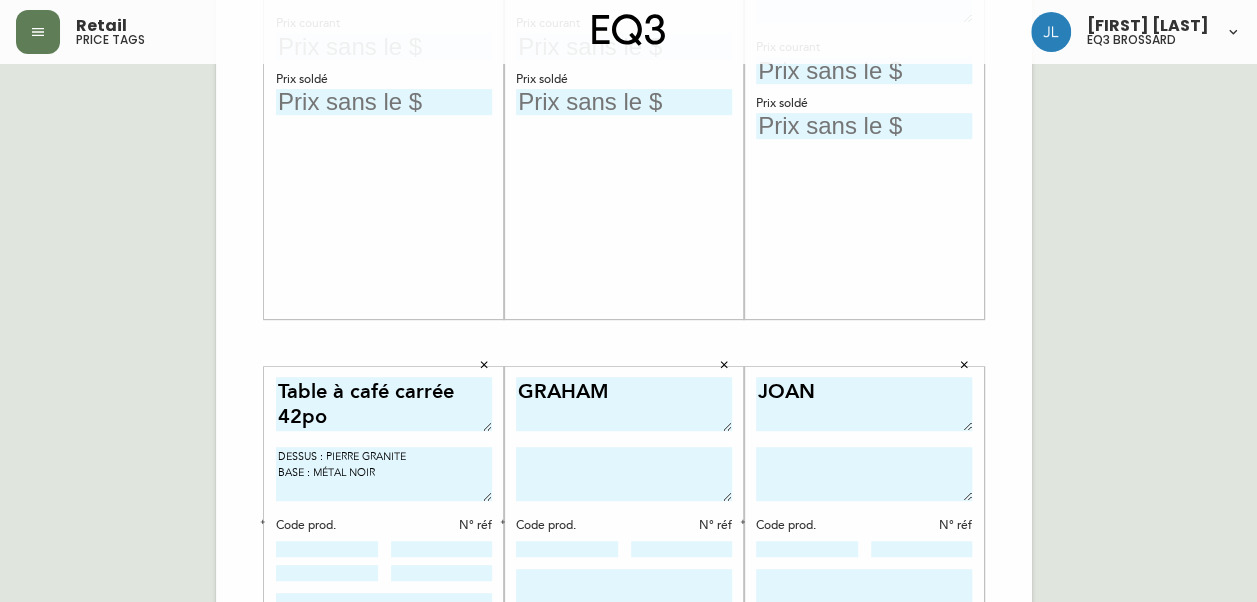 type on "Fauteuil pivotant
DORSET" 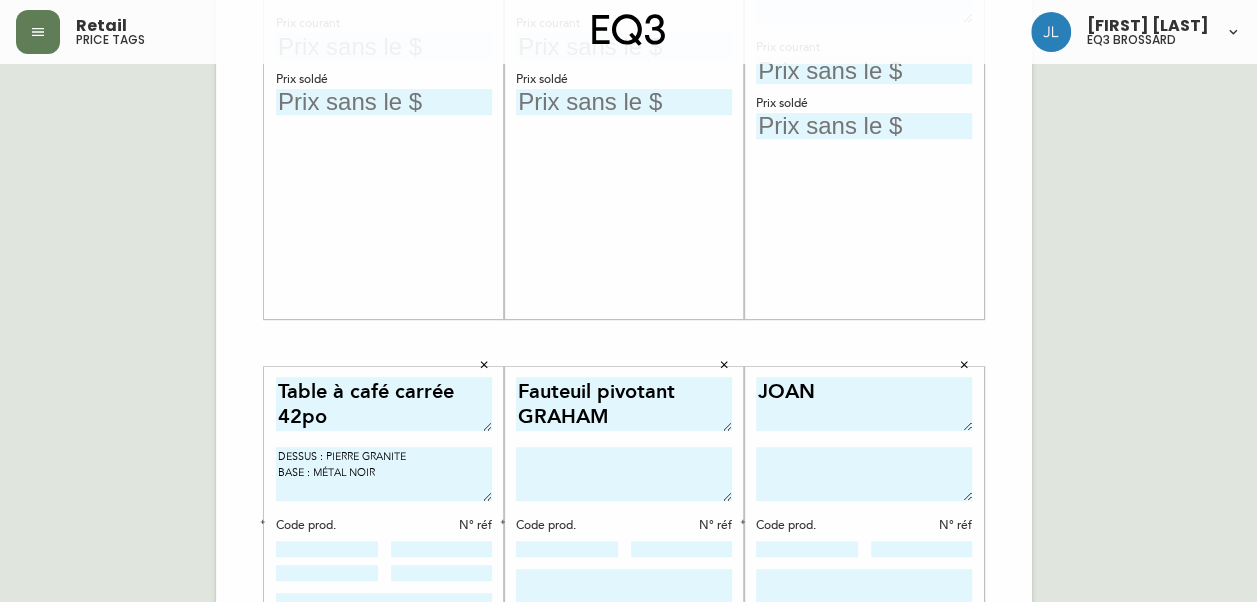 type on "Fauteuil pivotant
GRAHAM" 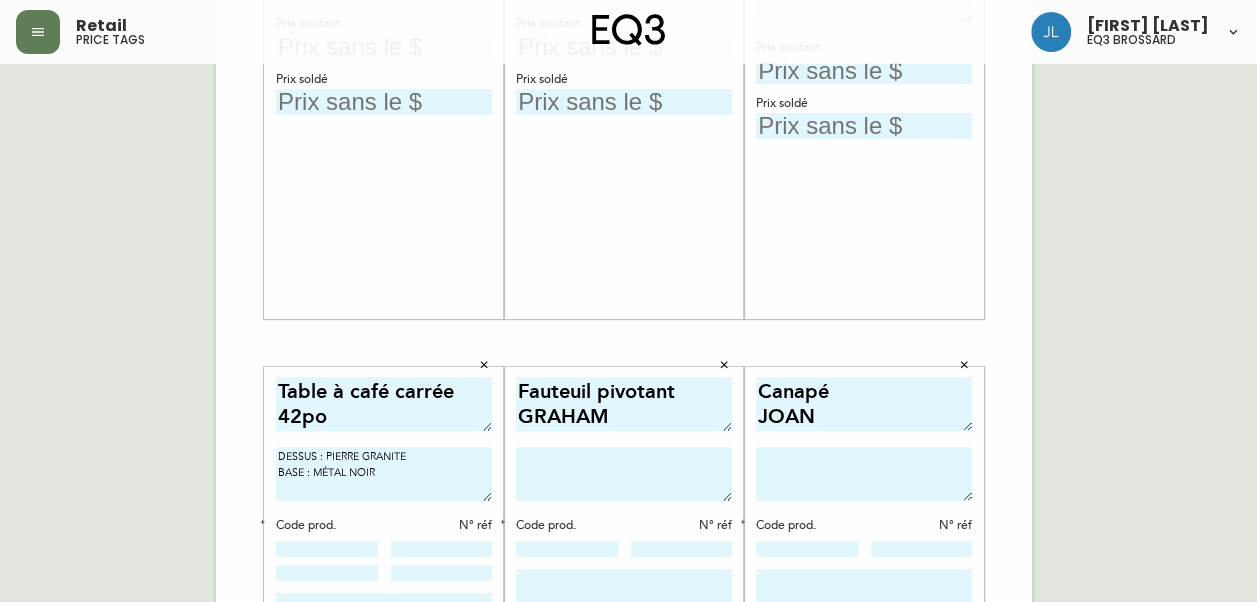 type on "Canapé
JOAN" 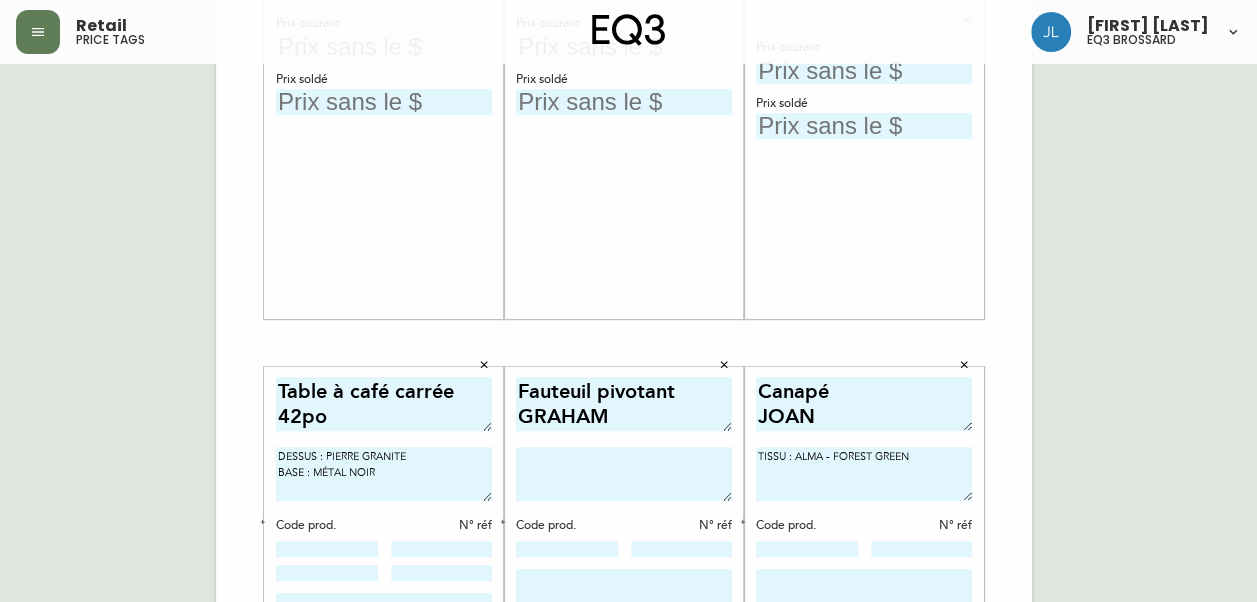 type on "TISSU : ALMA - FOREST GREEN" 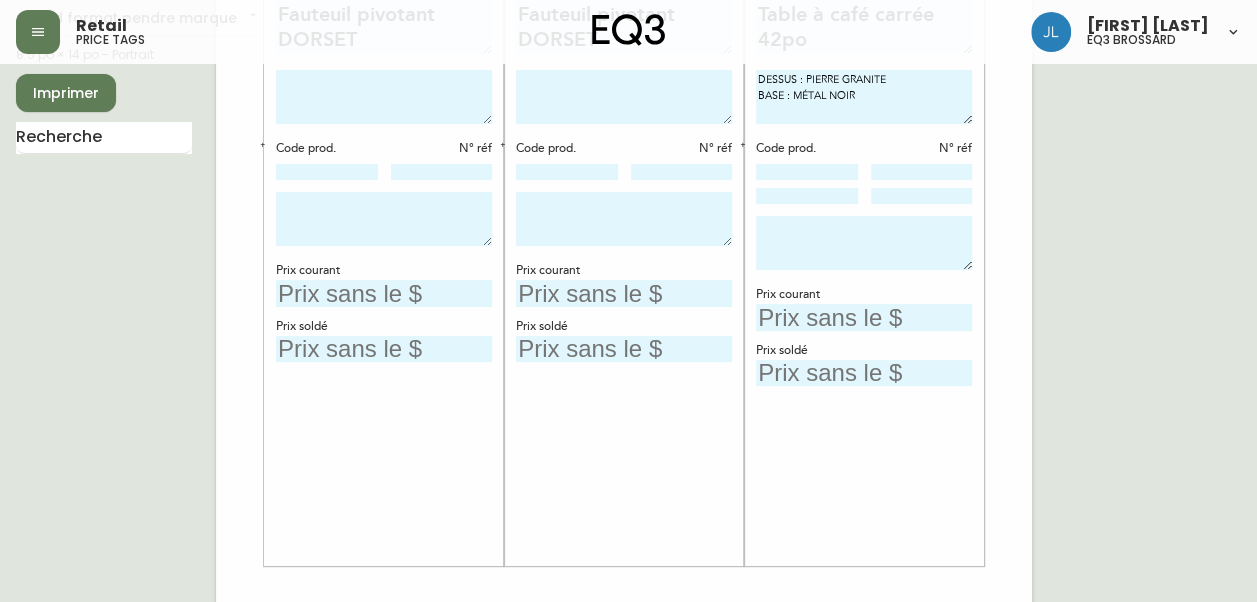 scroll, scrollTop: 0, scrollLeft: 0, axis: both 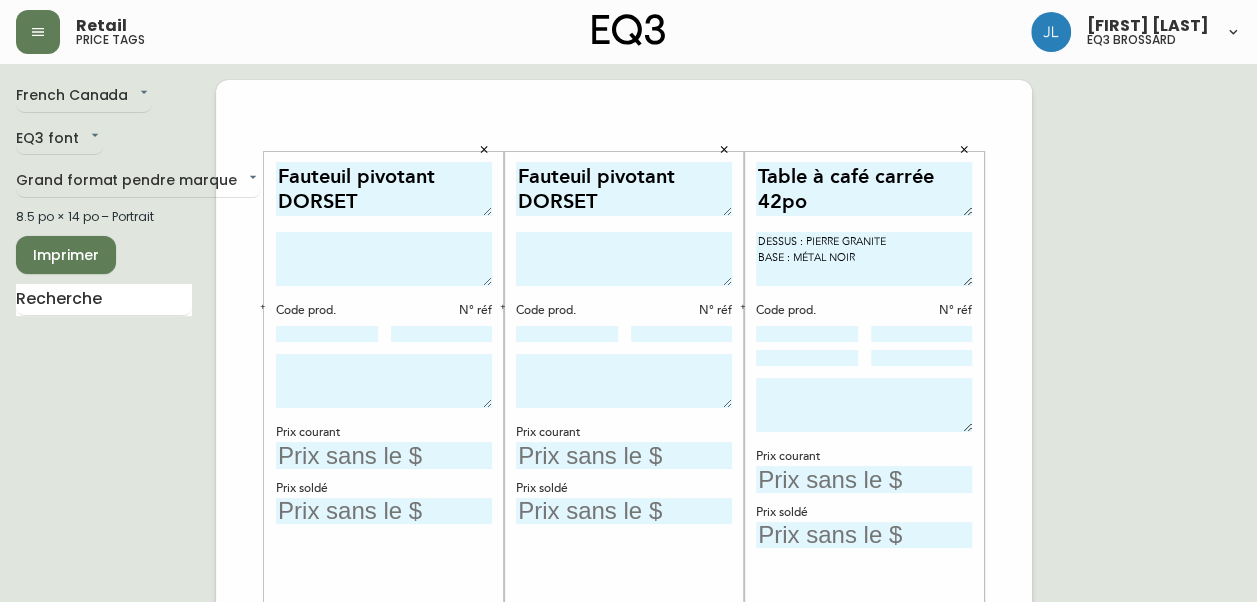 type on "CUIR :" 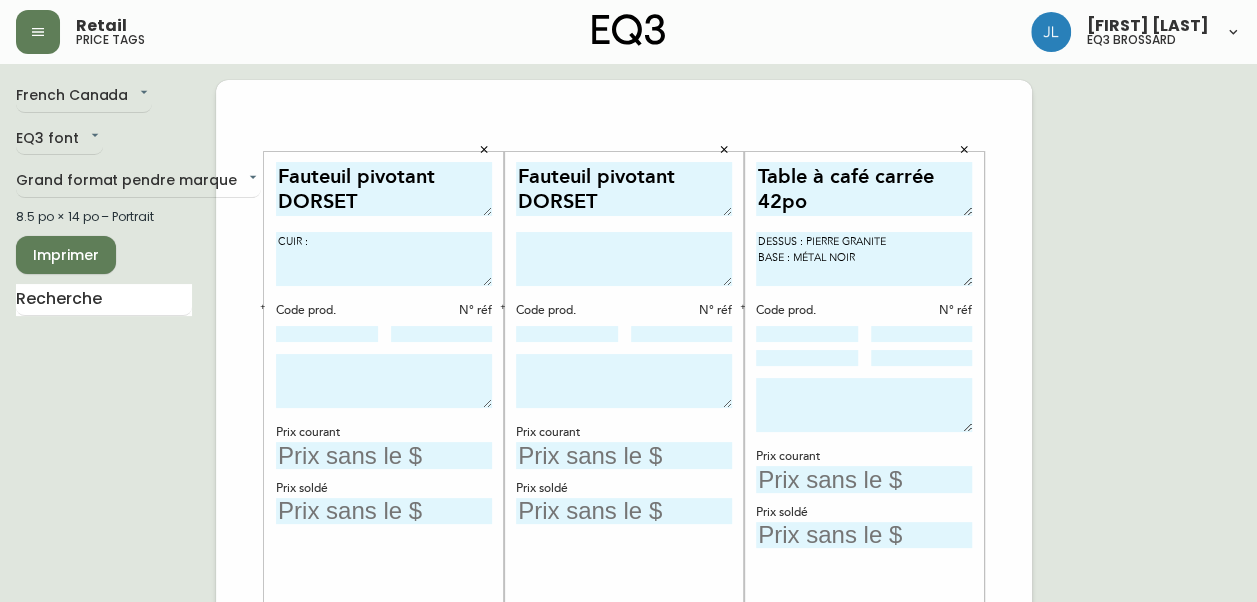 type on "CUIR :" 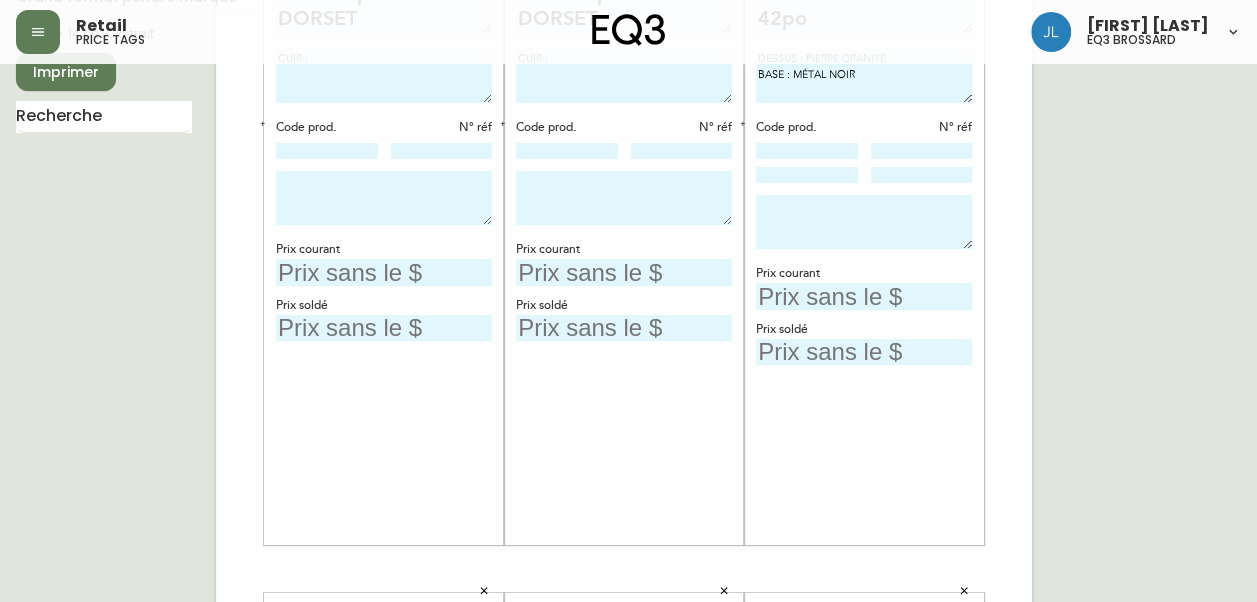 scroll, scrollTop: 181, scrollLeft: 0, axis: vertical 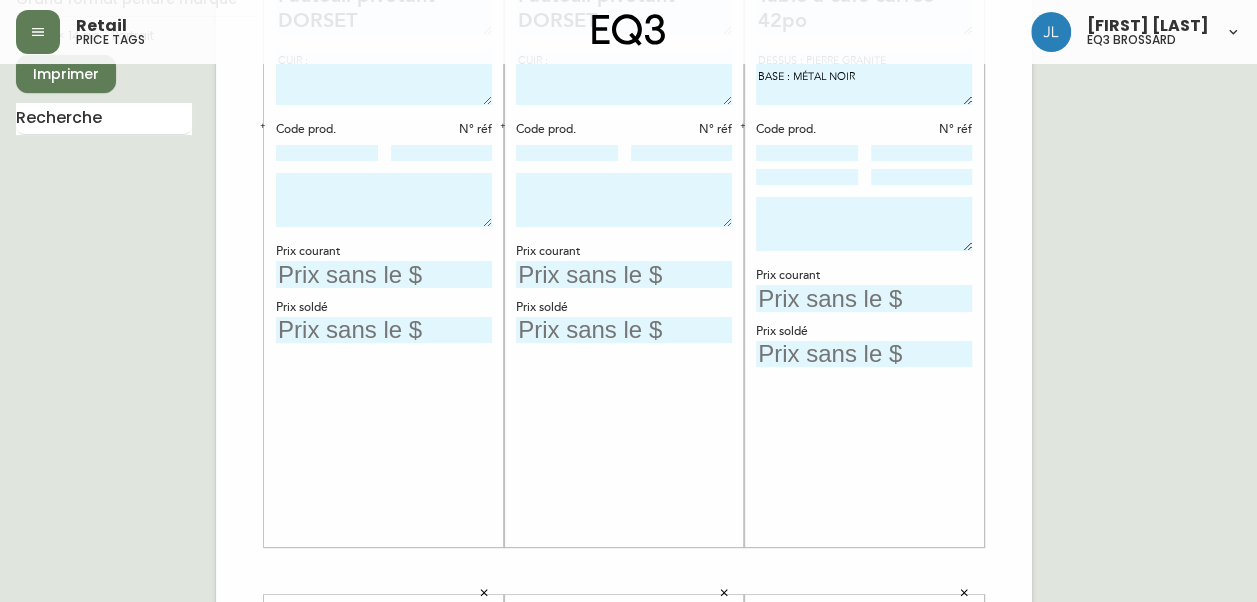 type on "CUIR :" 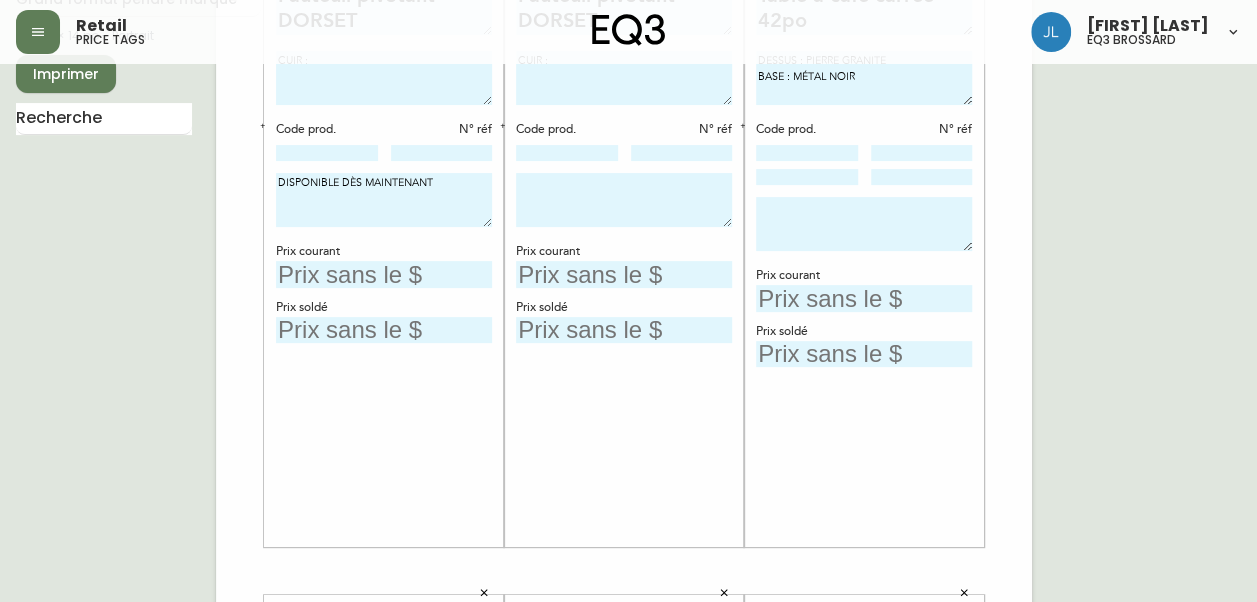 drag, startPoint x: 473, startPoint y: 178, endPoint x: 237, endPoint y: 209, distance: 238.02731 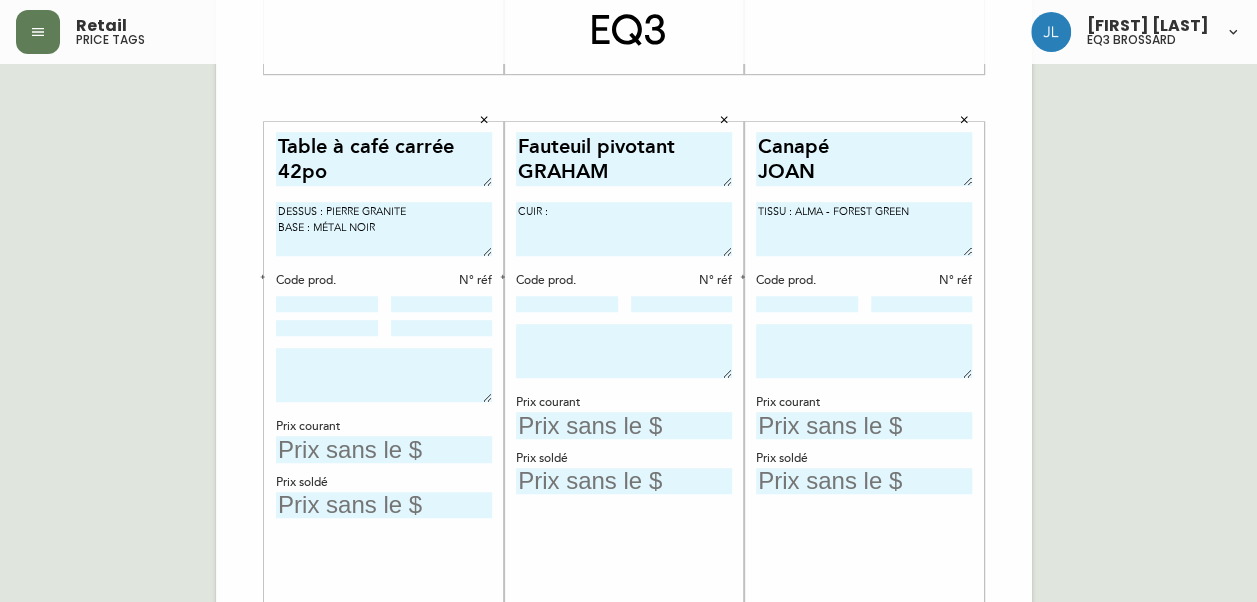 scroll, scrollTop: 655, scrollLeft: 0, axis: vertical 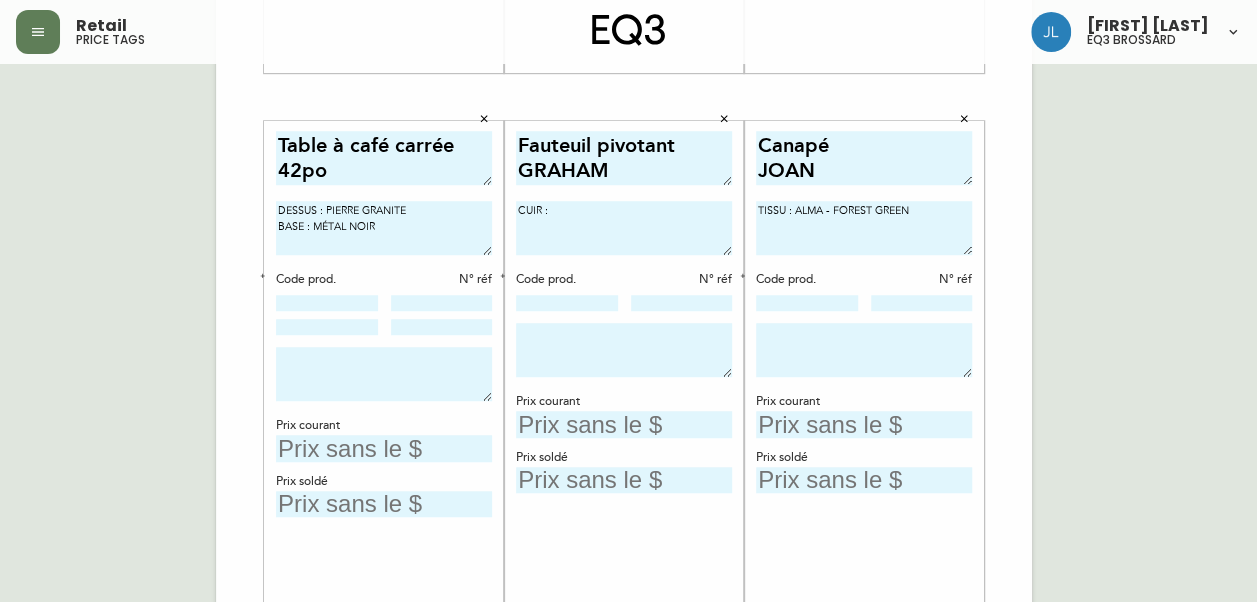type on "DISPONIBLE DÈS MAINTENANT" 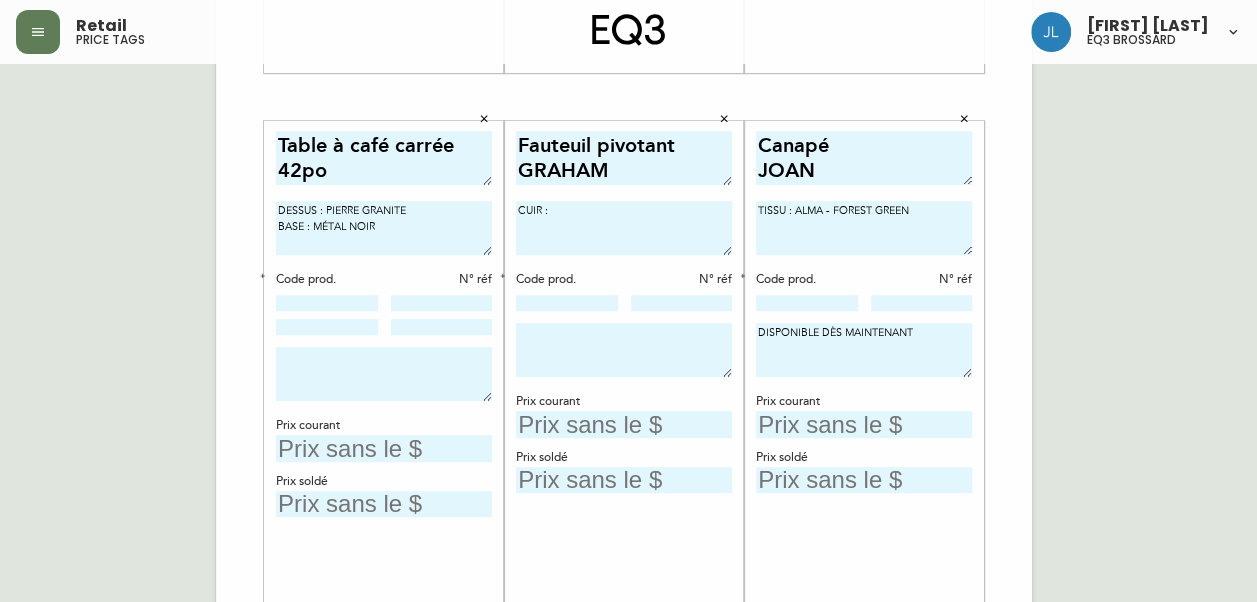 type on "DISPONIBLE DÈS MAINTENANT" 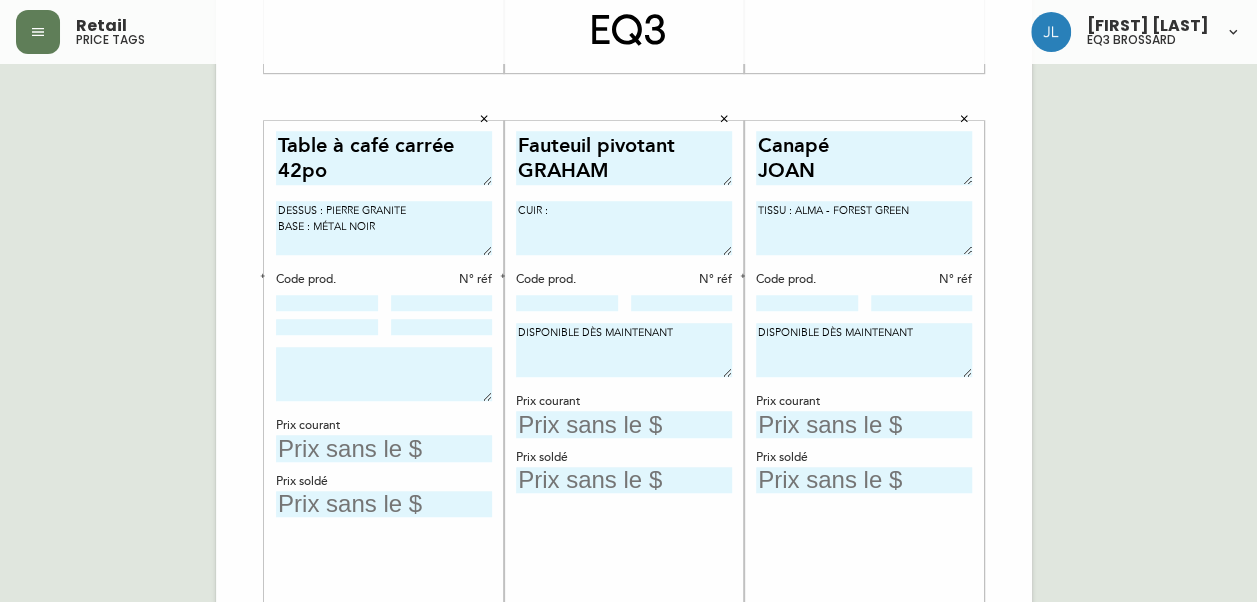 click on "DISPONIBLE DÈS MAINTENANT" at bounding box center [624, 350] 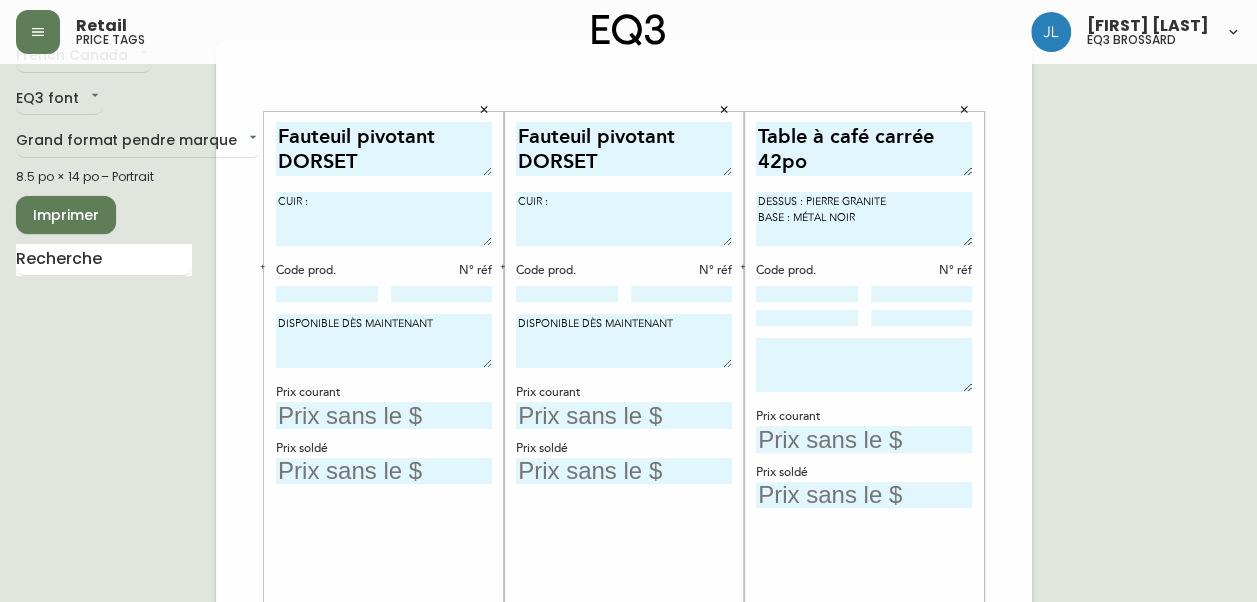 scroll, scrollTop: 39, scrollLeft: 0, axis: vertical 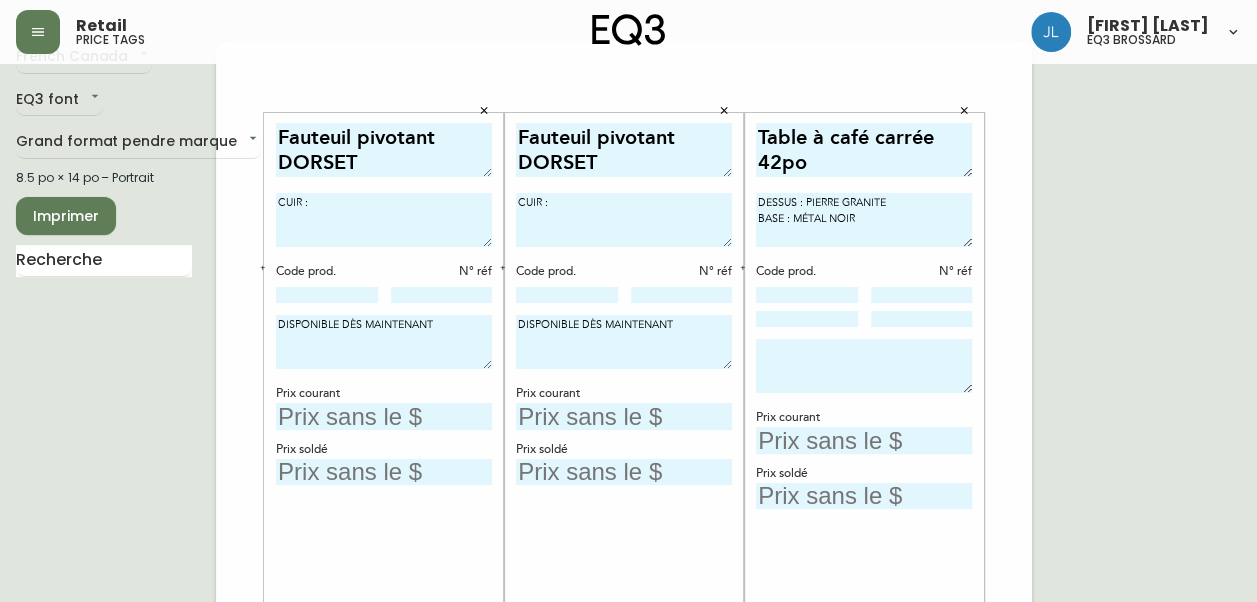 type on "DISPONIBLE DÈS MAINTENANT" 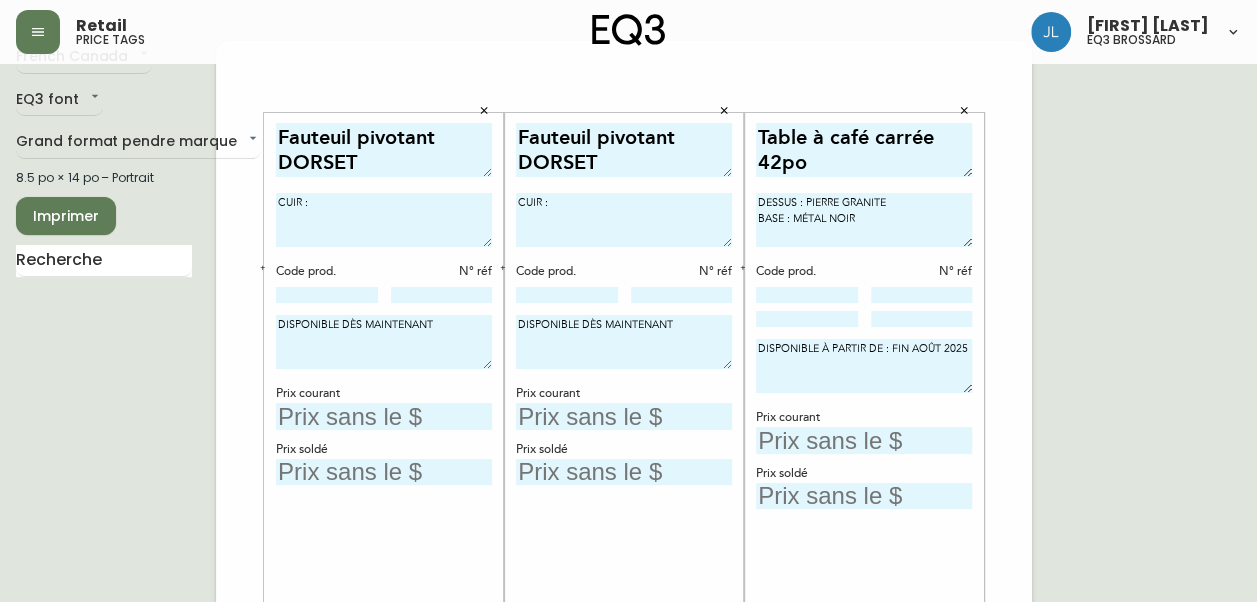 click on "DISPONIBLE À PARTIR DE : FIN AOÛT 2025" at bounding box center (864, 366) 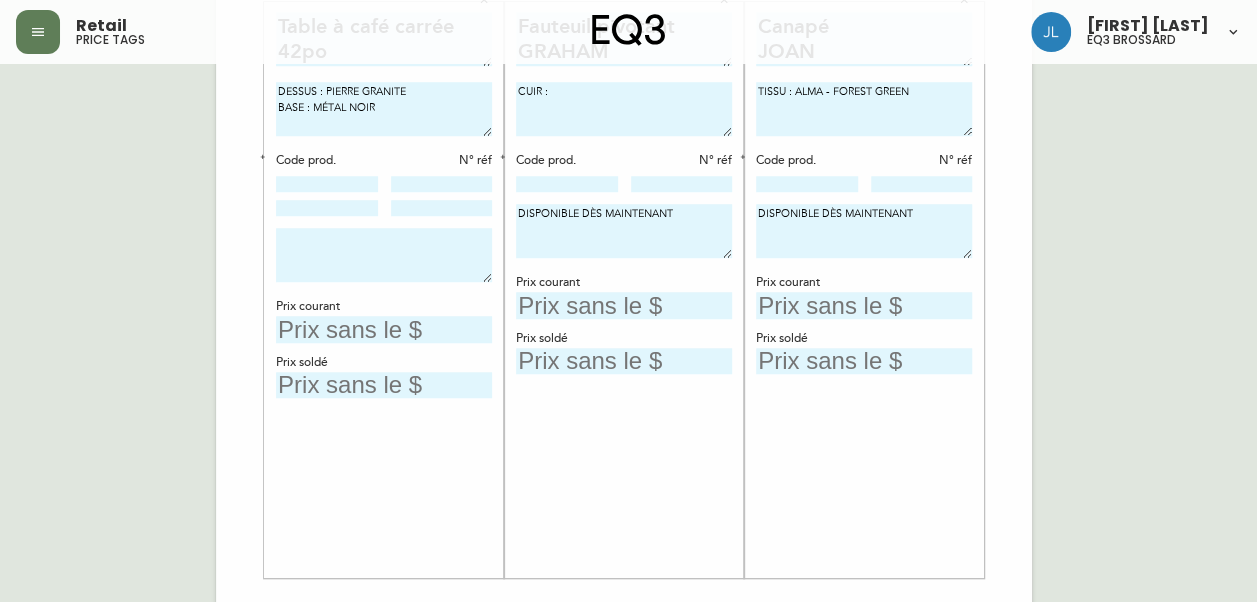 scroll, scrollTop: 782, scrollLeft: 0, axis: vertical 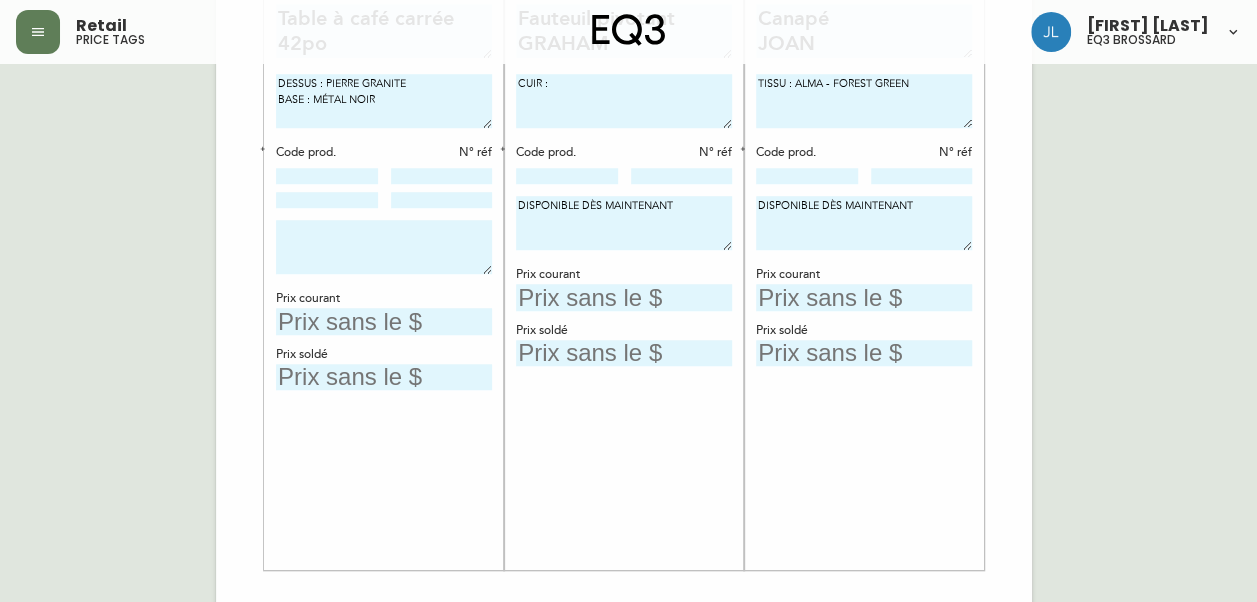 type on "DISPONIBLE À PARTIR DE : FIN AOÛT 2025" 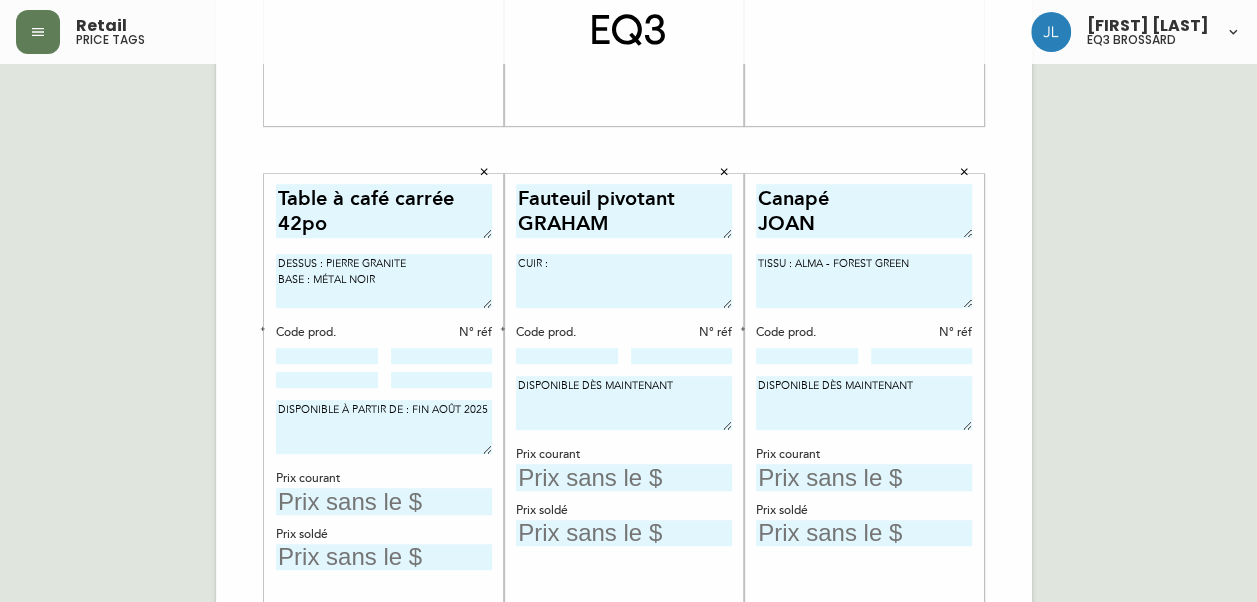 scroll, scrollTop: 612, scrollLeft: 0, axis: vertical 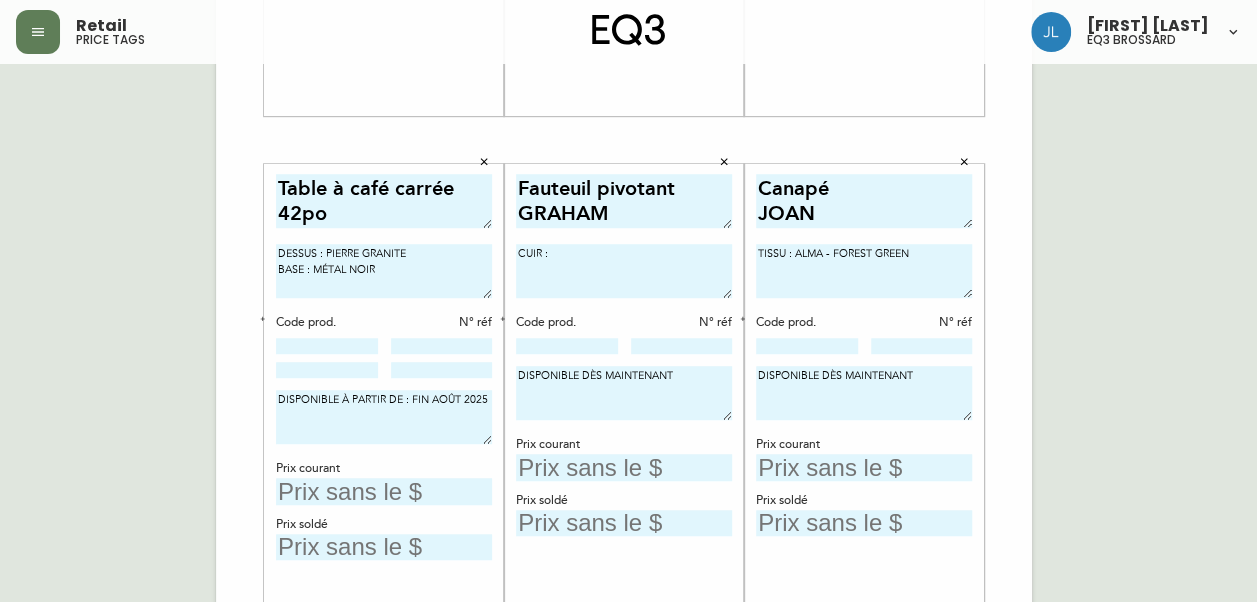 type on "DISPONIBLE À PARTIR DE : FIN AOÛT 2025" 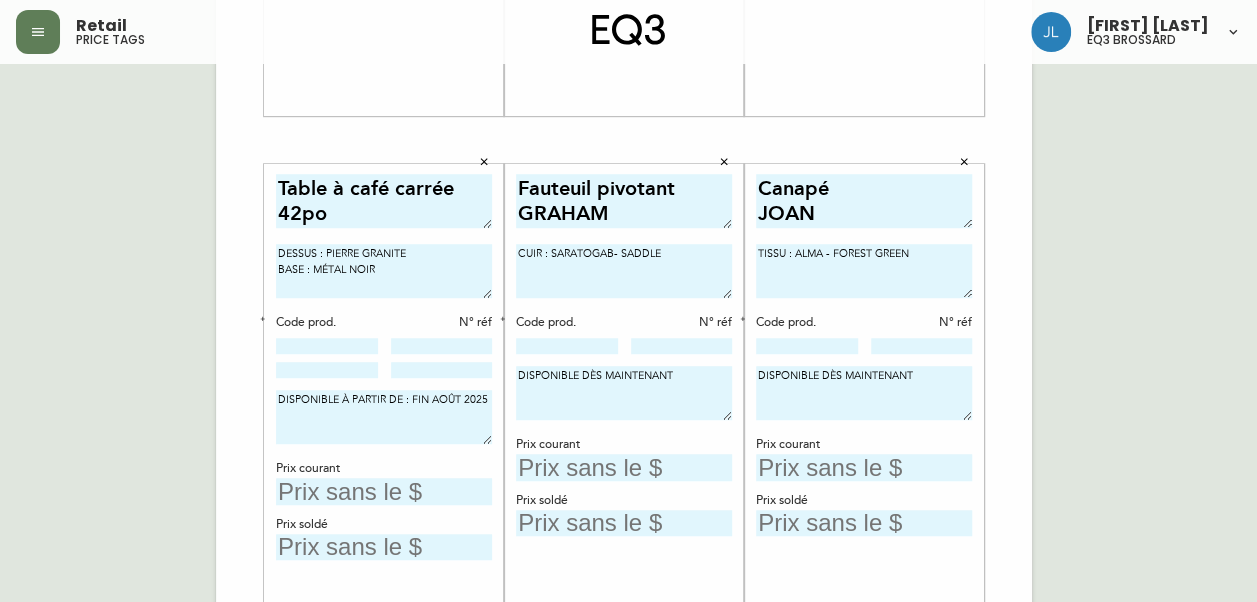 click on "CUIR : SARATOGAB- SADDLE" at bounding box center (624, 271) 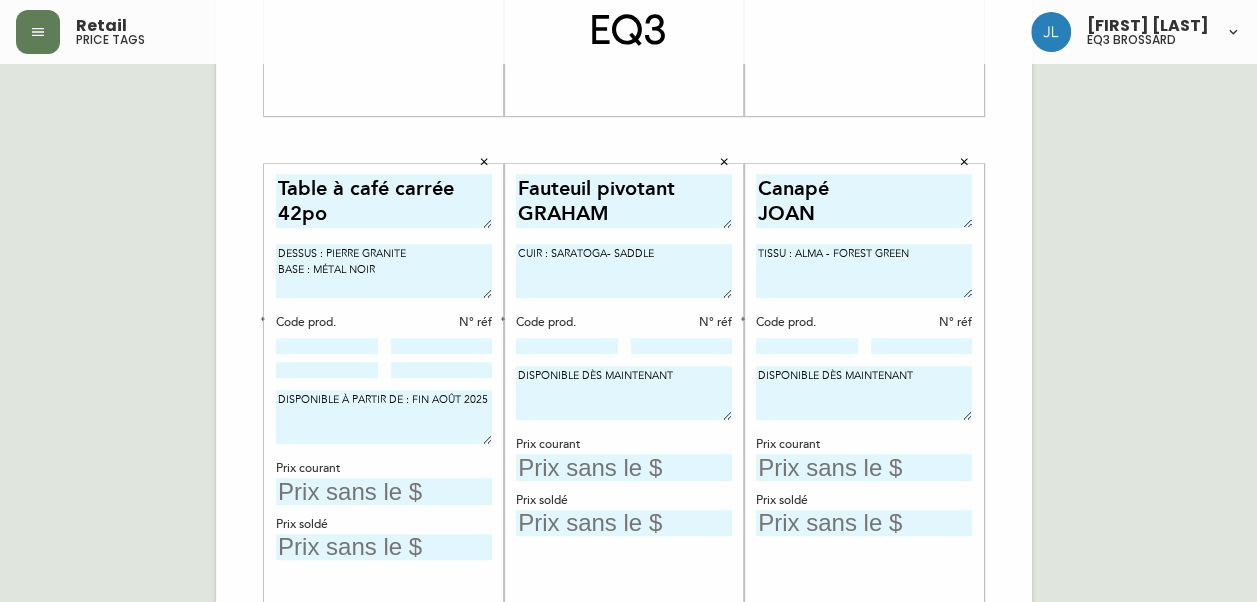 type on "CUIR : SARATOGA- SADDLE" 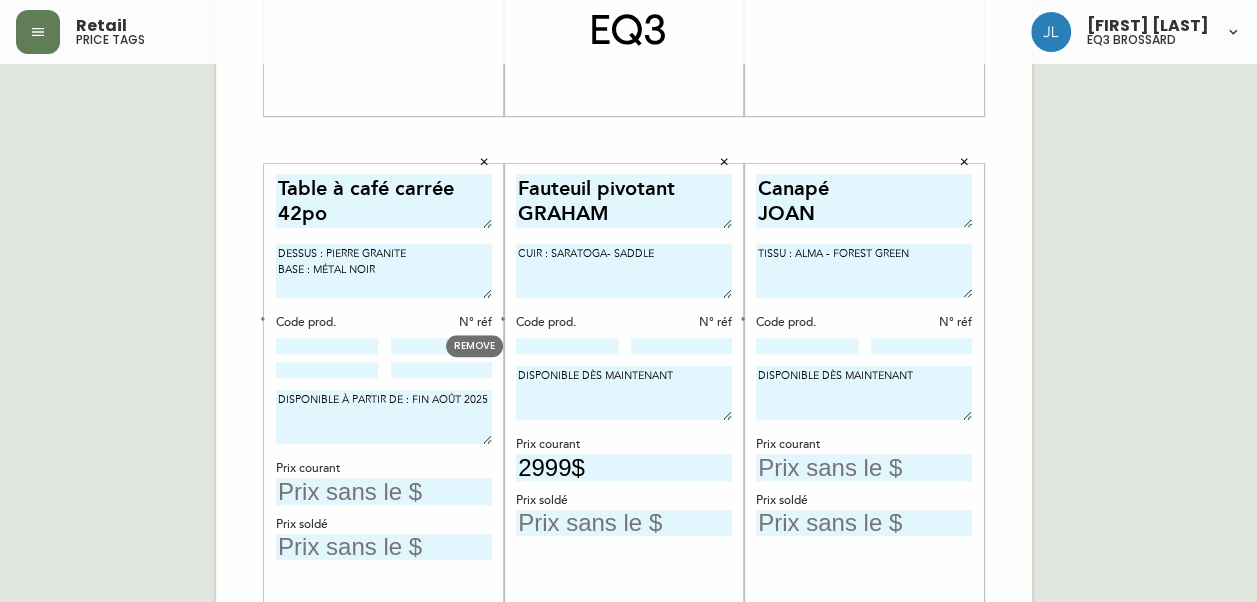 type on "2999$" 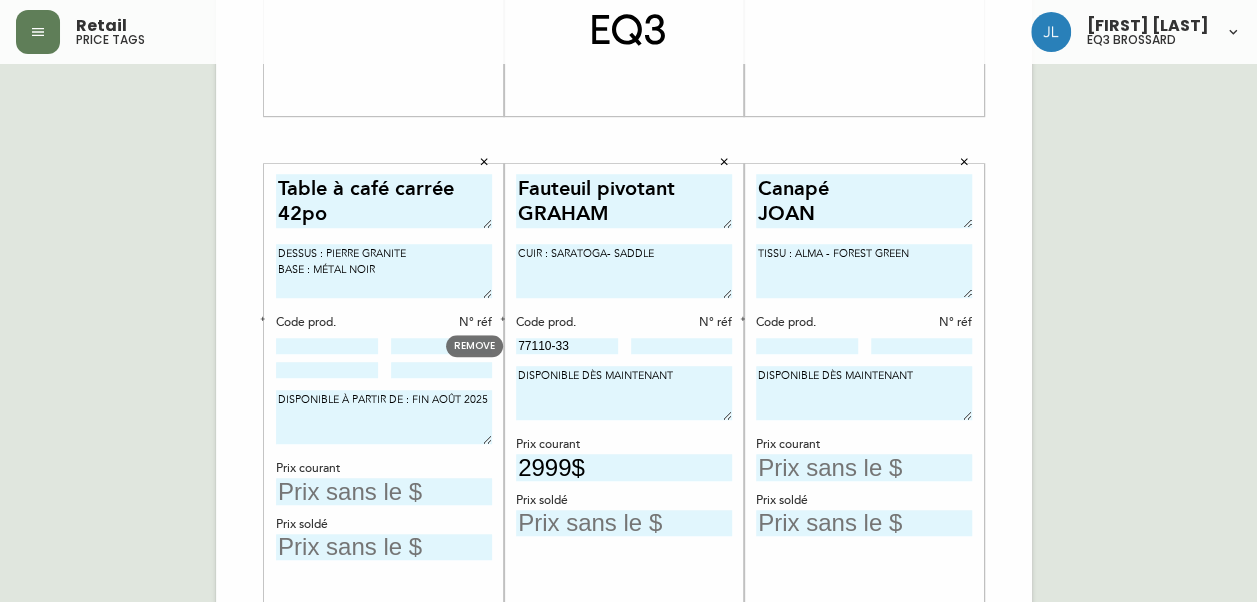 type on "77110-33" 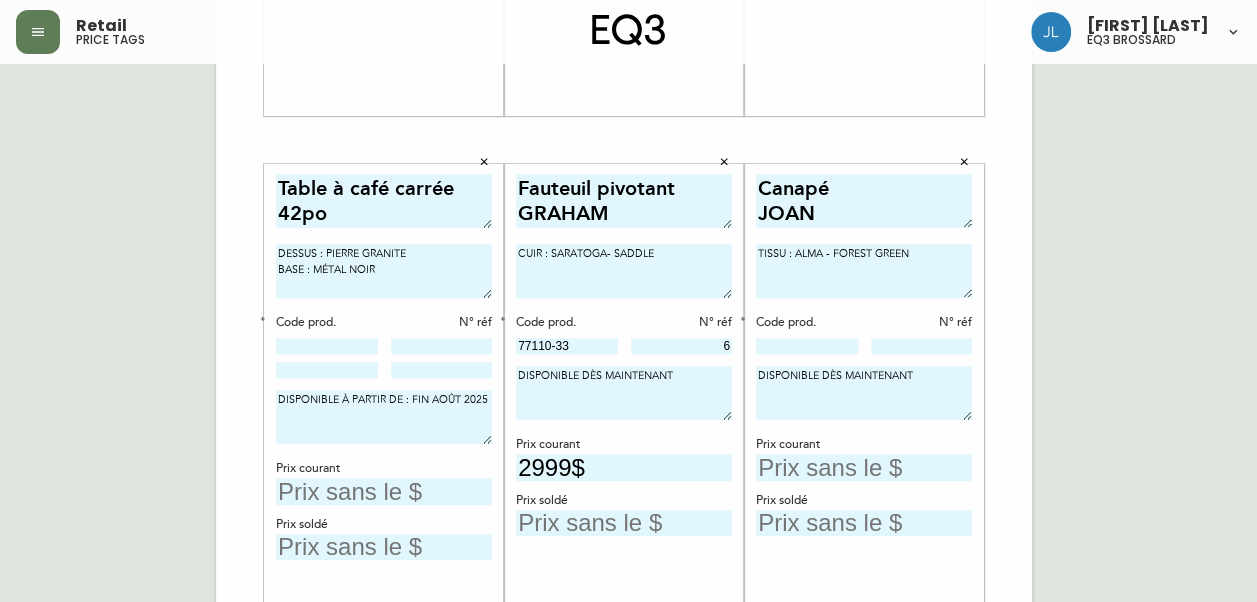 type on "6" 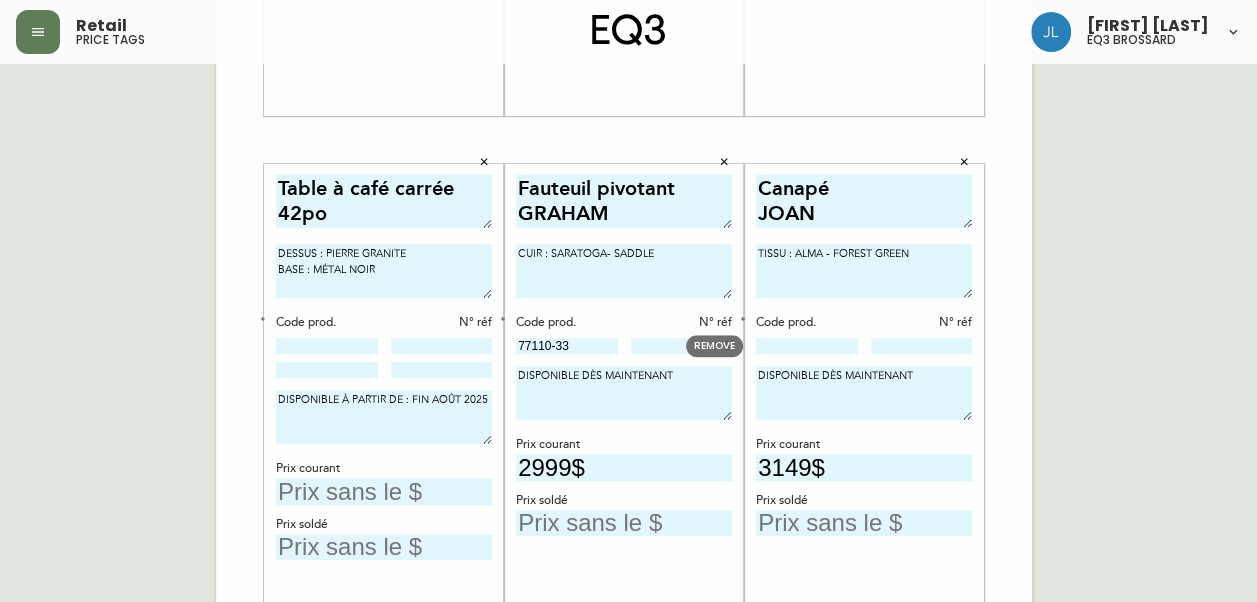 type on "3149$" 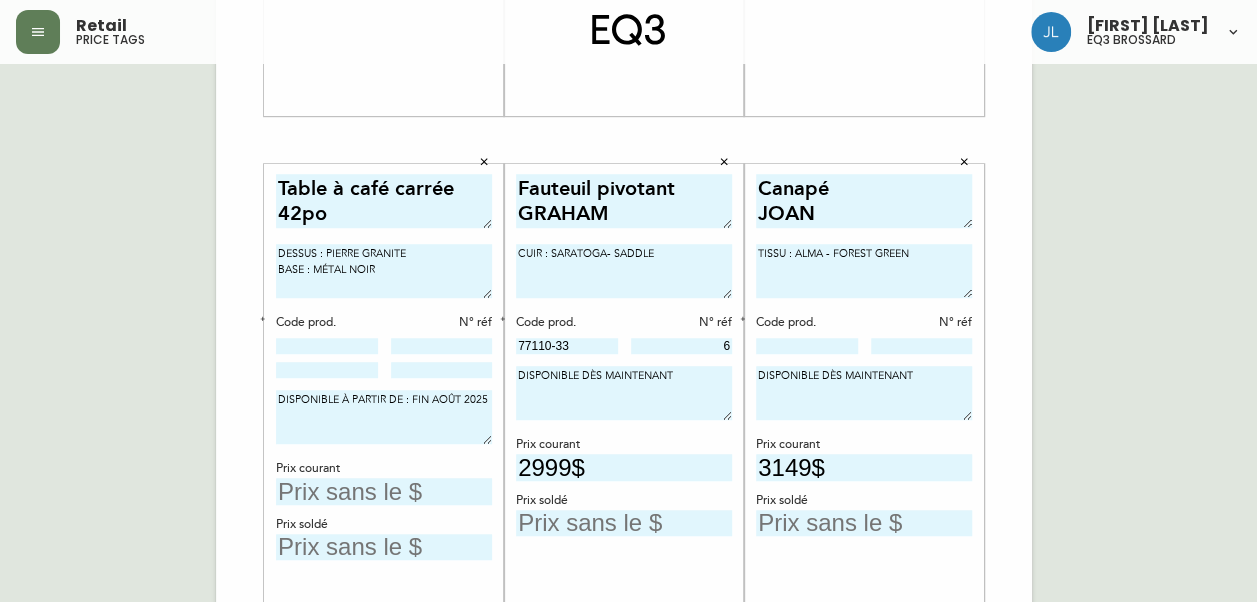 click on "TISSU : ALMA - FOREST GREEN" at bounding box center [864, 271] 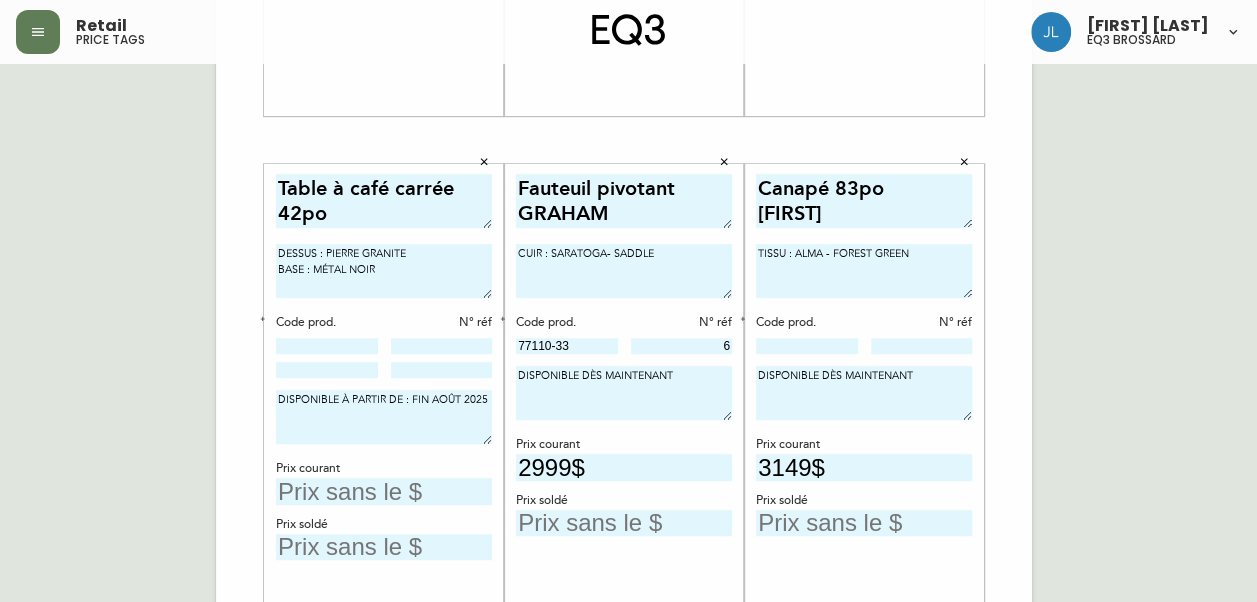 type on "Canapé 83po
JOAN" 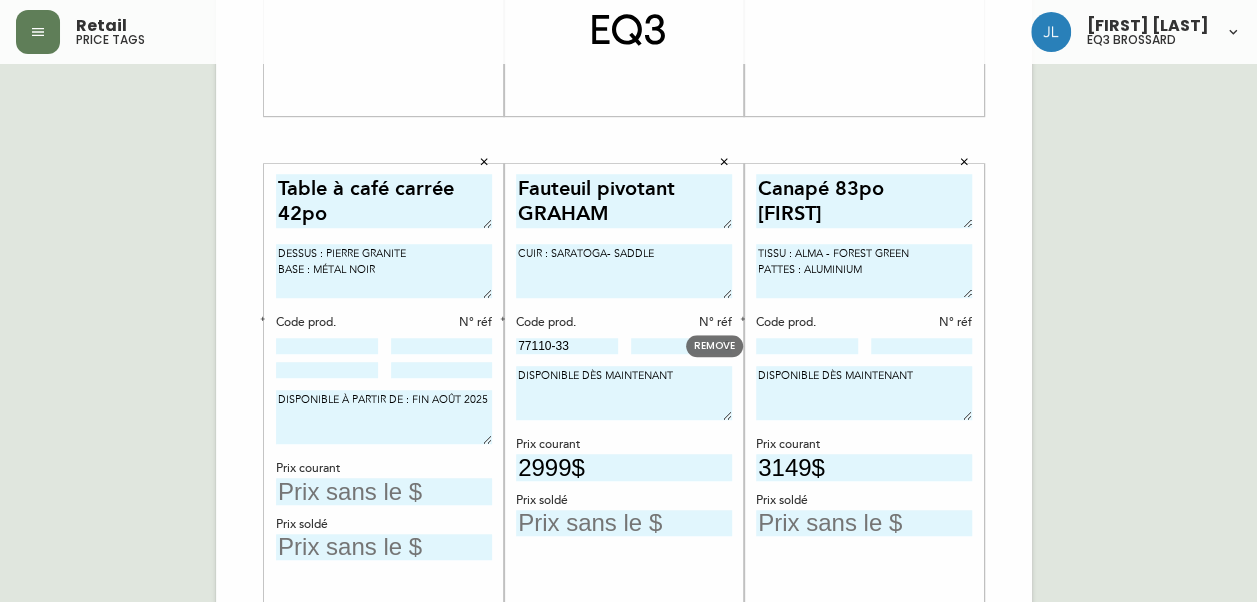 type on "TISSU : ALMA - FOREST GREEN
PATTES : ALUMINIUM" 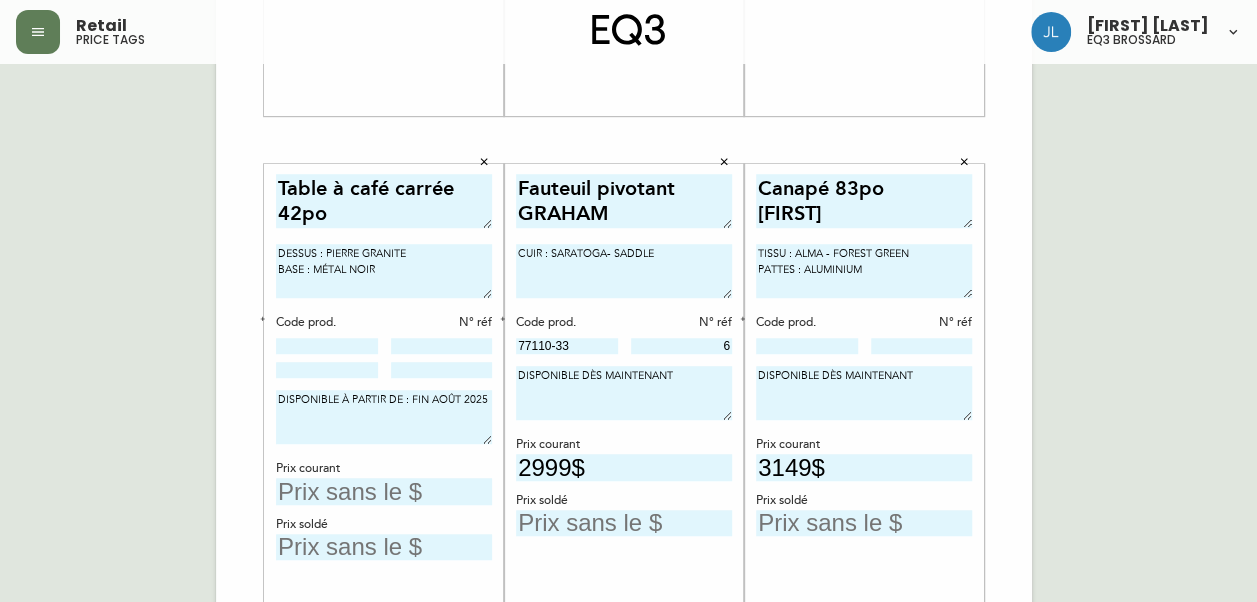 click on "Canapé 83po
JOAN TISSU : ALMA - FOREST GREEN
PATTES : ALUMINIUM Code prod. N° réf DISPONIBLE DÈS MAINTENANT Prix courant 3149$ Prix soldé" at bounding box center (864, 452) 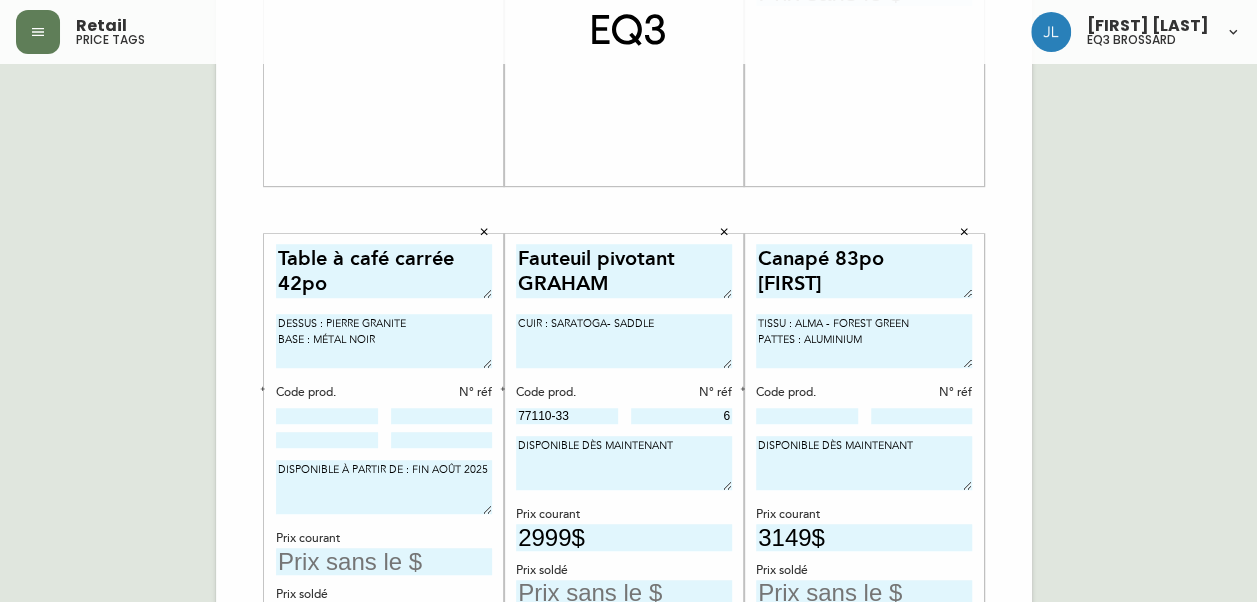 scroll, scrollTop: 536, scrollLeft: 0, axis: vertical 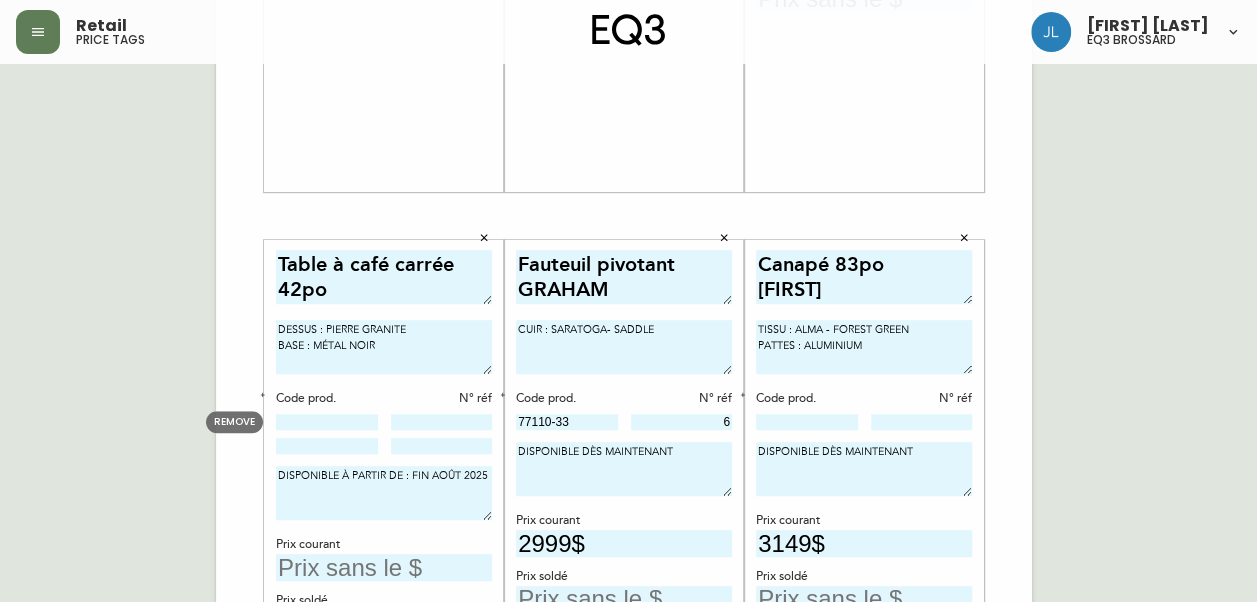 click at bounding box center (327, 422) 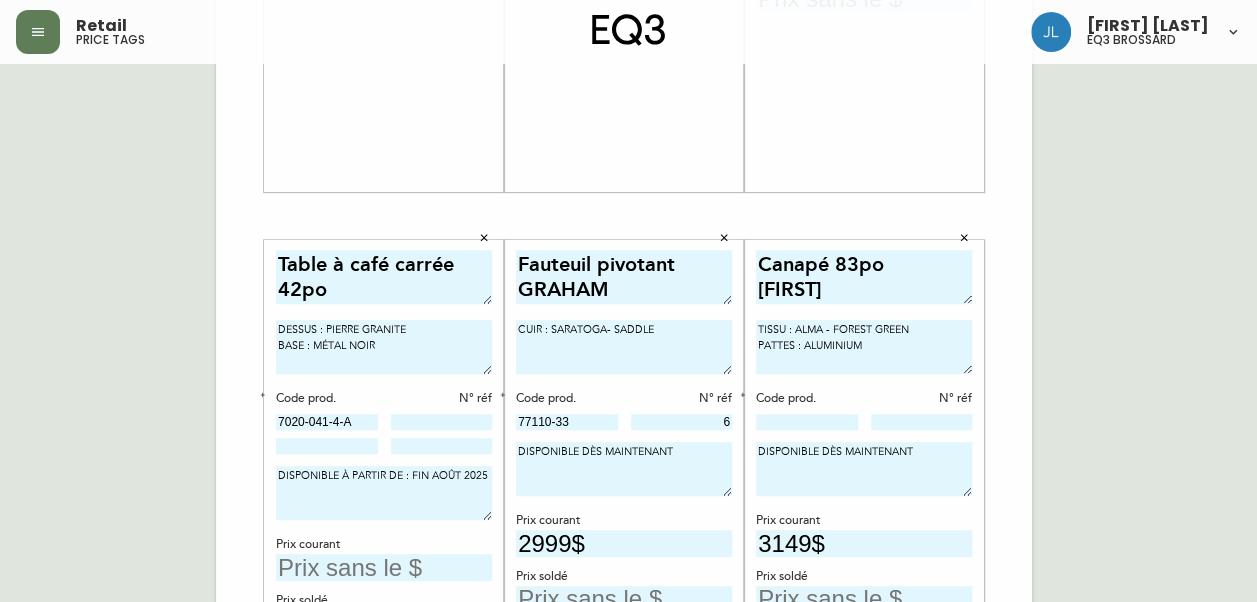 type on "7020-041-4-A" 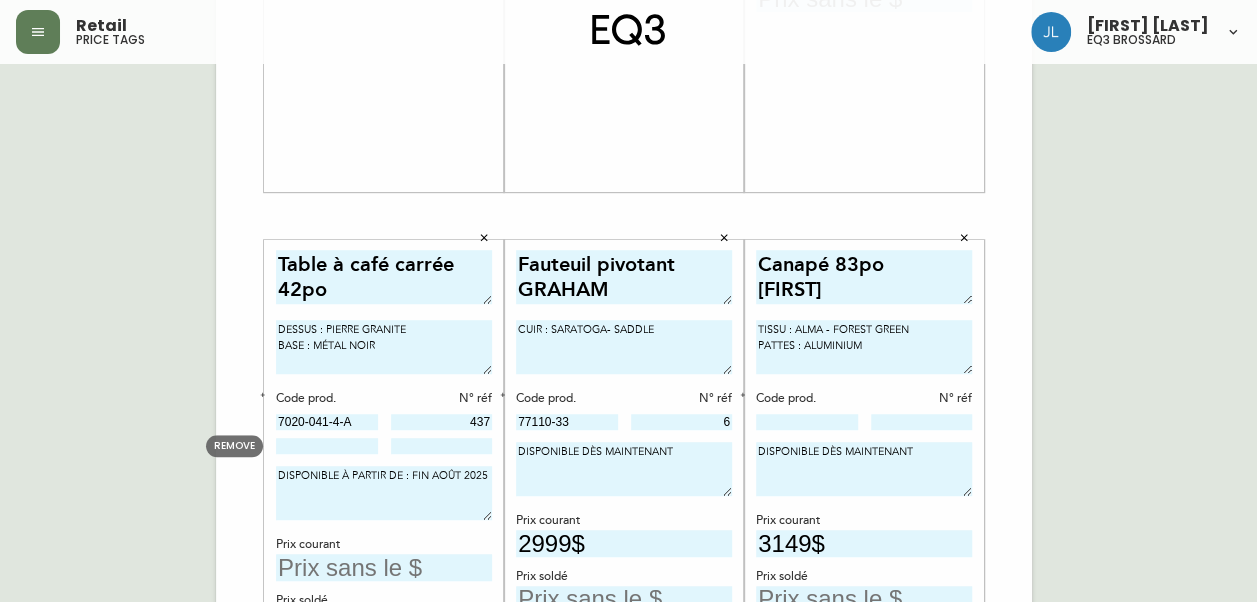 type on "437" 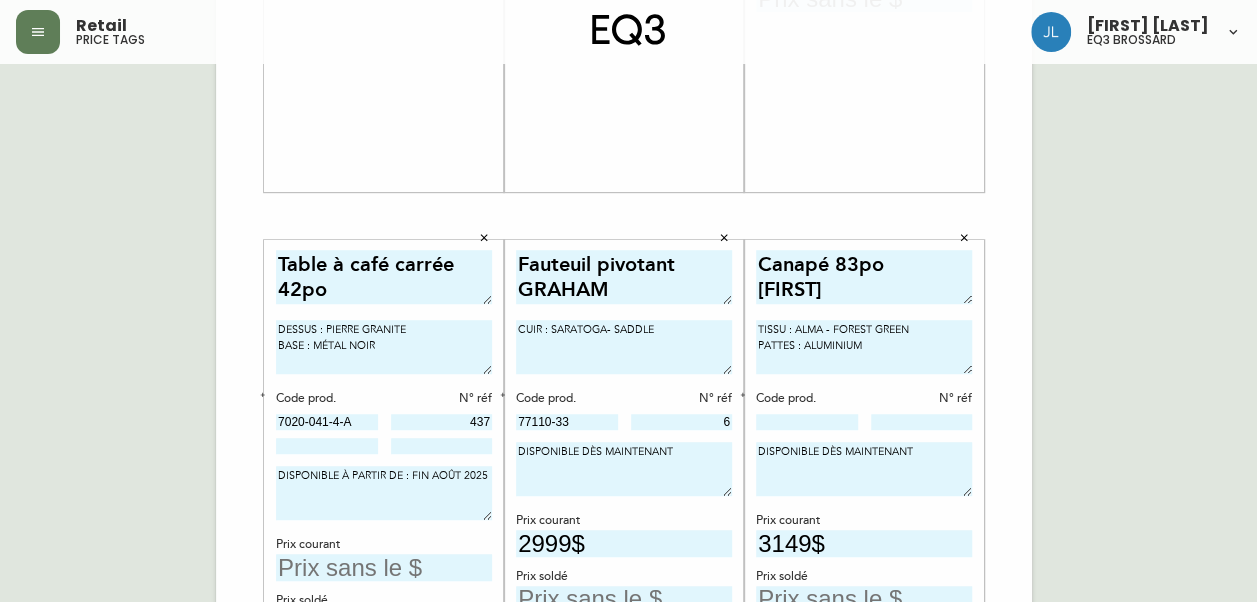 click on "DISPONIBLE À PARTIR DE : FIN AOÛT 2025" at bounding box center [384, 493] 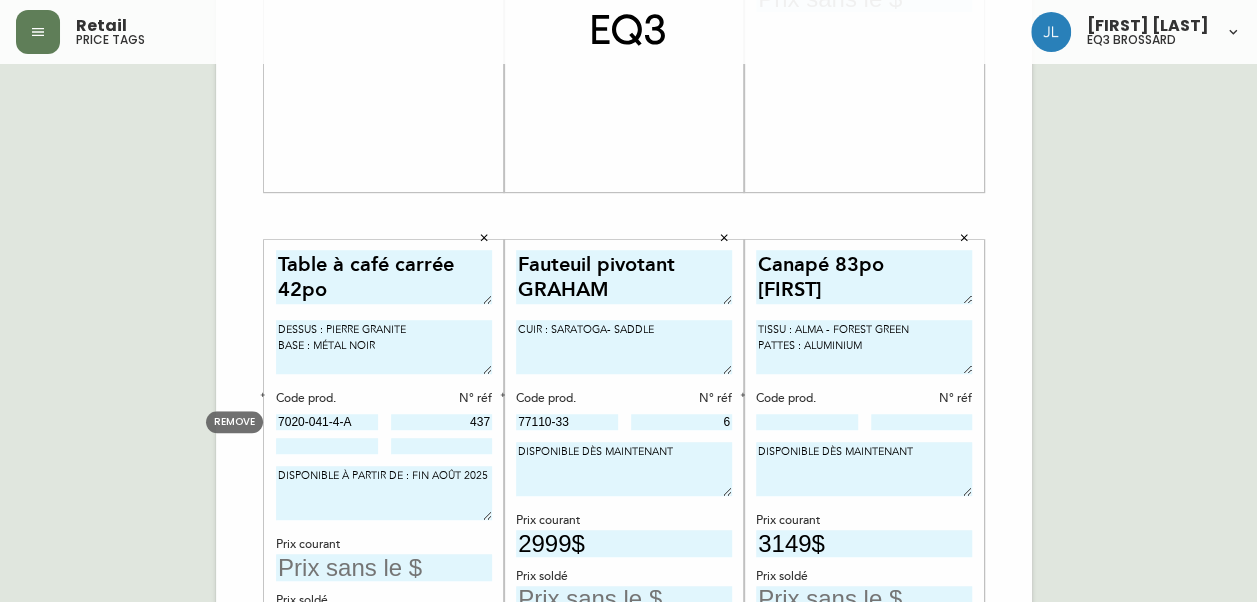 click on "7020-041-4-A" at bounding box center [327, 422] 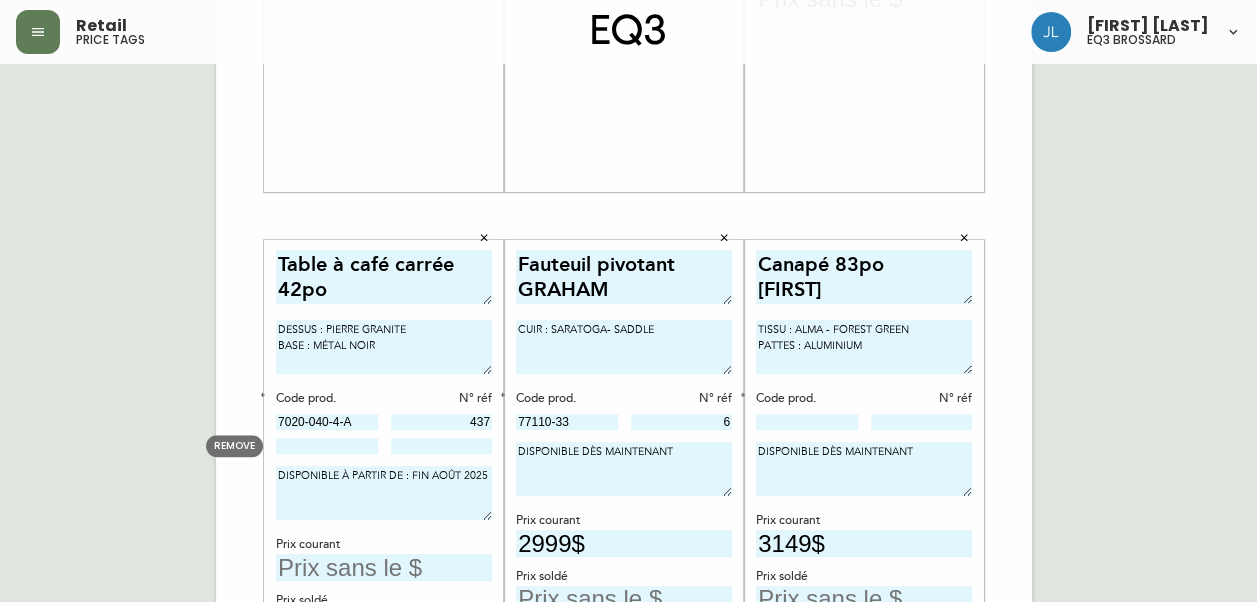 type on "7020-040-4-A" 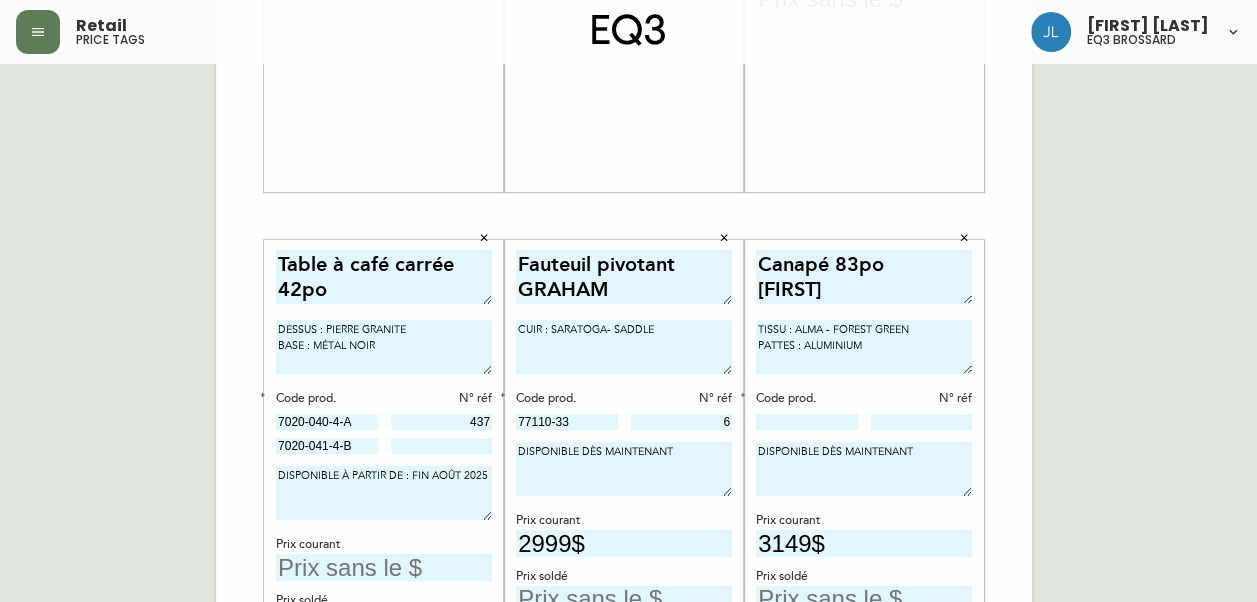 type on "7020-041-4-B" 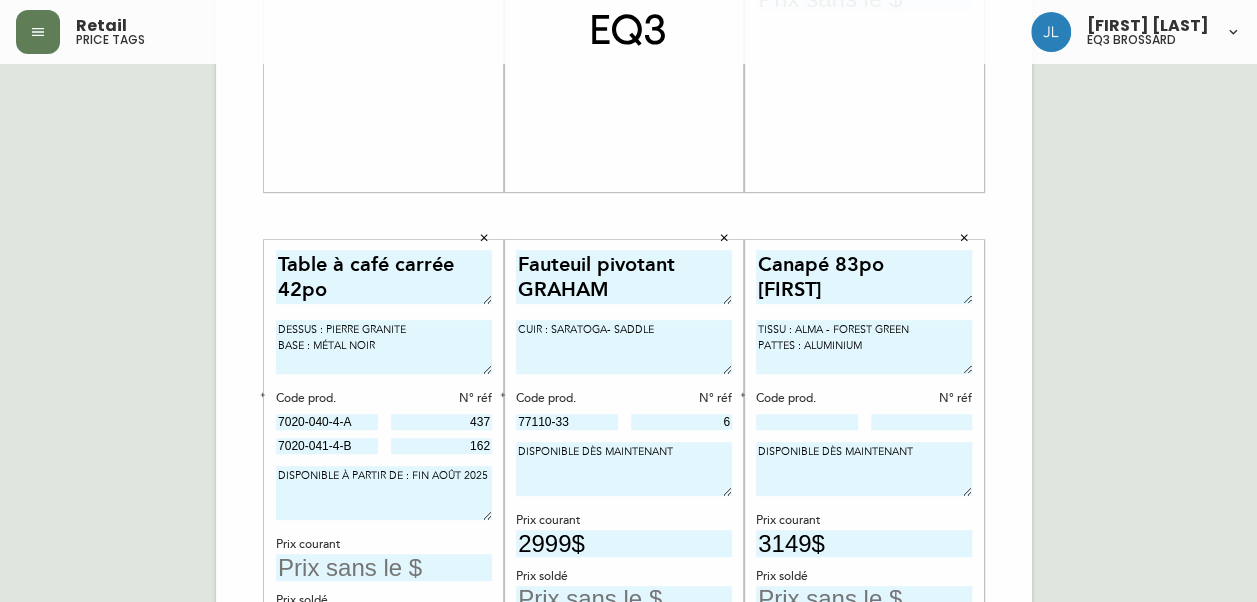 scroll, scrollTop: 567, scrollLeft: 0, axis: vertical 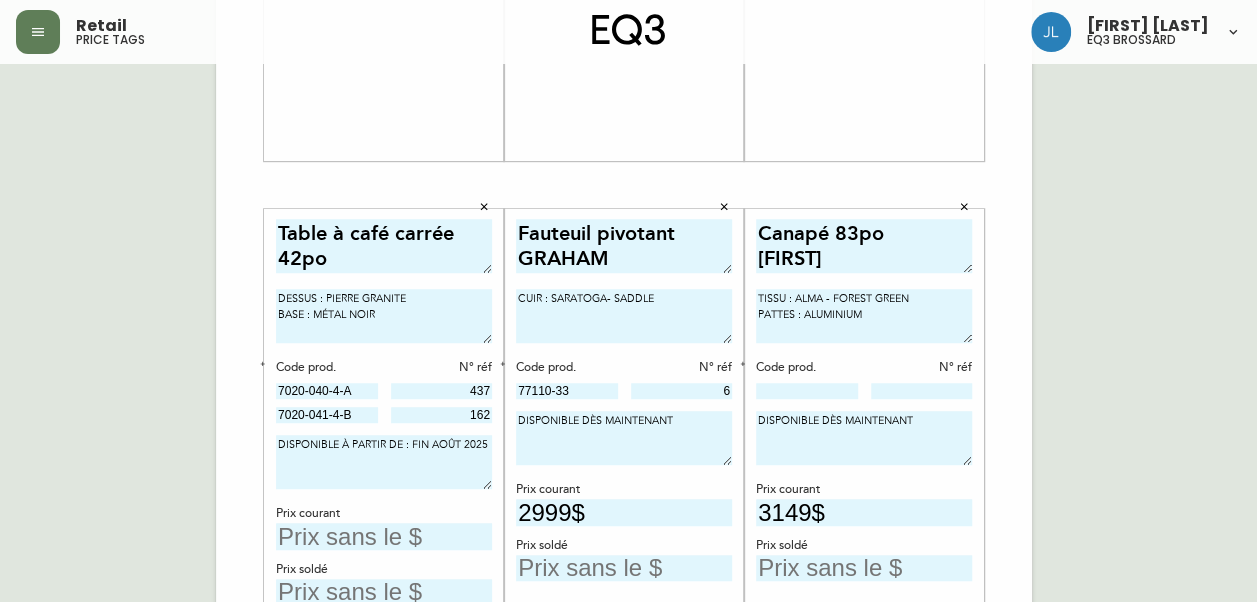 type on "162" 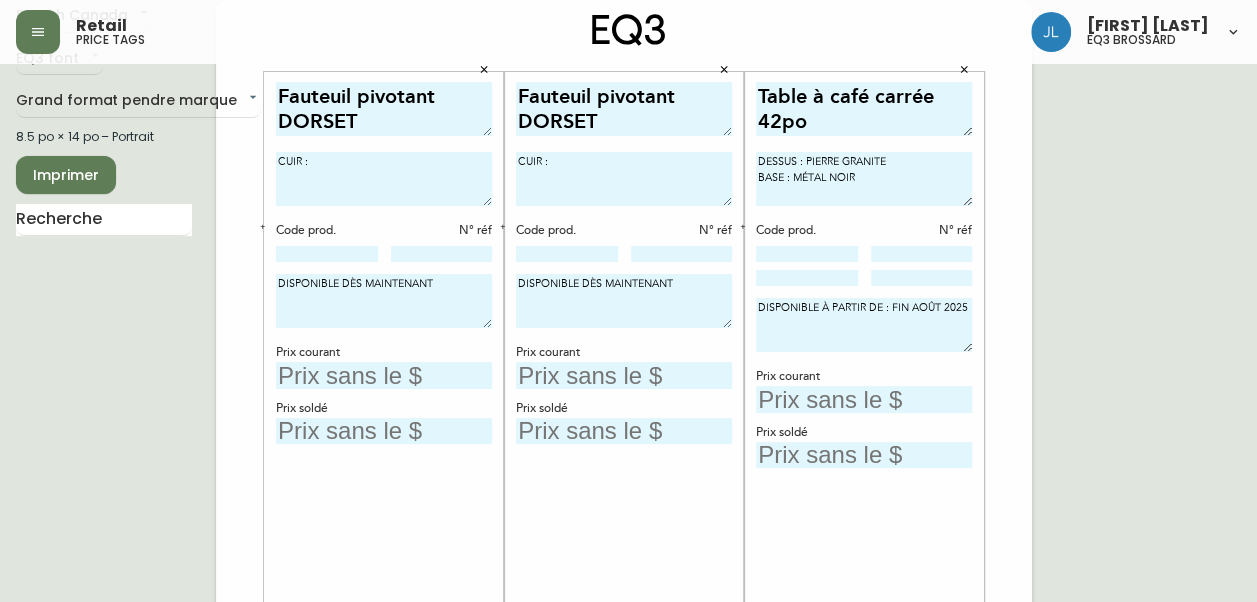 scroll, scrollTop: 0, scrollLeft: 0, axis: both 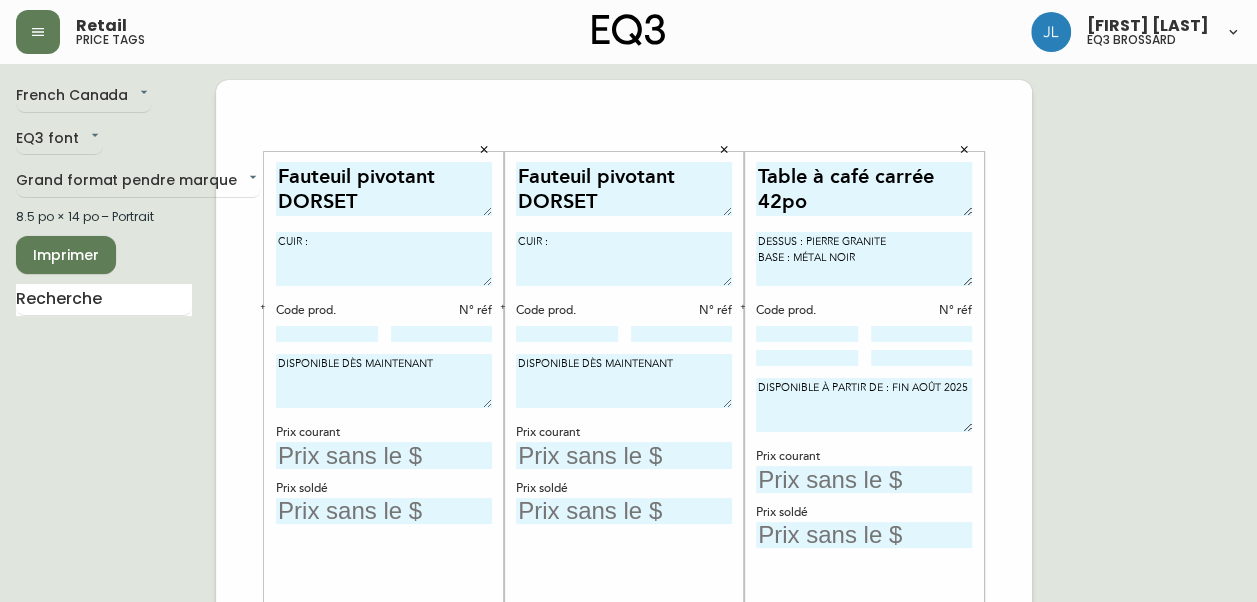 click at bounding box center (922, 358) 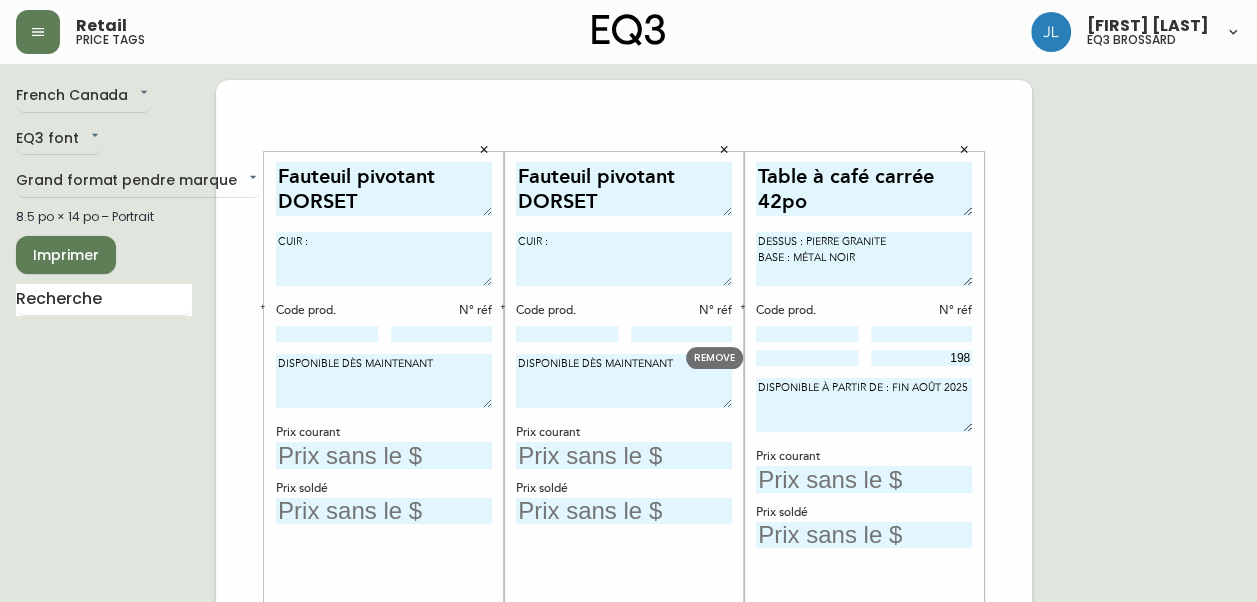 type on "198" 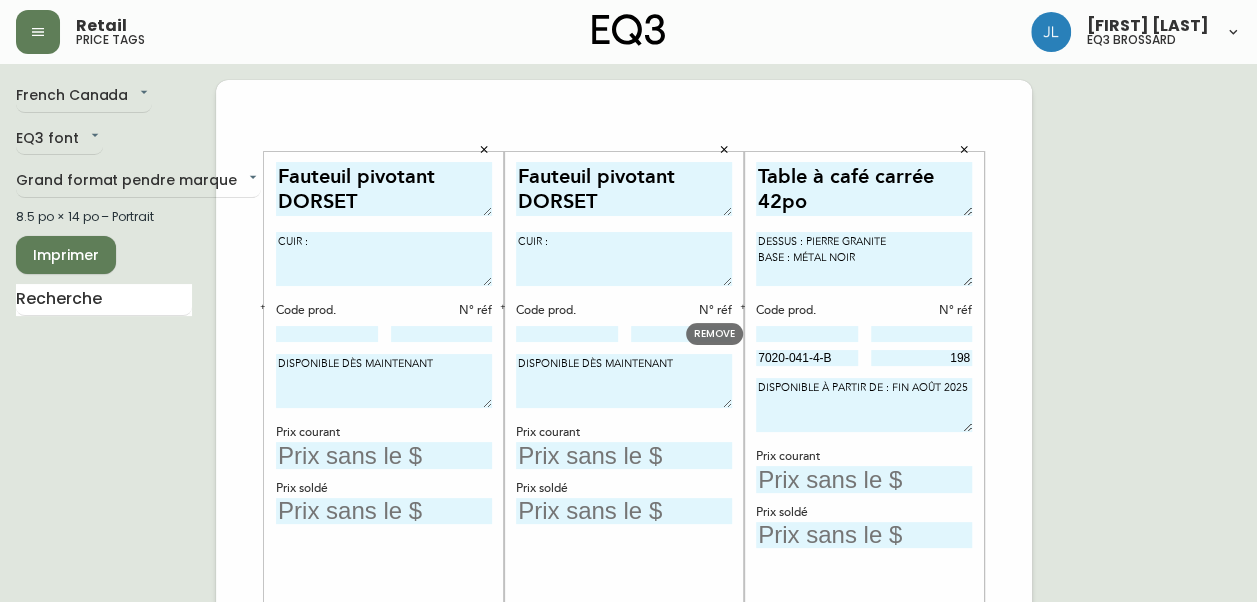 type on "7020-041-4-B" 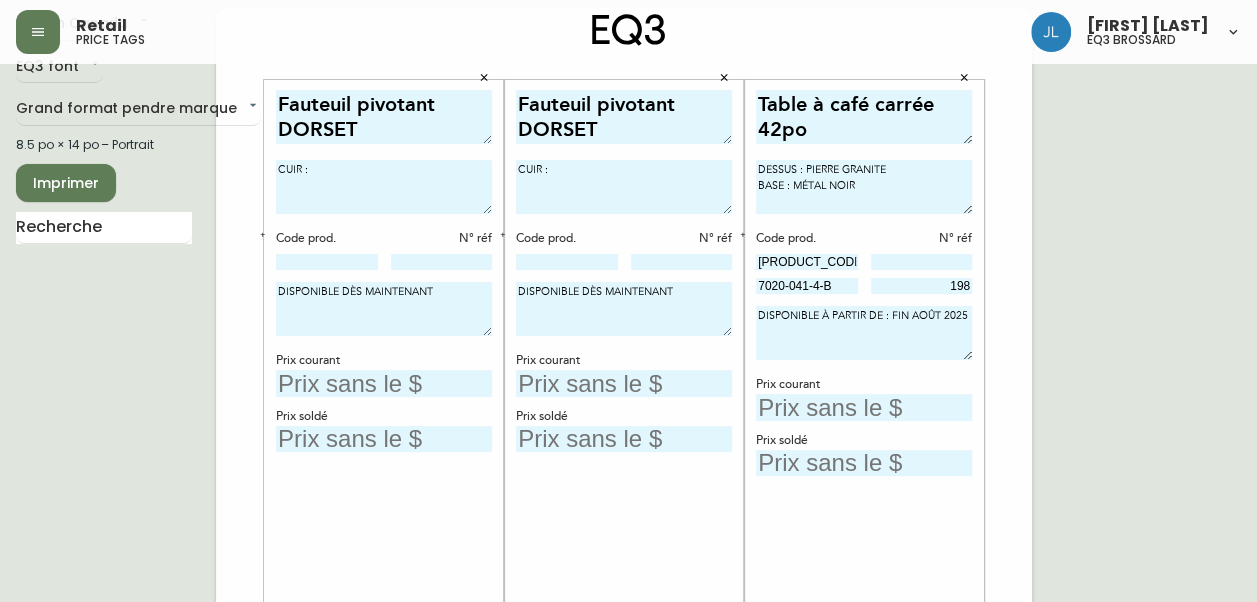 scroll, scrollTop: 71, scrollLeft: 0, axis: vertical 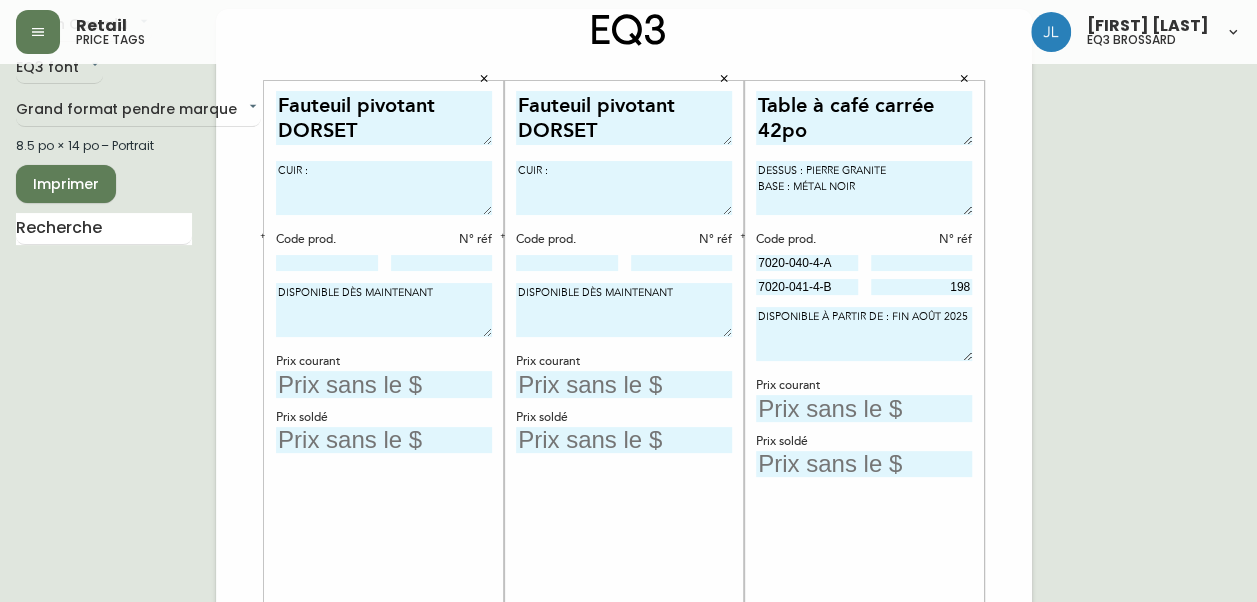 type on "7020-040-4-A" 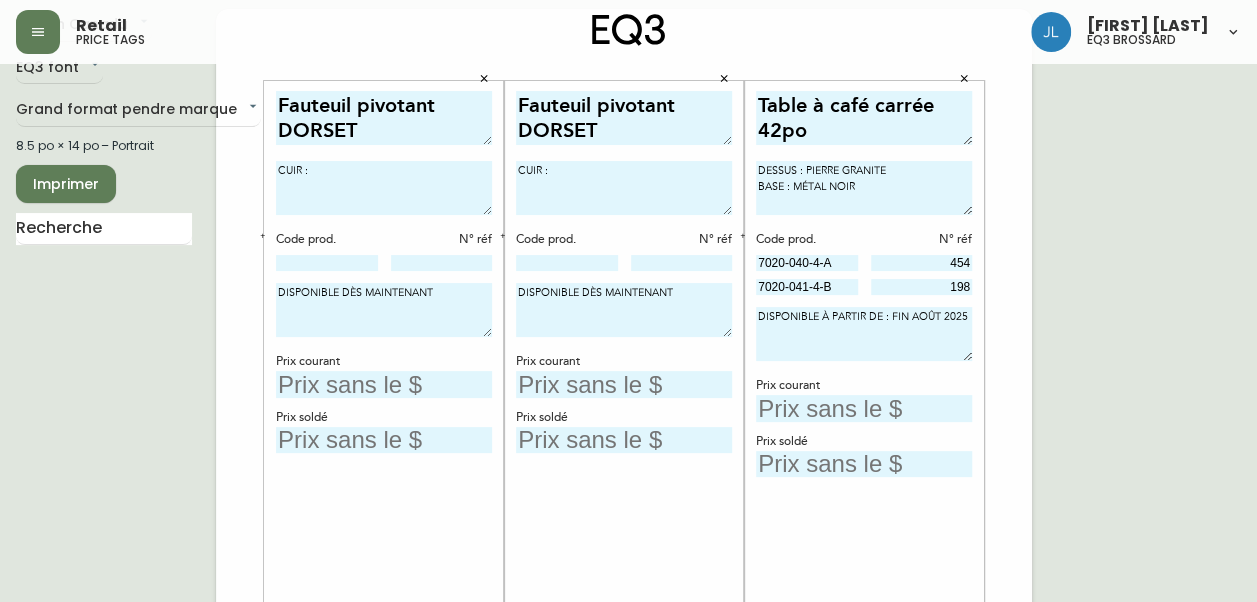 type on "454" 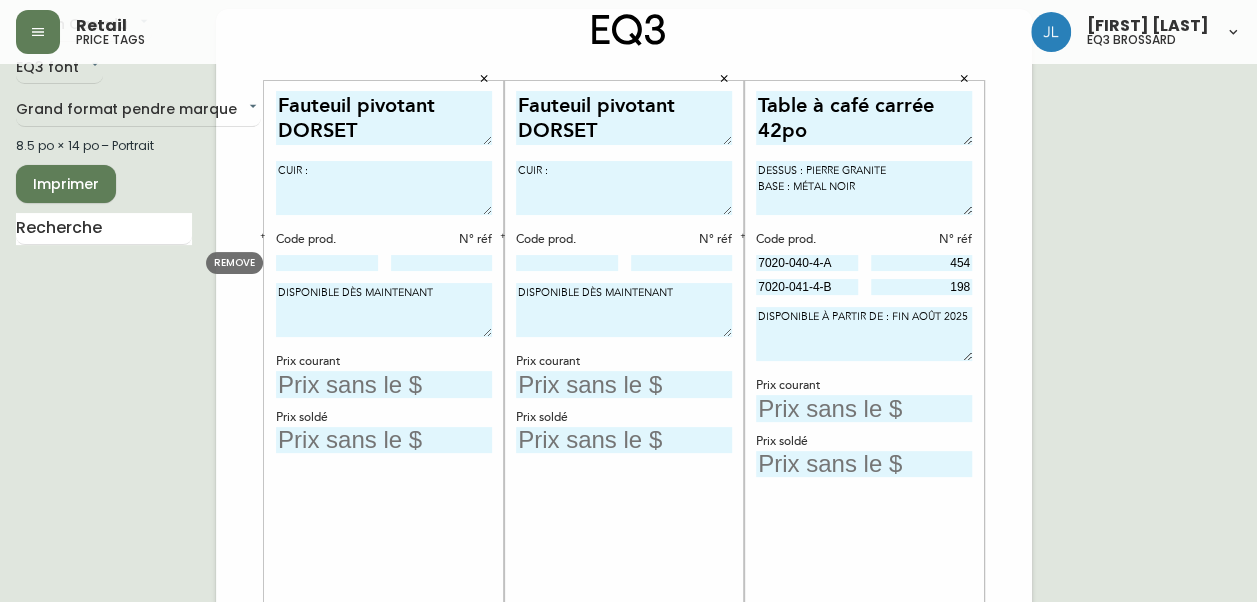 click at bounding box center (327, 263) 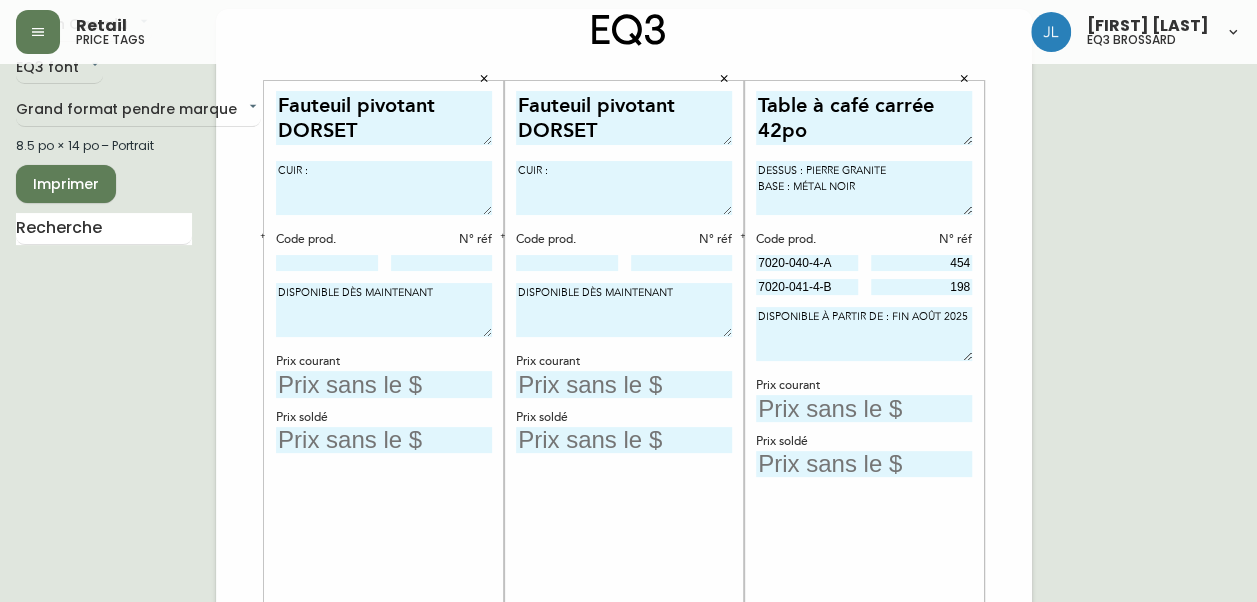 click on "CUIR :" at bounding box center (384, 188) 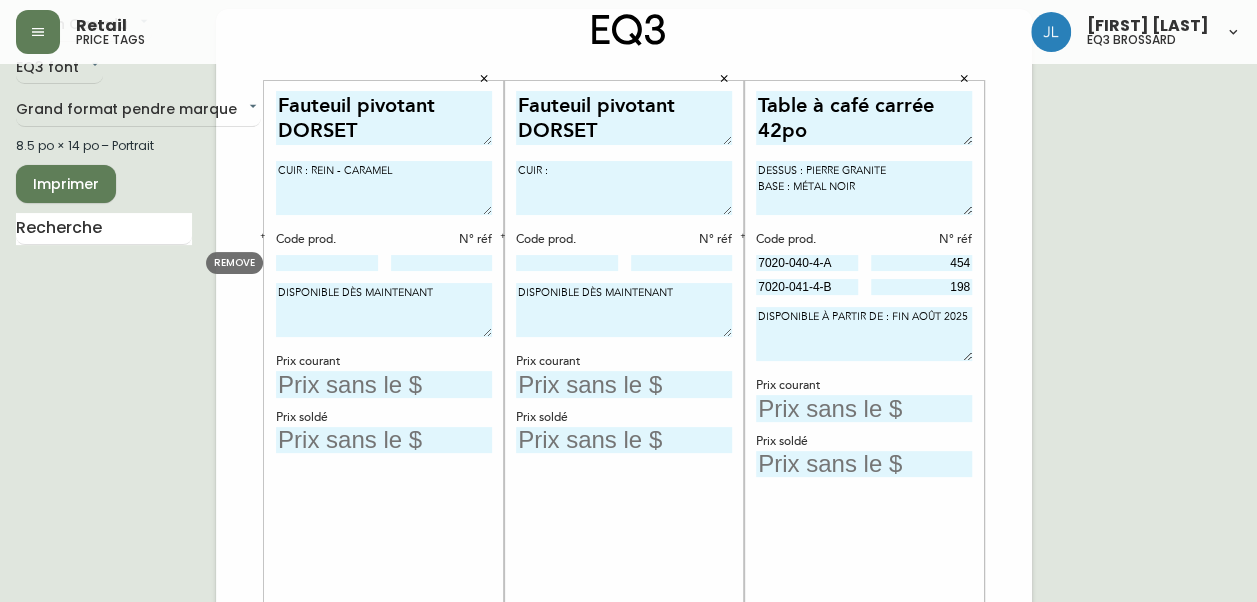 type on "CUIR : REIN - CARAMEL" 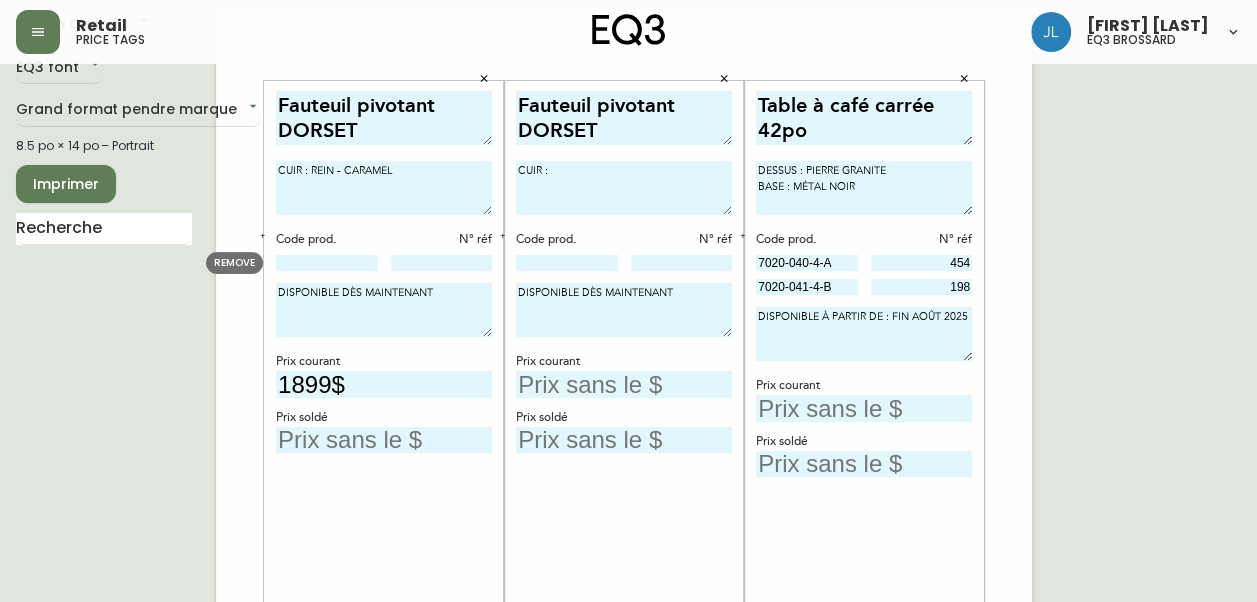 type on "1899$" 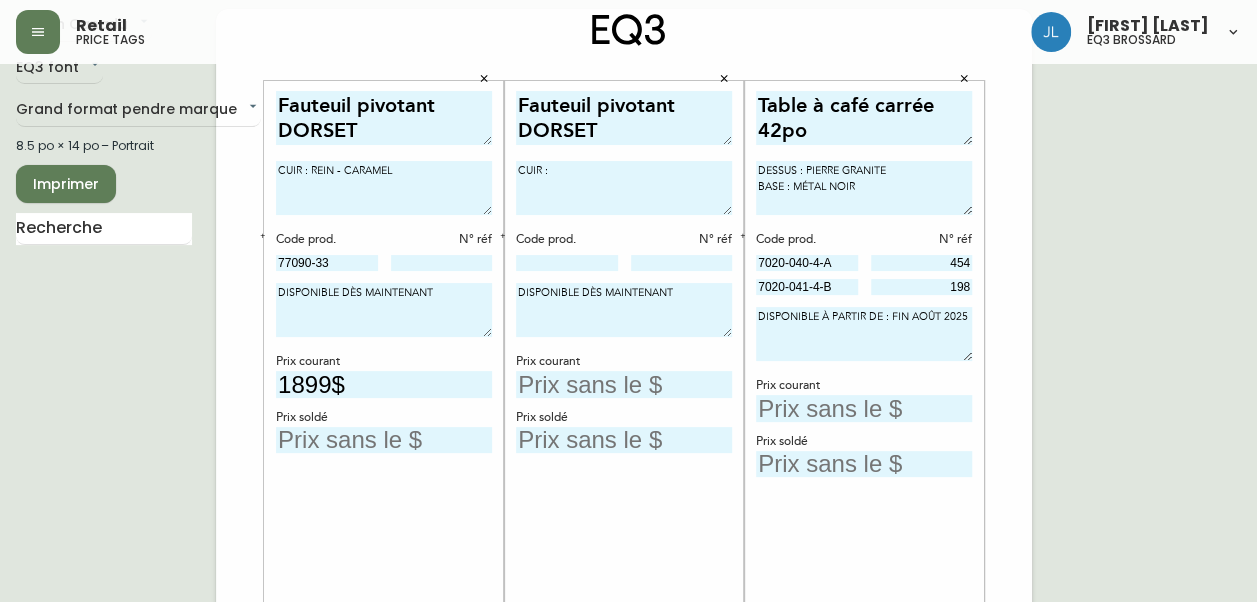 type on "77090-33" 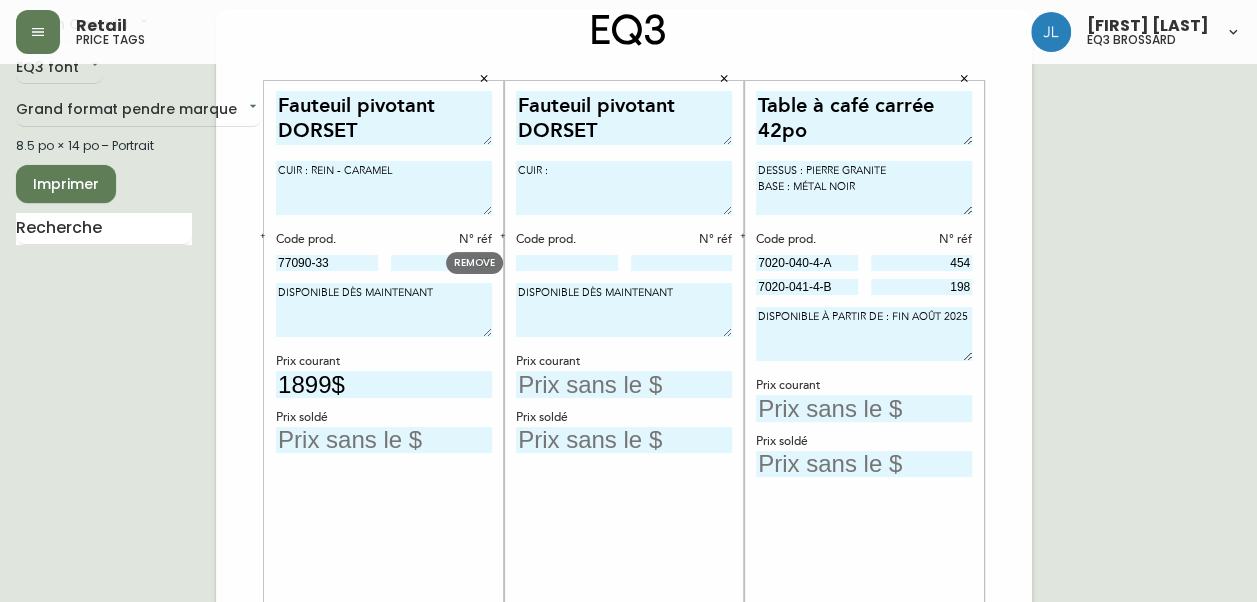 type on "56" 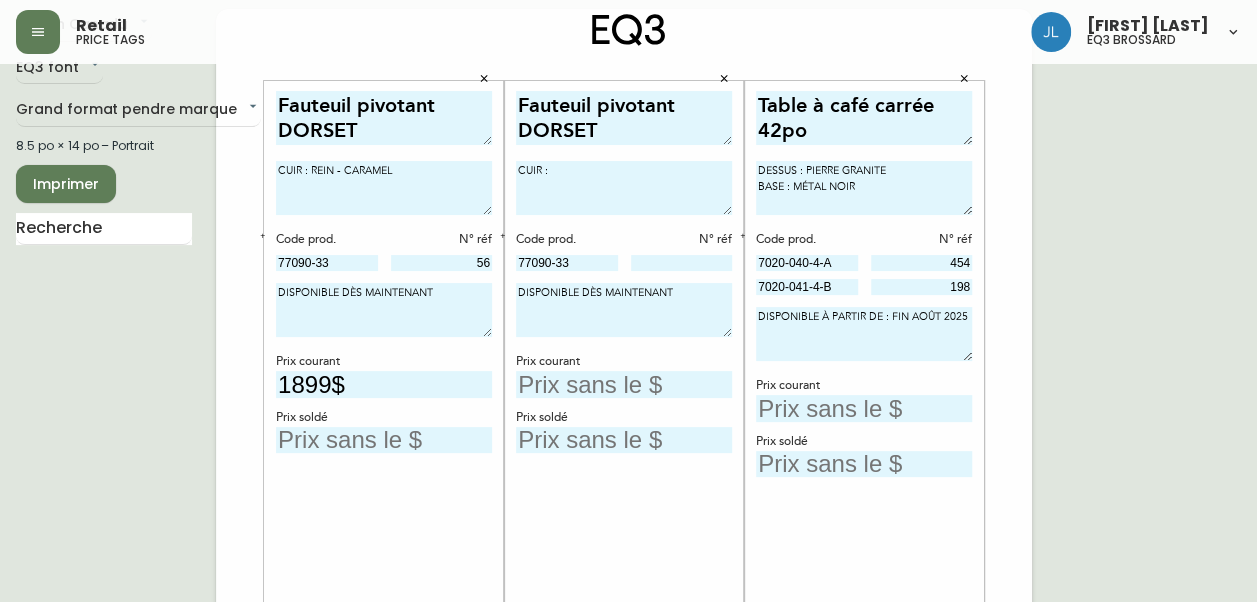 type on "77090-33" 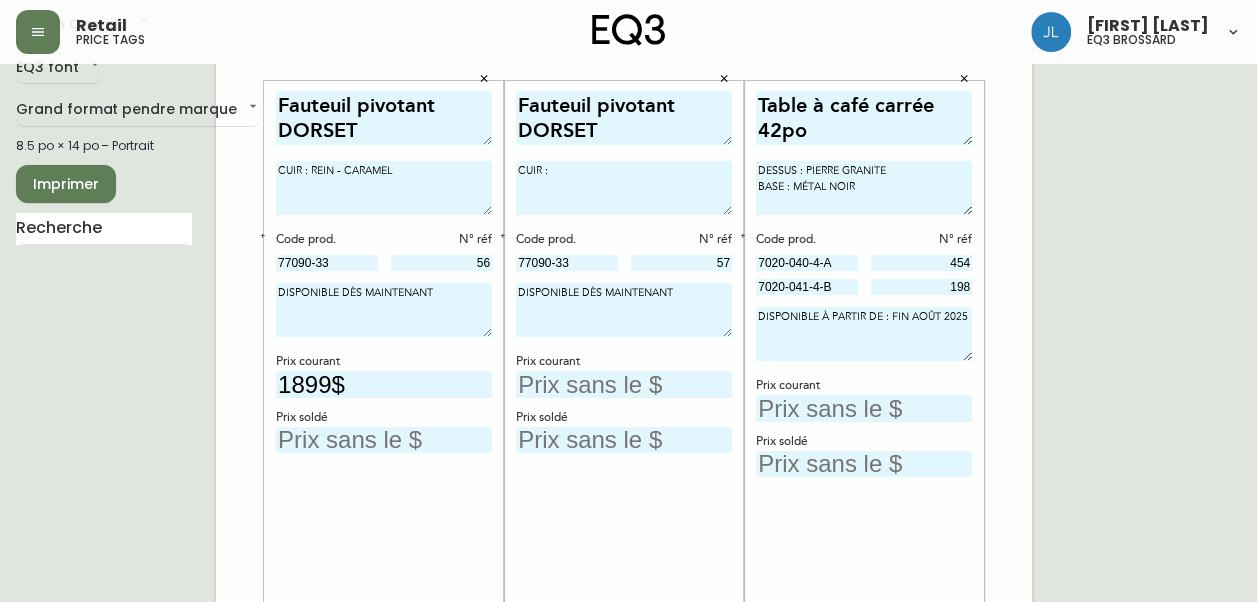 type on "57" 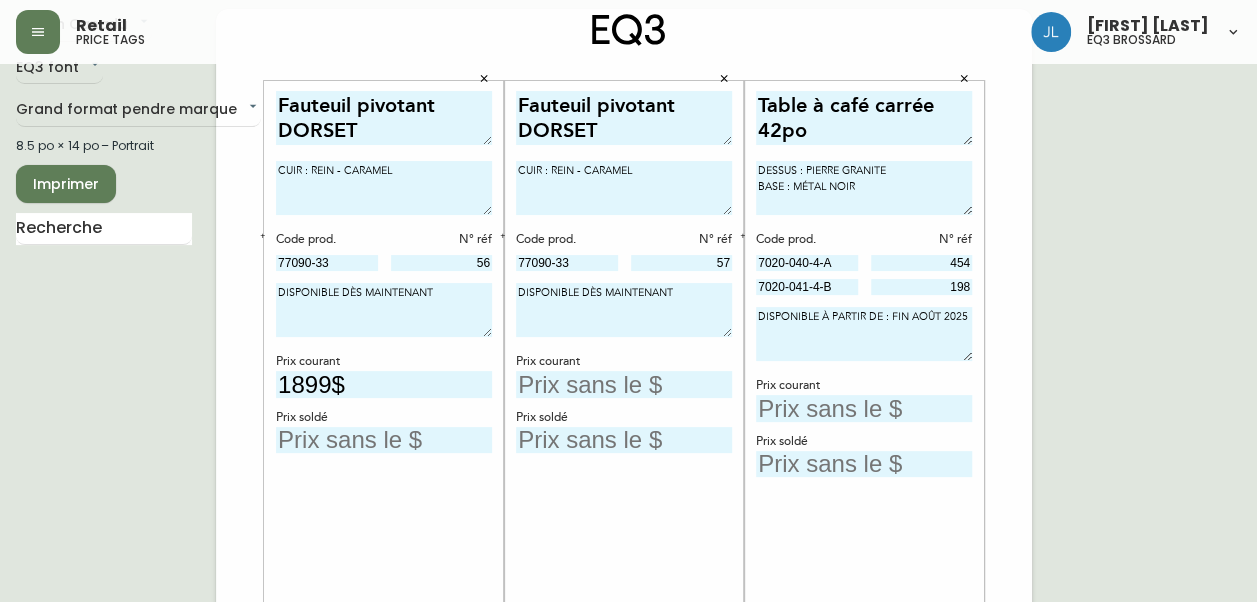 type on "CUIR : REIN - CARAMEL" 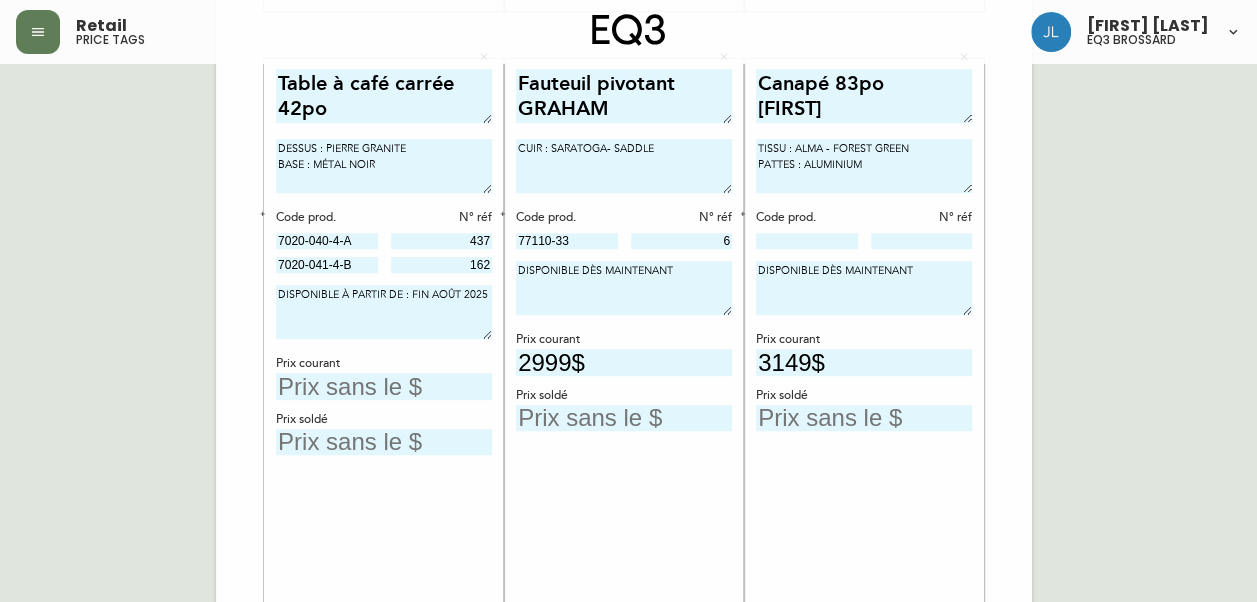 scroll, scrollTop: 716, scrollLeft: 0, axis: vertical 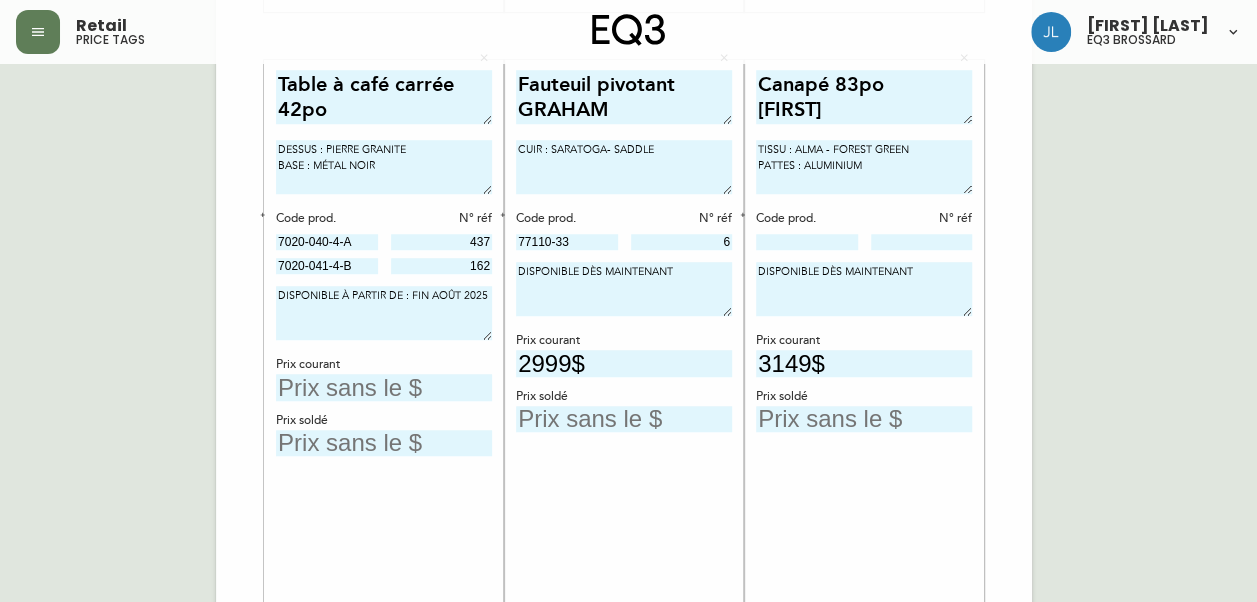 type on "1899$" 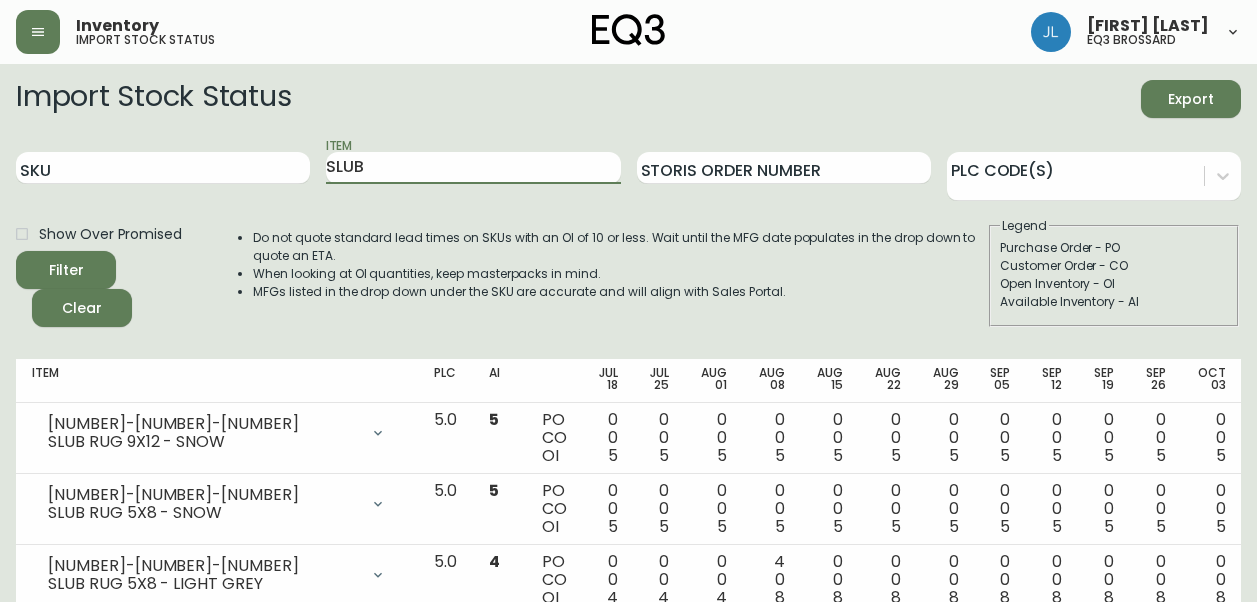 scroll, scrollTop: 0, scrollLeft: 0, axis: both 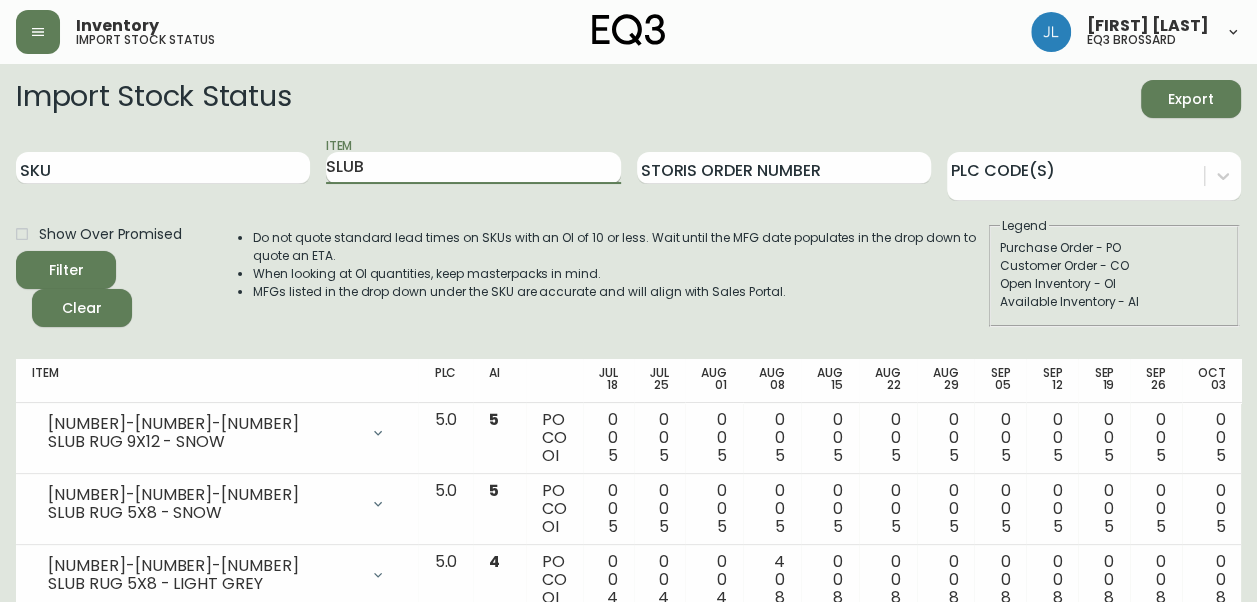 click on "SLUB" at bounding box center (473, 168) 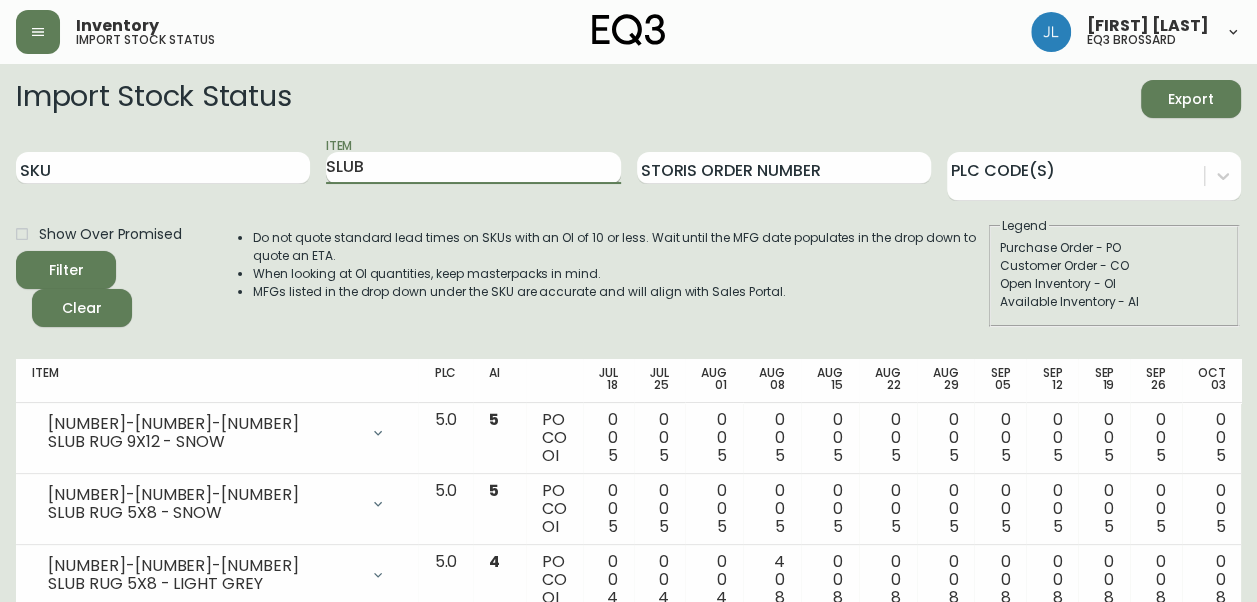 click on "SLUB" at bounding box center (473, 168) 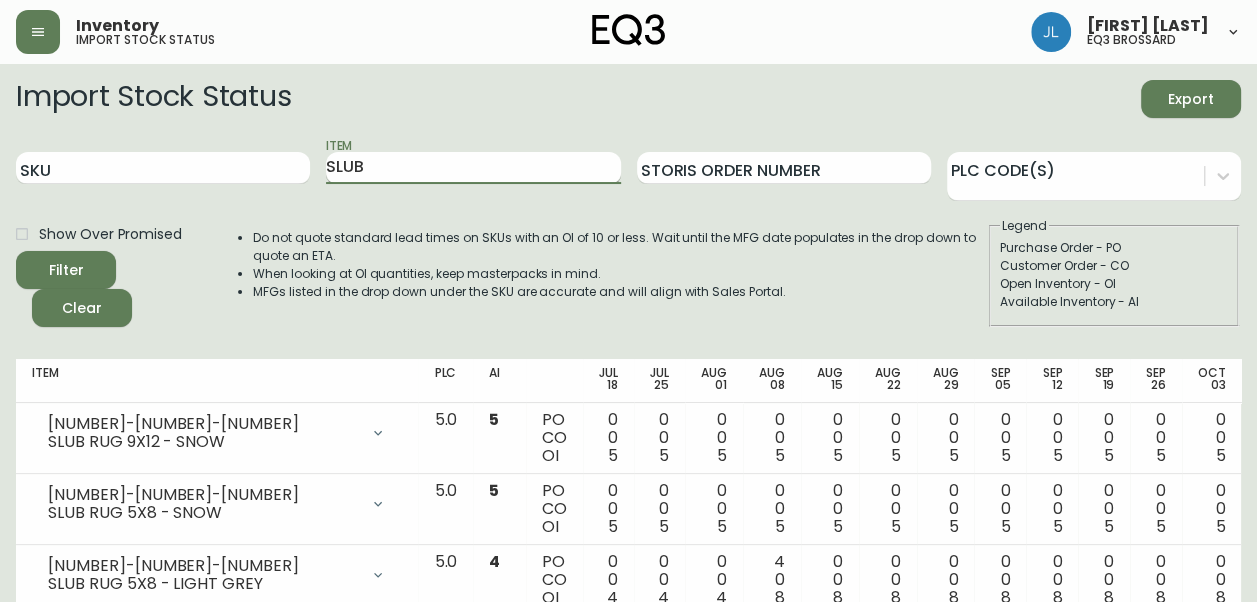 click on "SLUB" at bounding box center [473, 168] 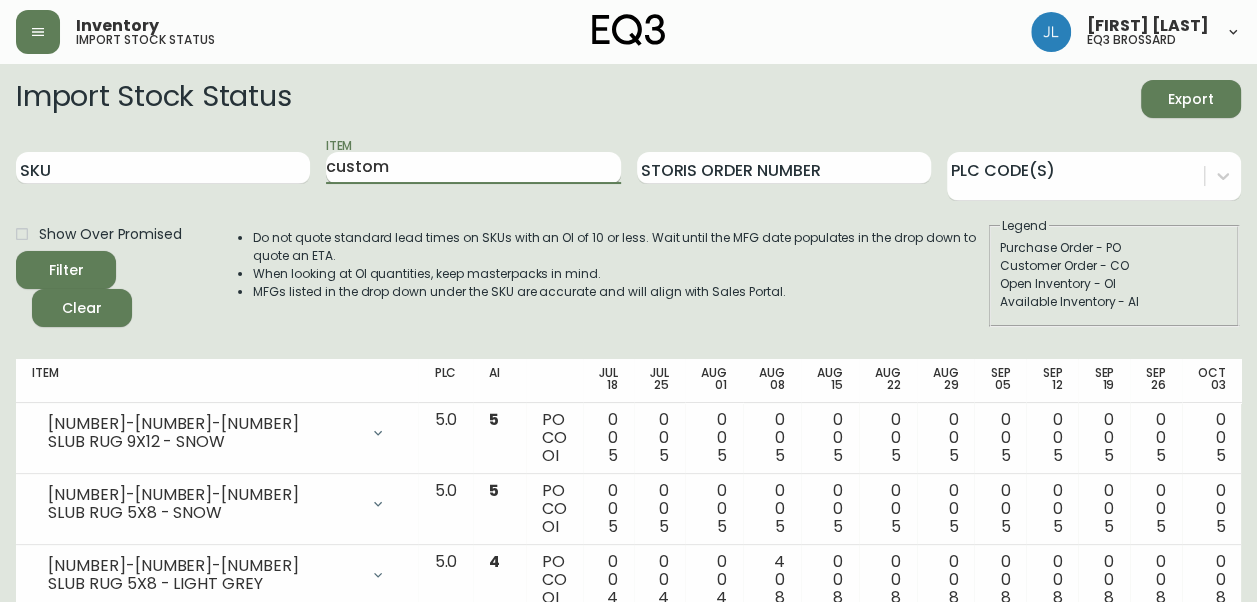 click on "Filter" at bounding box center [66, 270] 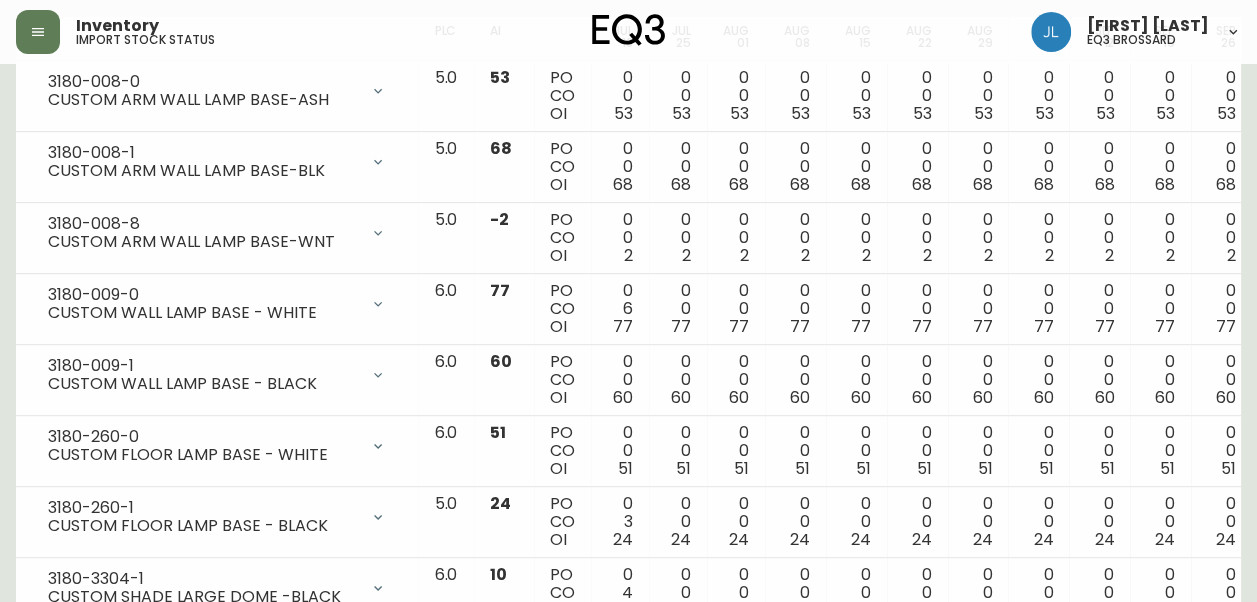 scroll, scrollTop: 0, scrollLeft: 0, axis: both 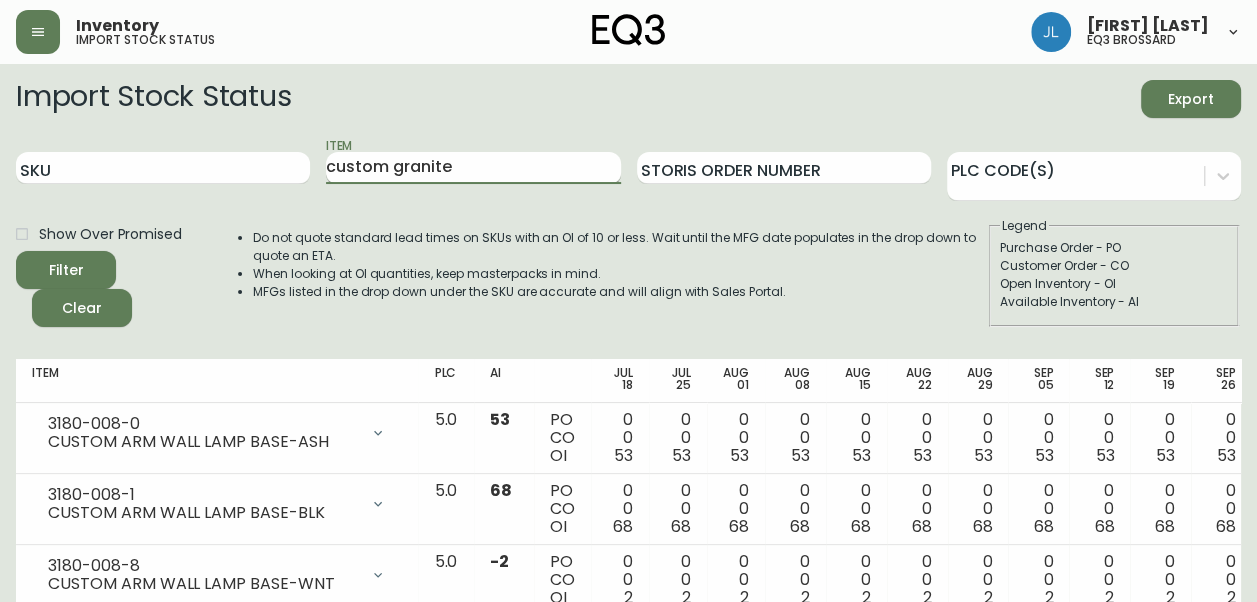 click on "Filter" at bounding box center [66, 270] 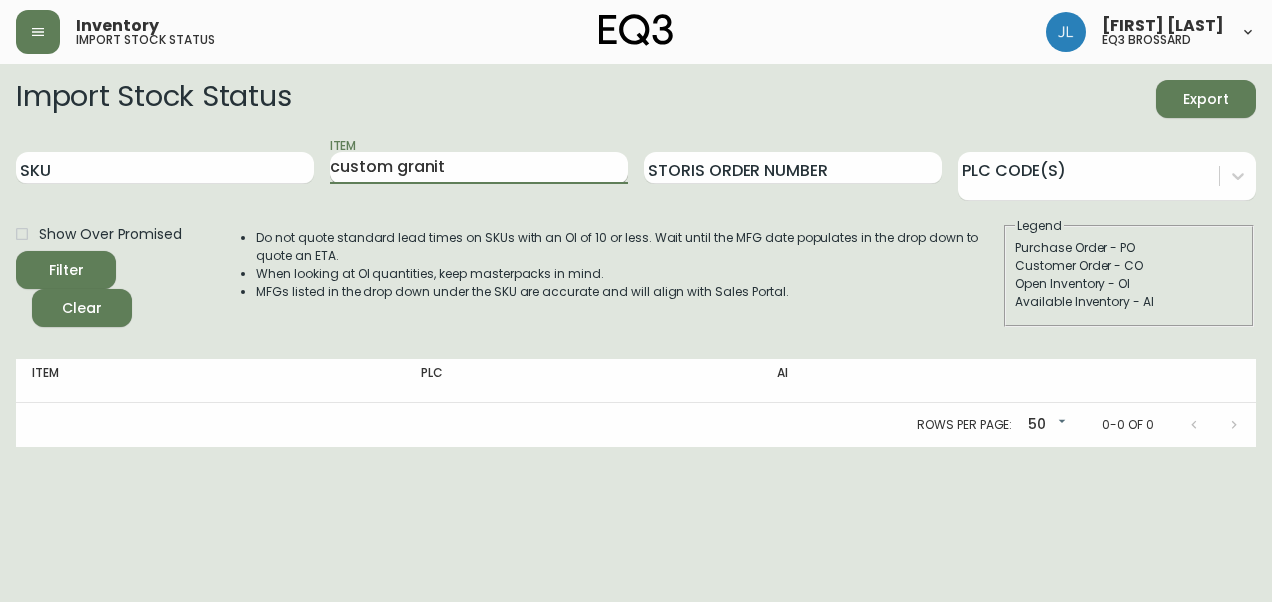 click on "Filter" at bounding box center (66, 270) 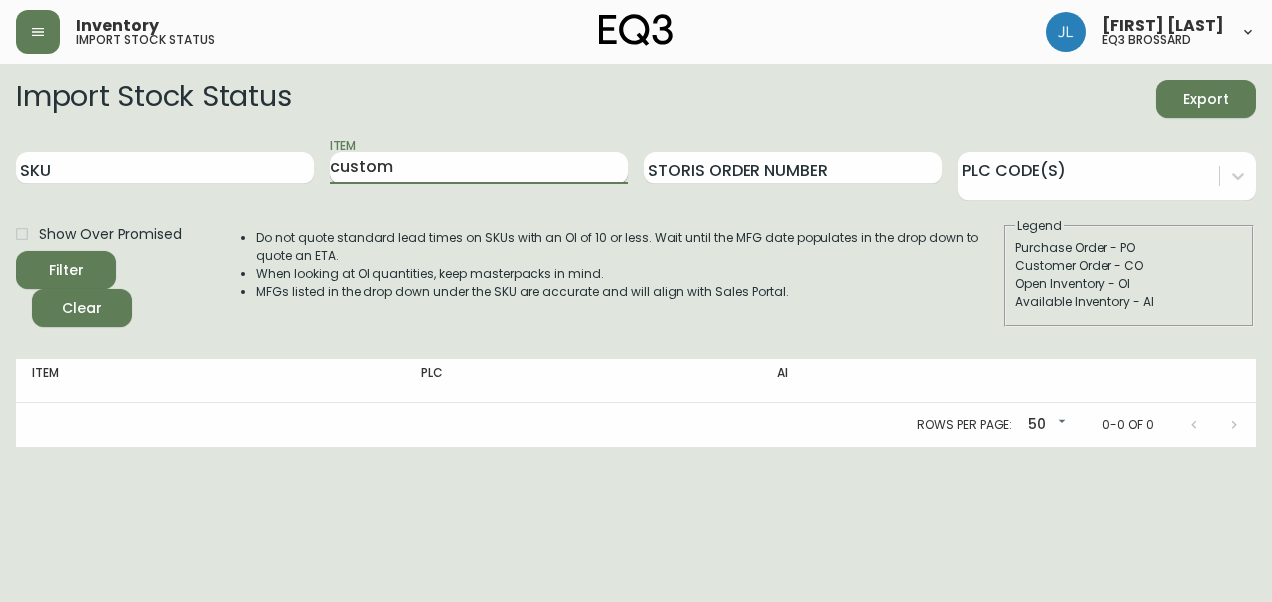 click on "Filter" at bounding box center (66, 270) 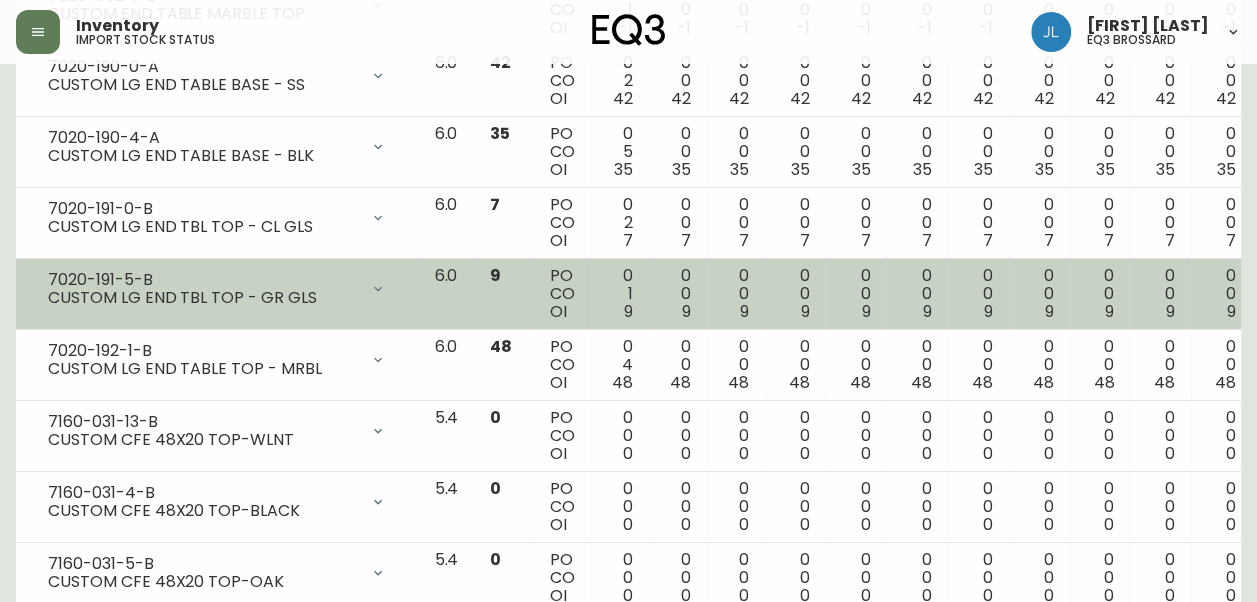 scroll, scrollTop: 3198, scrollLeft: 0, axis: vertical 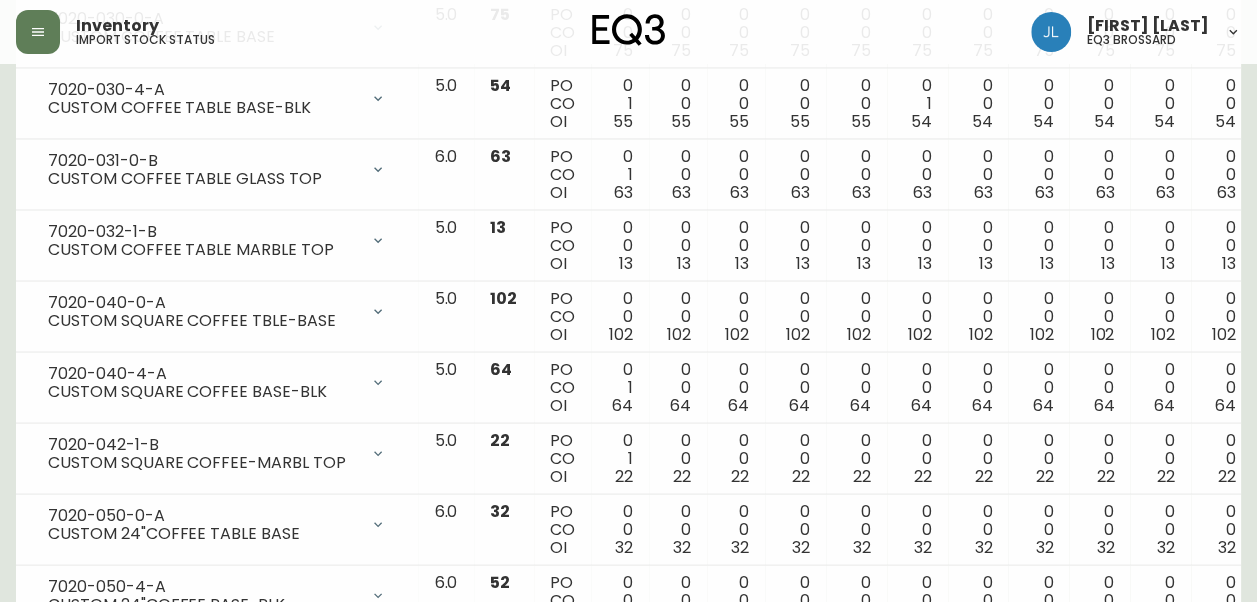 click on "7020-040-4-A" at bounding box center (203, 374) 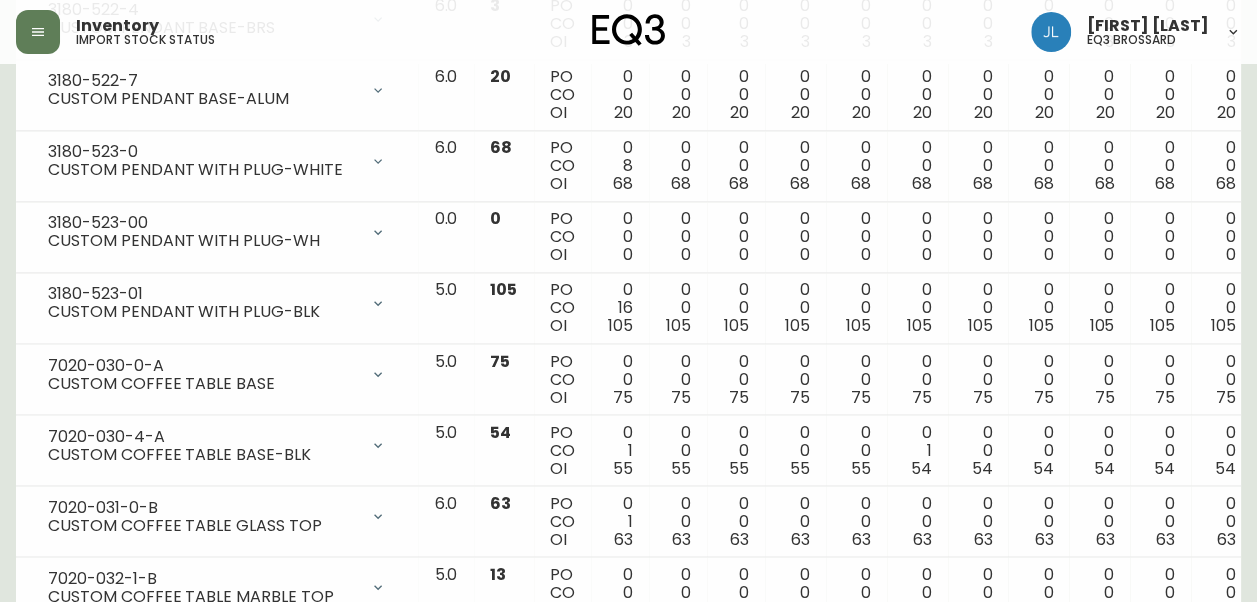 scroll, scrollTop: 1566, scrollLeft: 0, axis: vertical 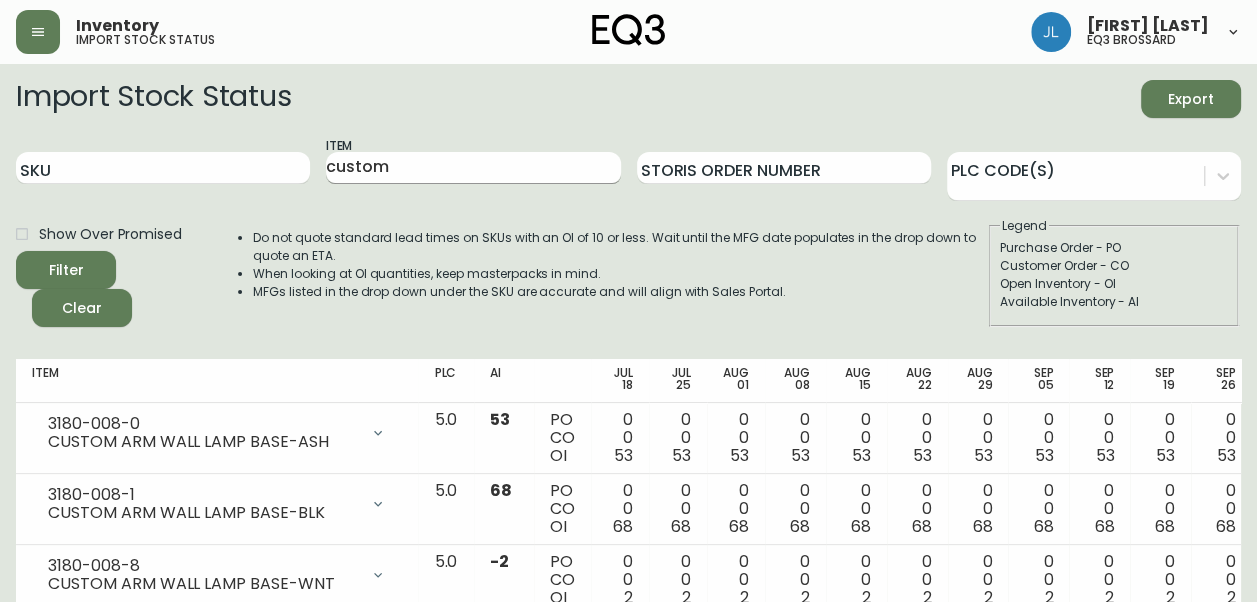 click on "custom" at bounding box center [473, 168] 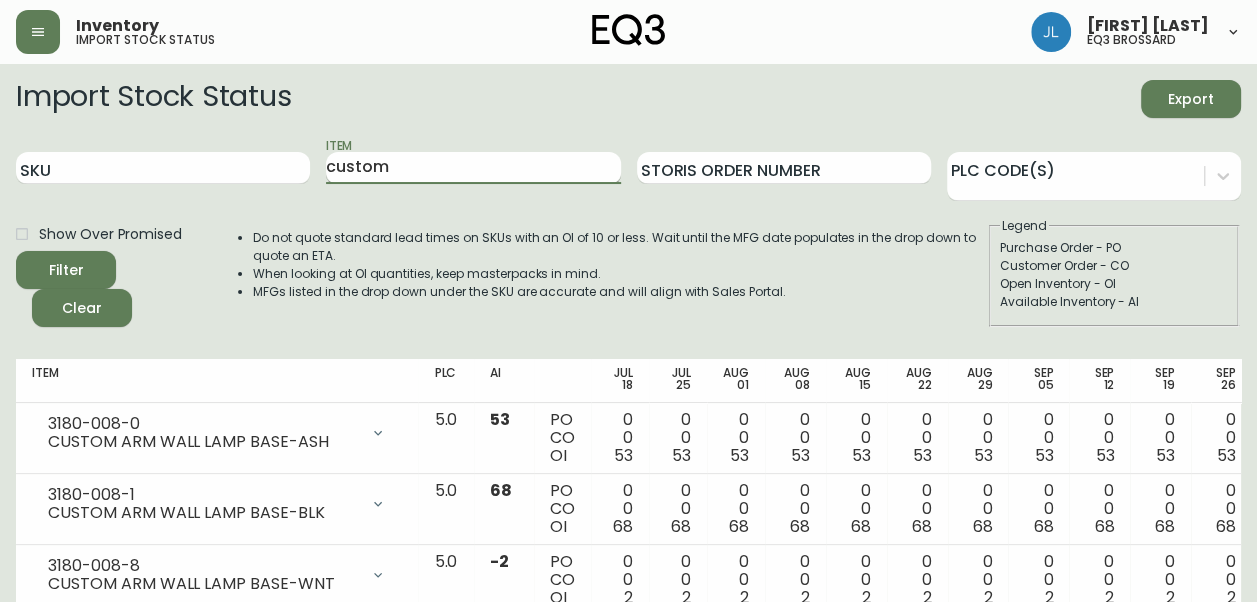click on "custom" at bounding box center (473, 168) 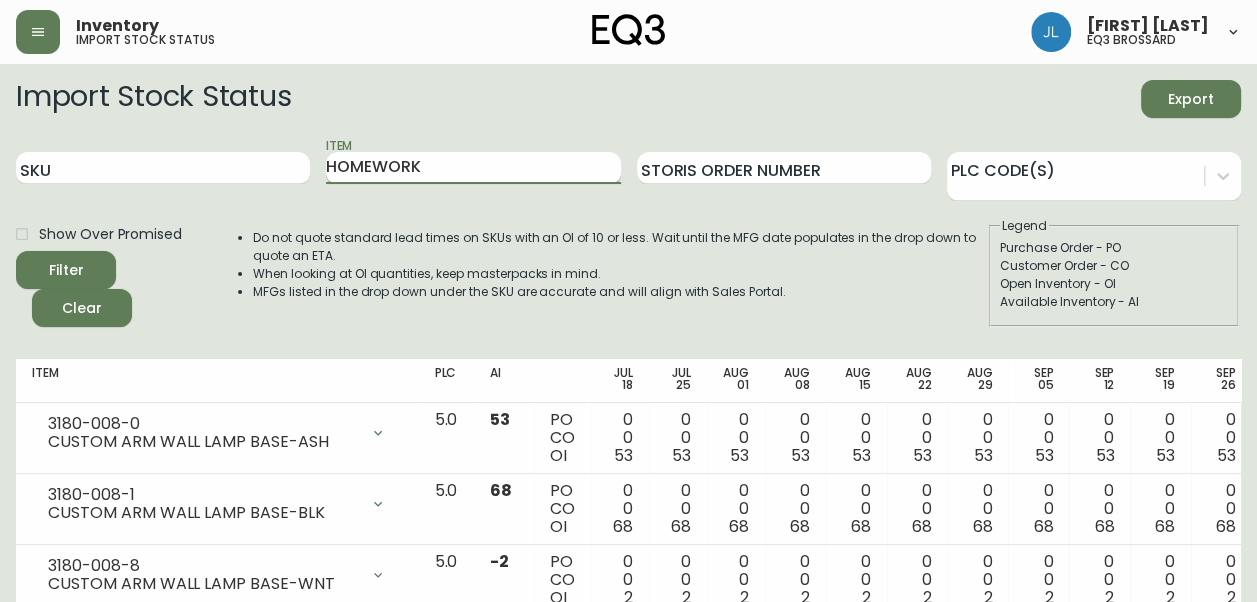 type on "HOMEWORK" 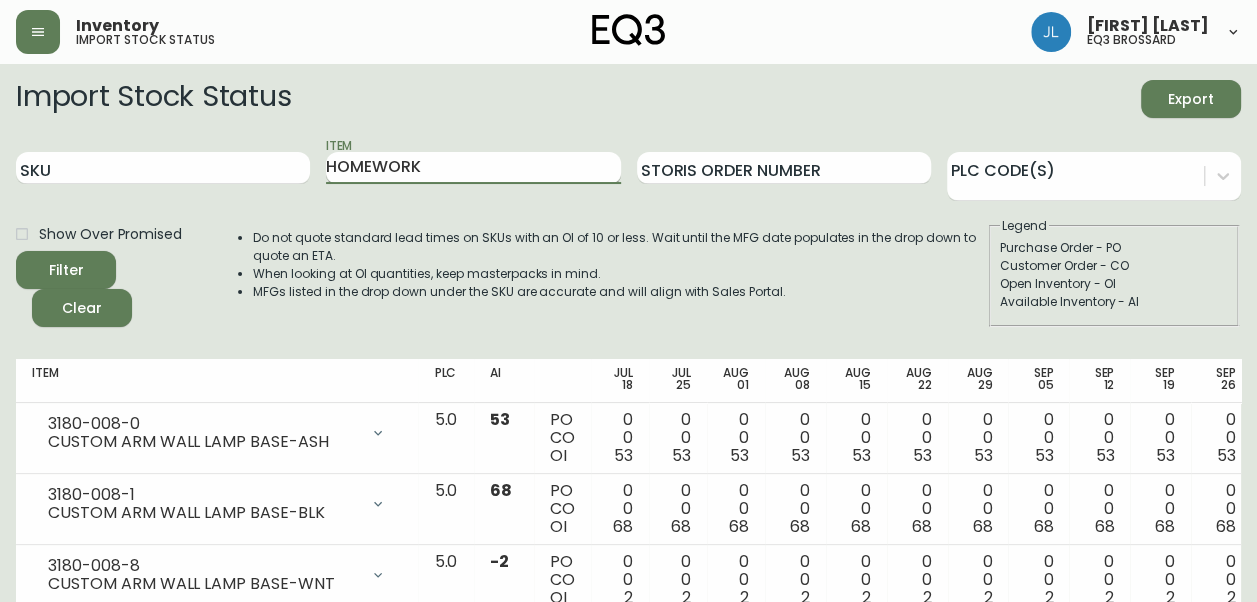 click on "Filter" at bounding box center (66, 270) 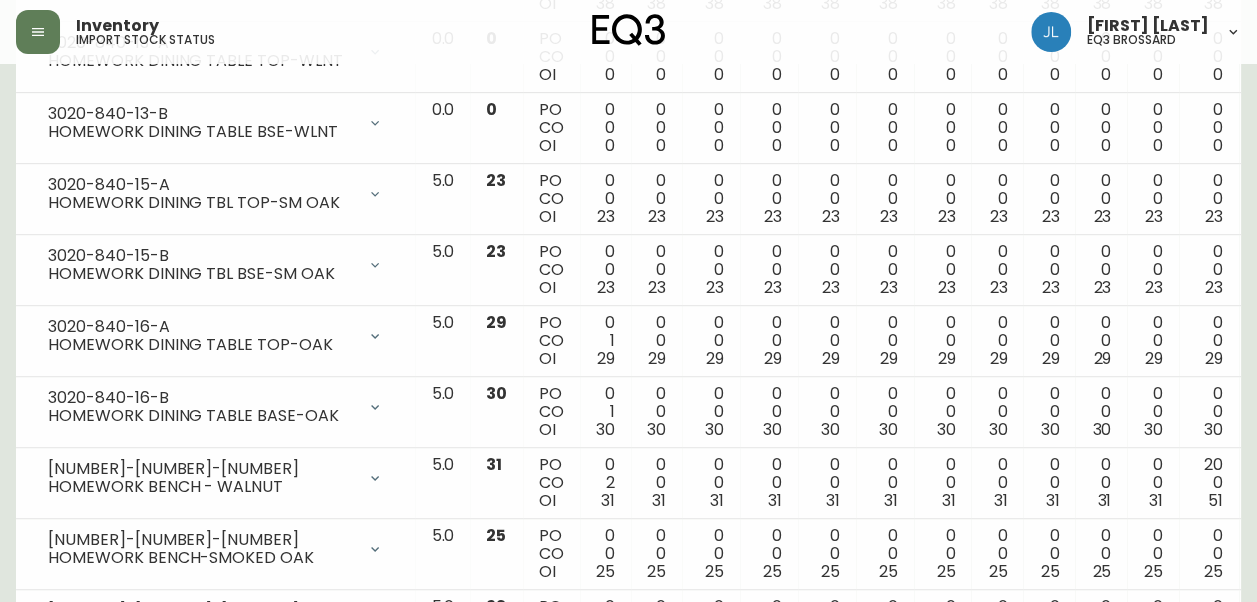 scroll, scrollTop: 214, scrollLeft: 0, axis: vertical 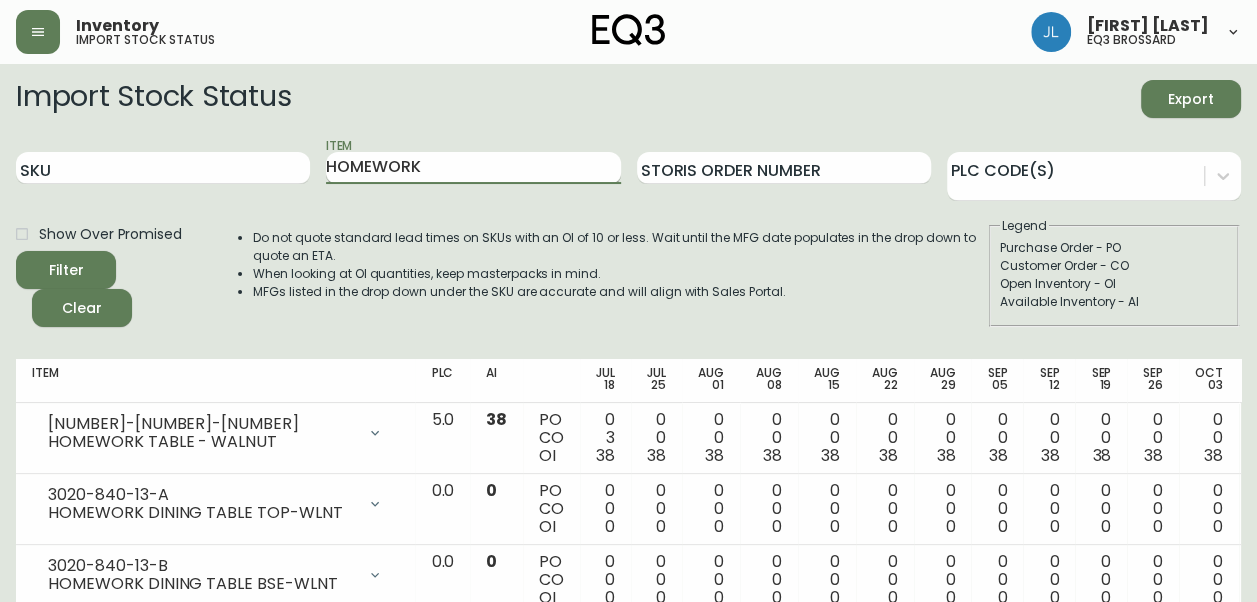 click on "HOMEWORK" at bounding box center (473, 168) 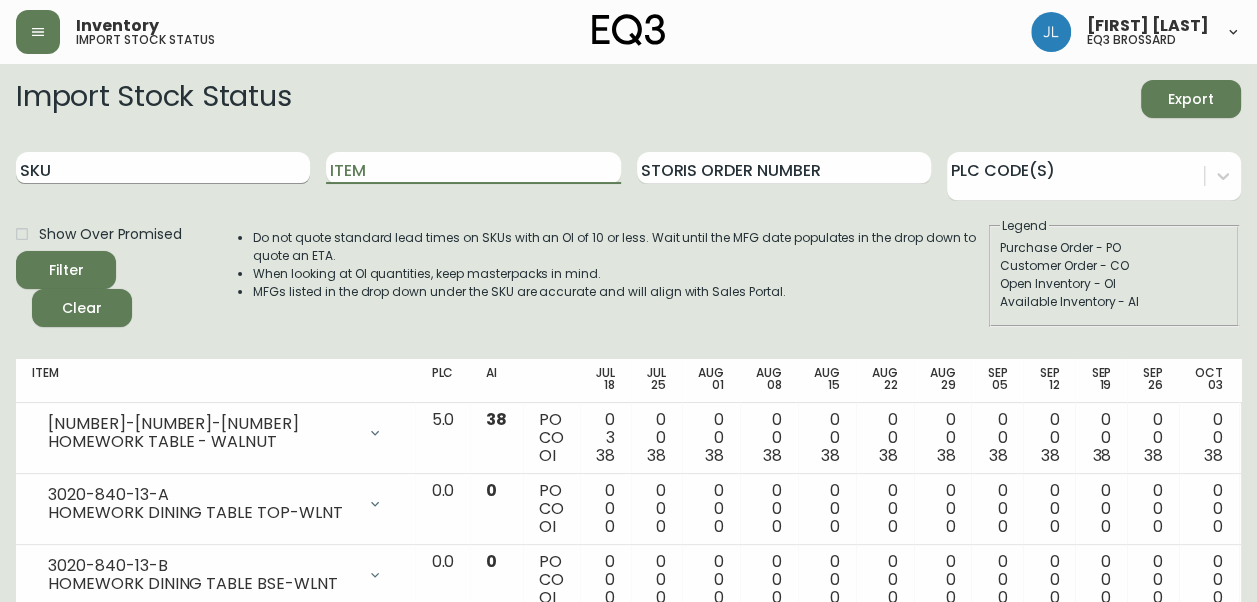 type 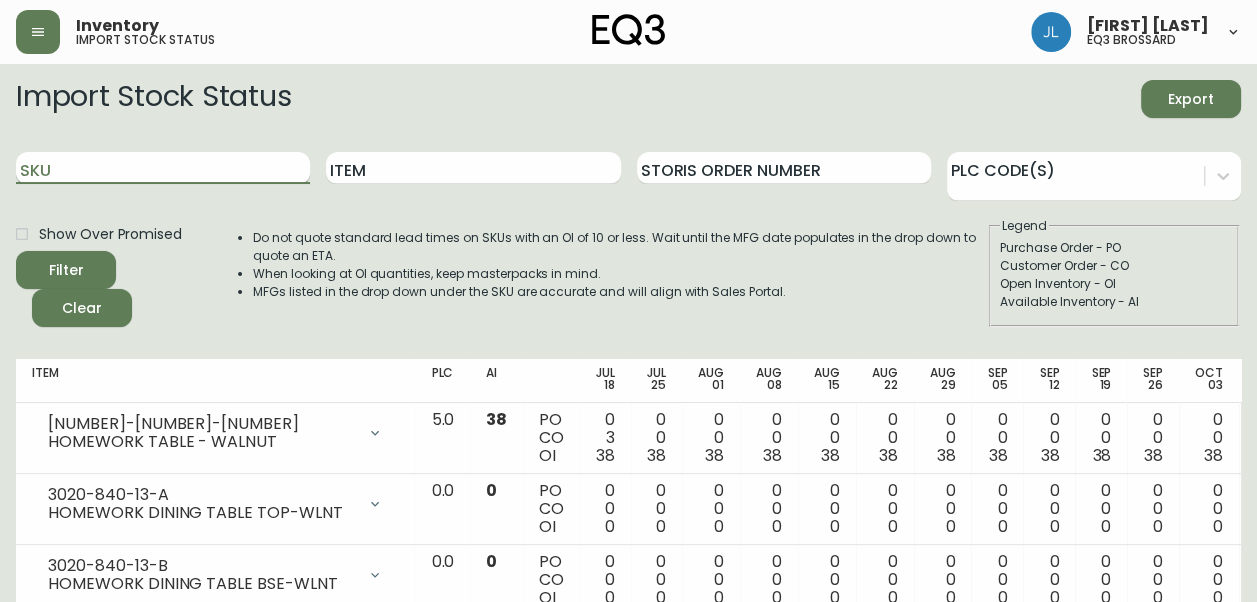 click on "SKU" at bounding box center [163, 168] 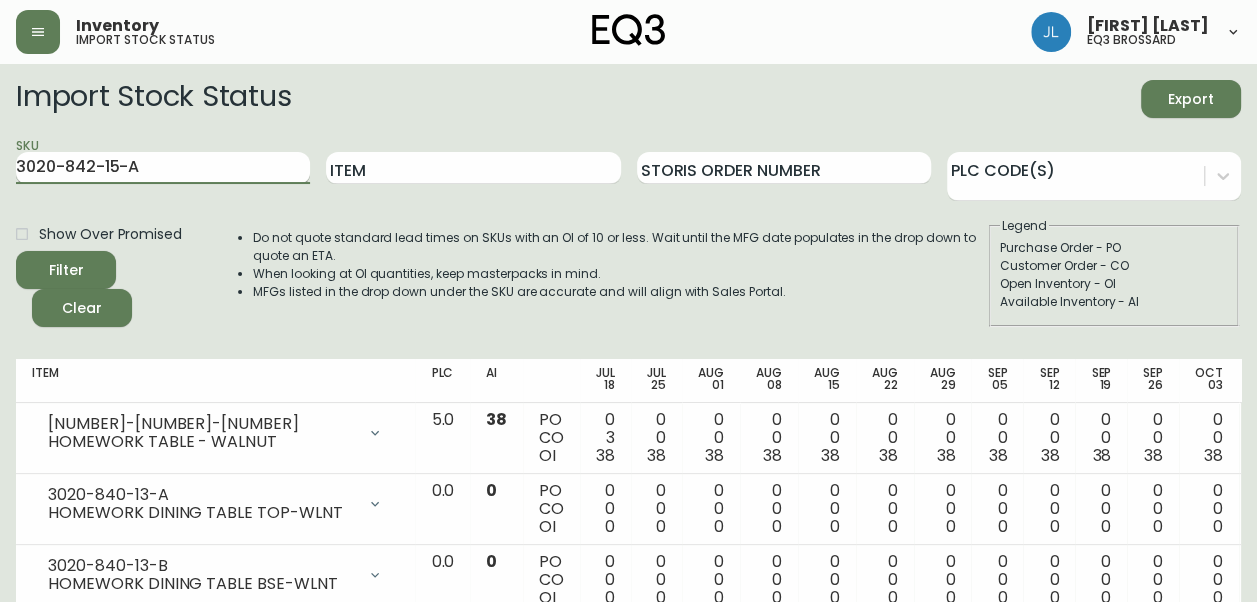 click on "Filter" at bounding box center (66, 270) 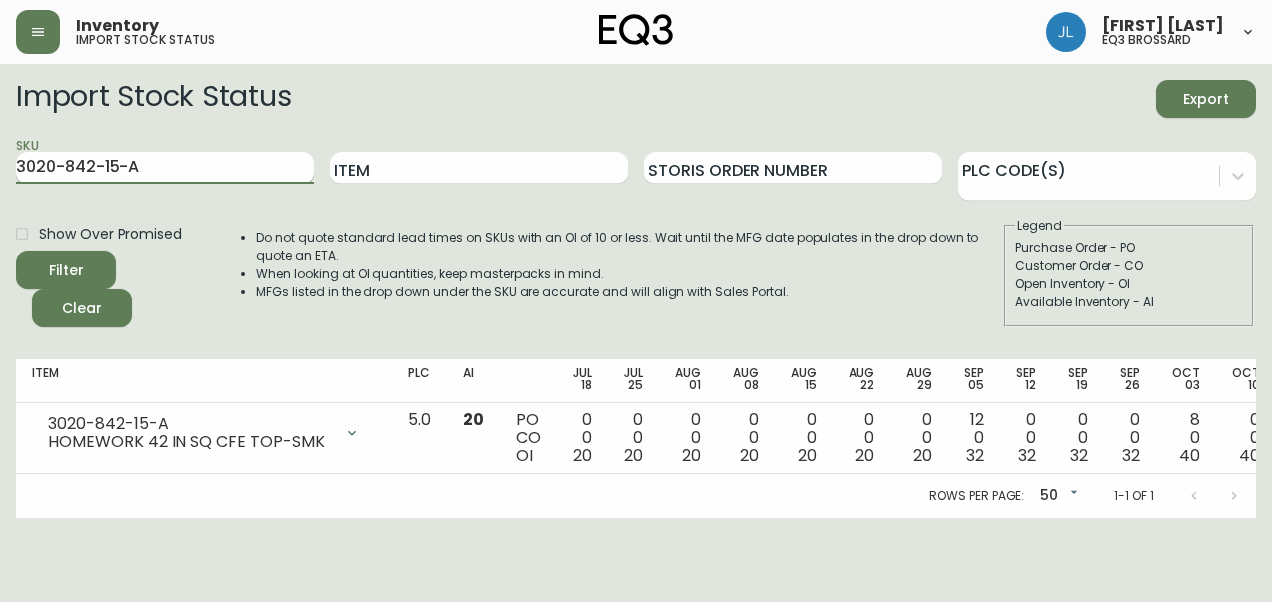 click on "3020-842-15-A" at bounding box center [165, 168] 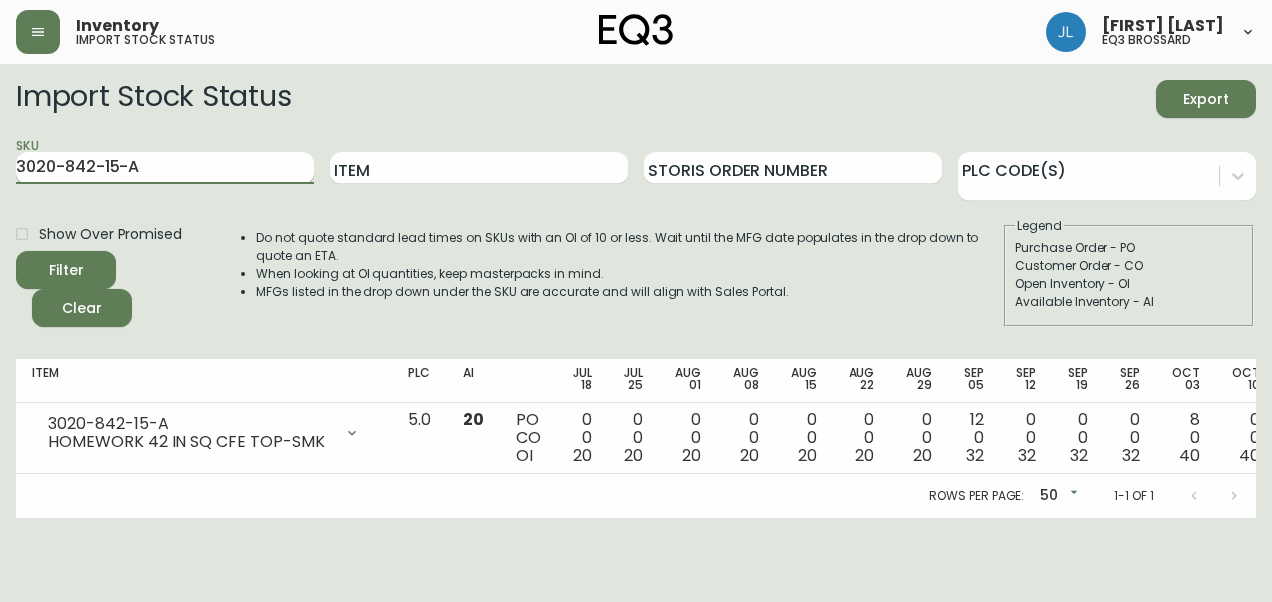 paste on "B" 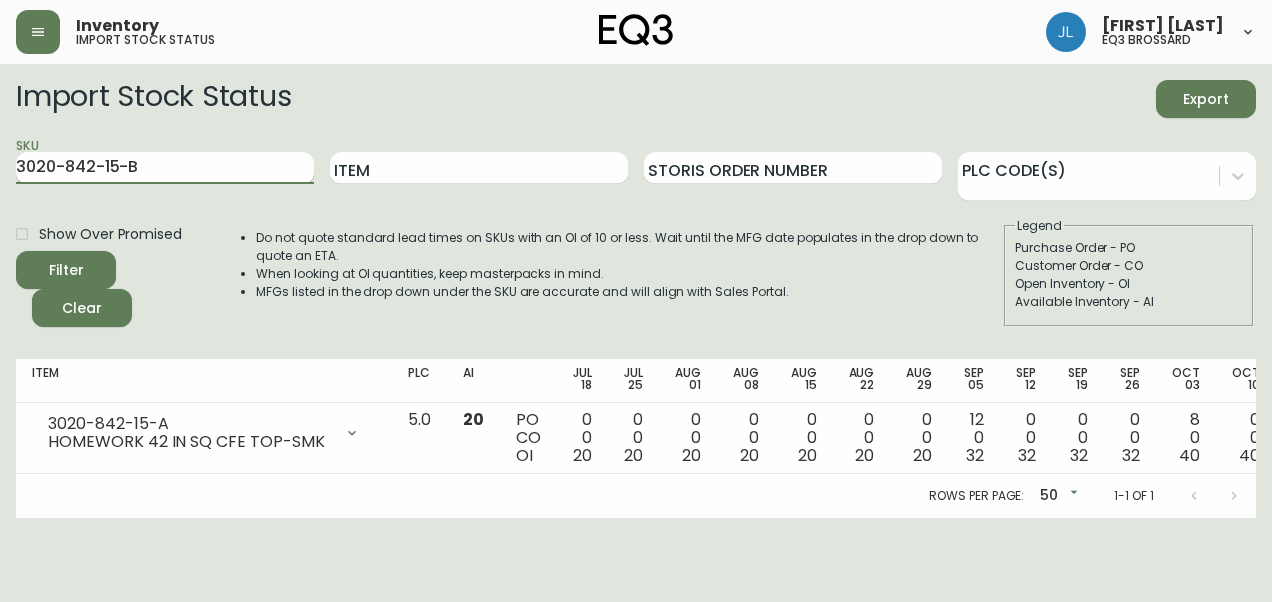click on "Filter" at bounding box center [66, 270] 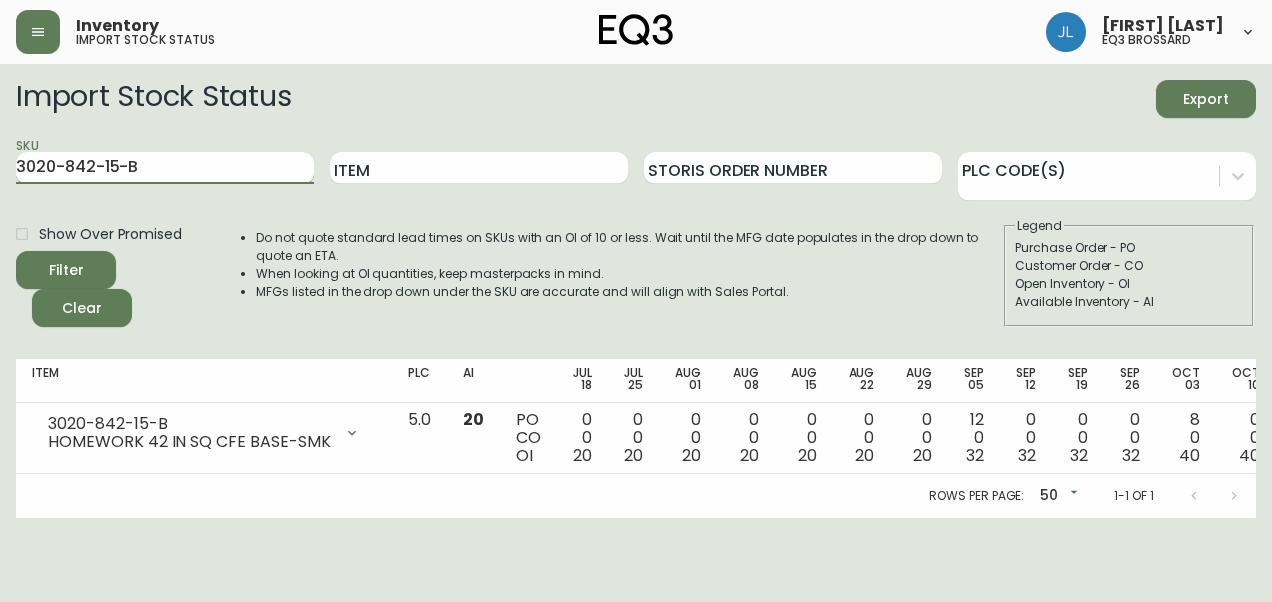 click on "3020-842-15-B" at bounding box center (165, 168) 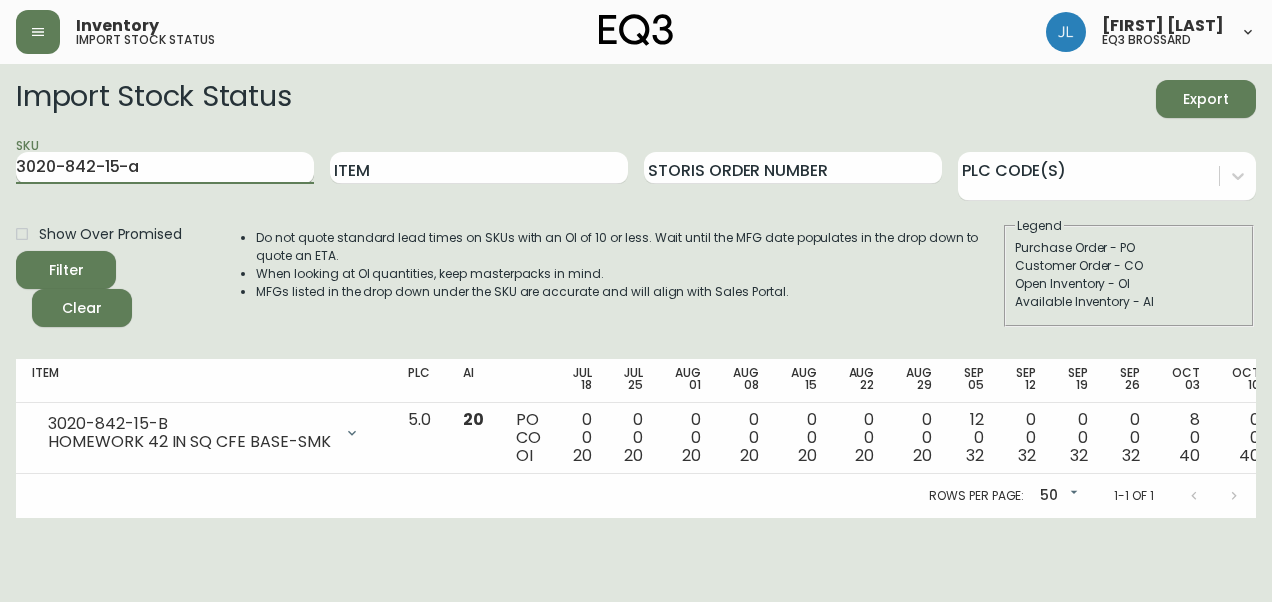 click on "Filter" at bounding box center (66, 270) 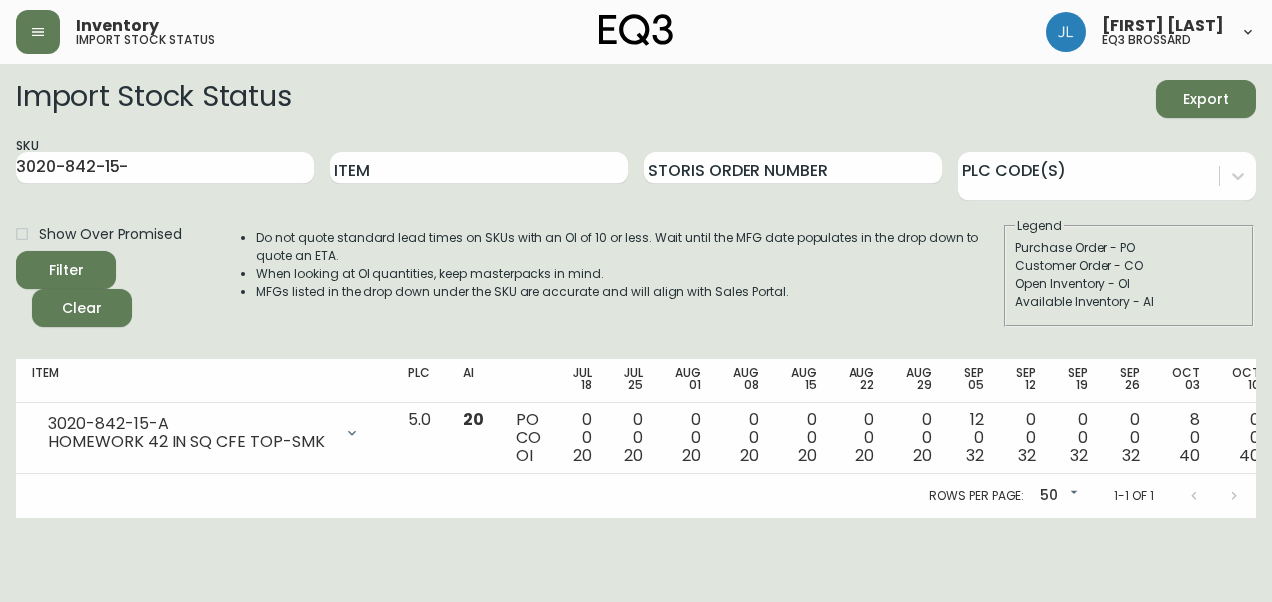 click on "Do not quote standard lead times on SKUs with an OI of 10 or less. Wait until the MFG date populates in the drop down to quote an ETA." at bounding box center [629, 247] 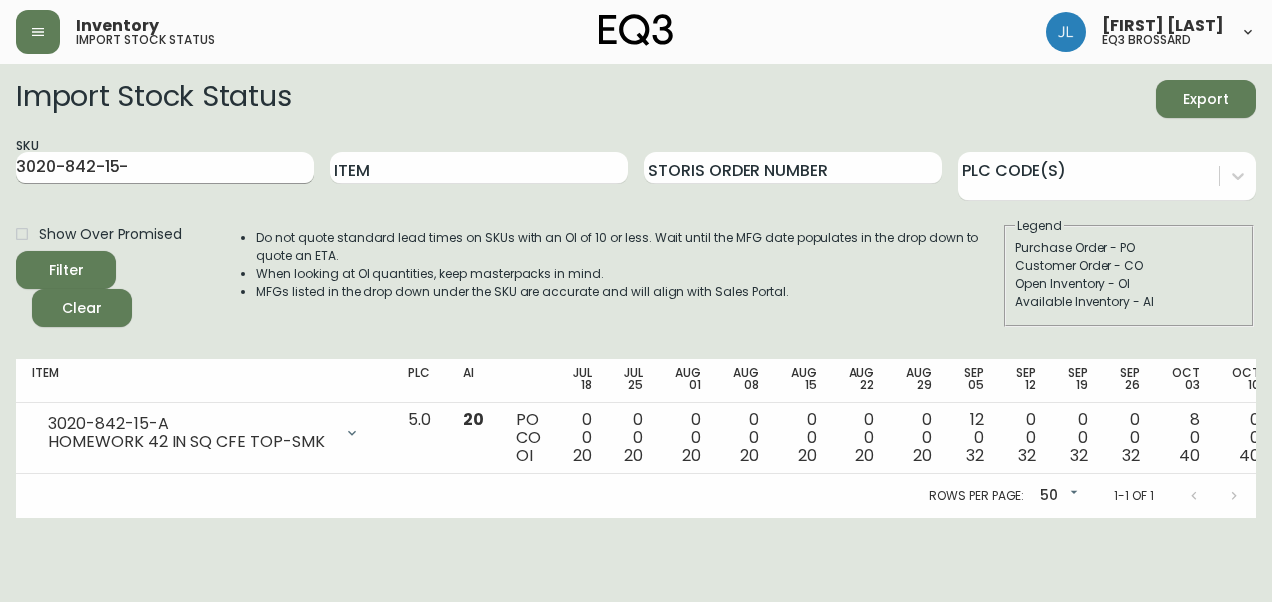 click on "3020-842-15-" at bounding box center (165, 168) 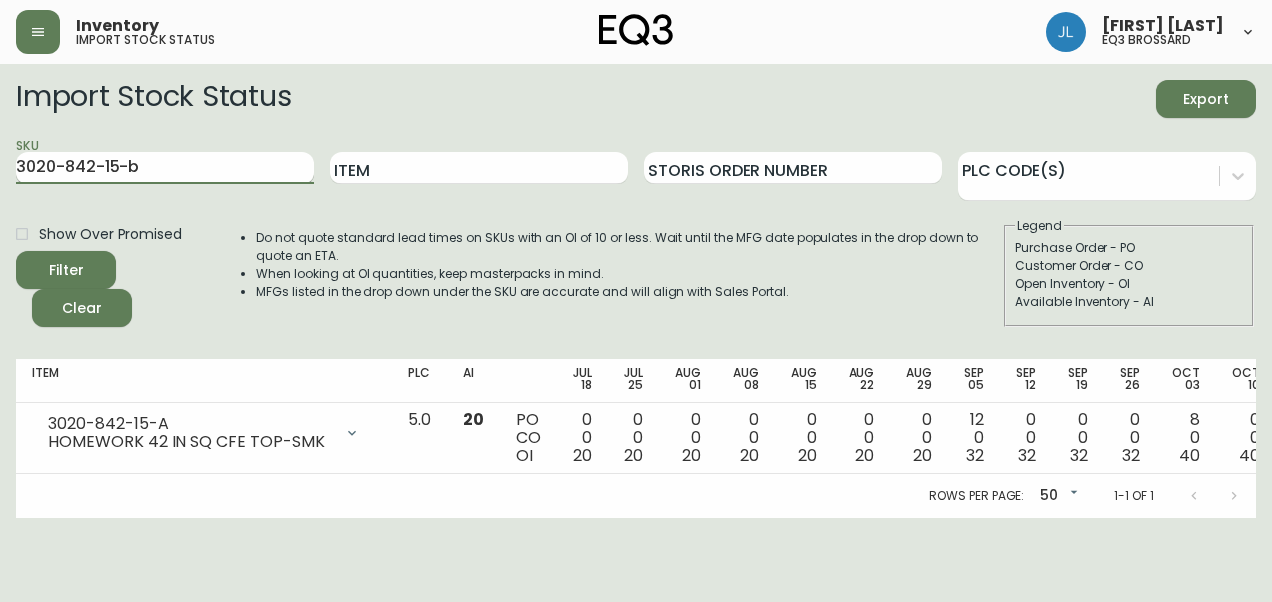 type on "3020-842-15-b" 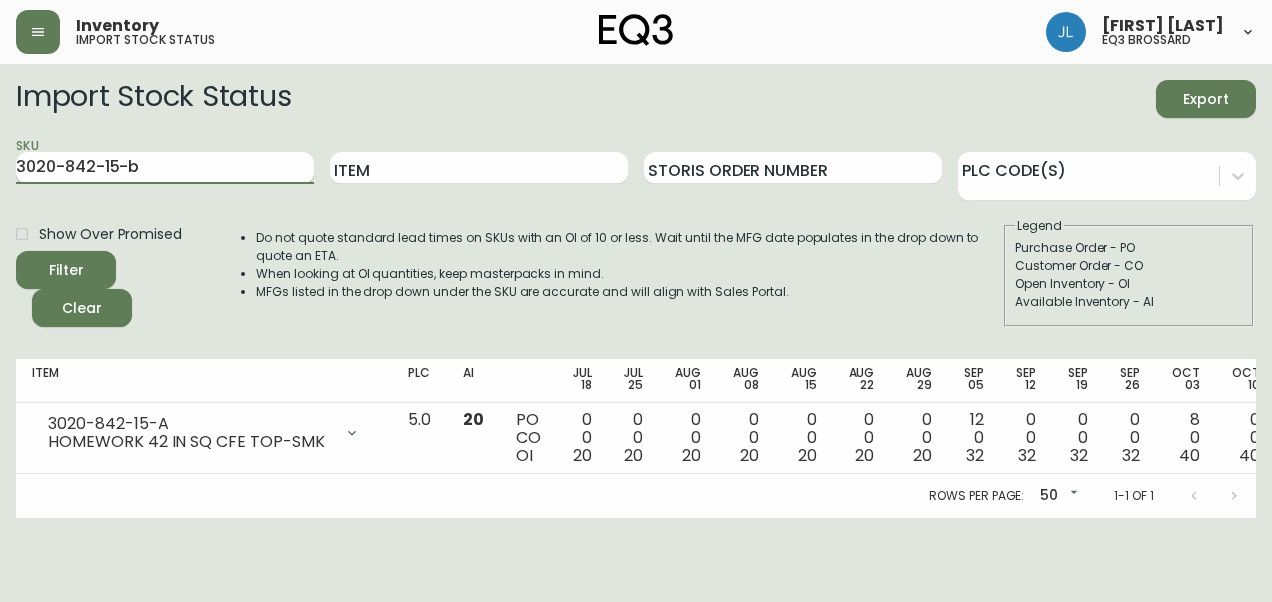 click on "Filter" at bounding box center [66, 270] 